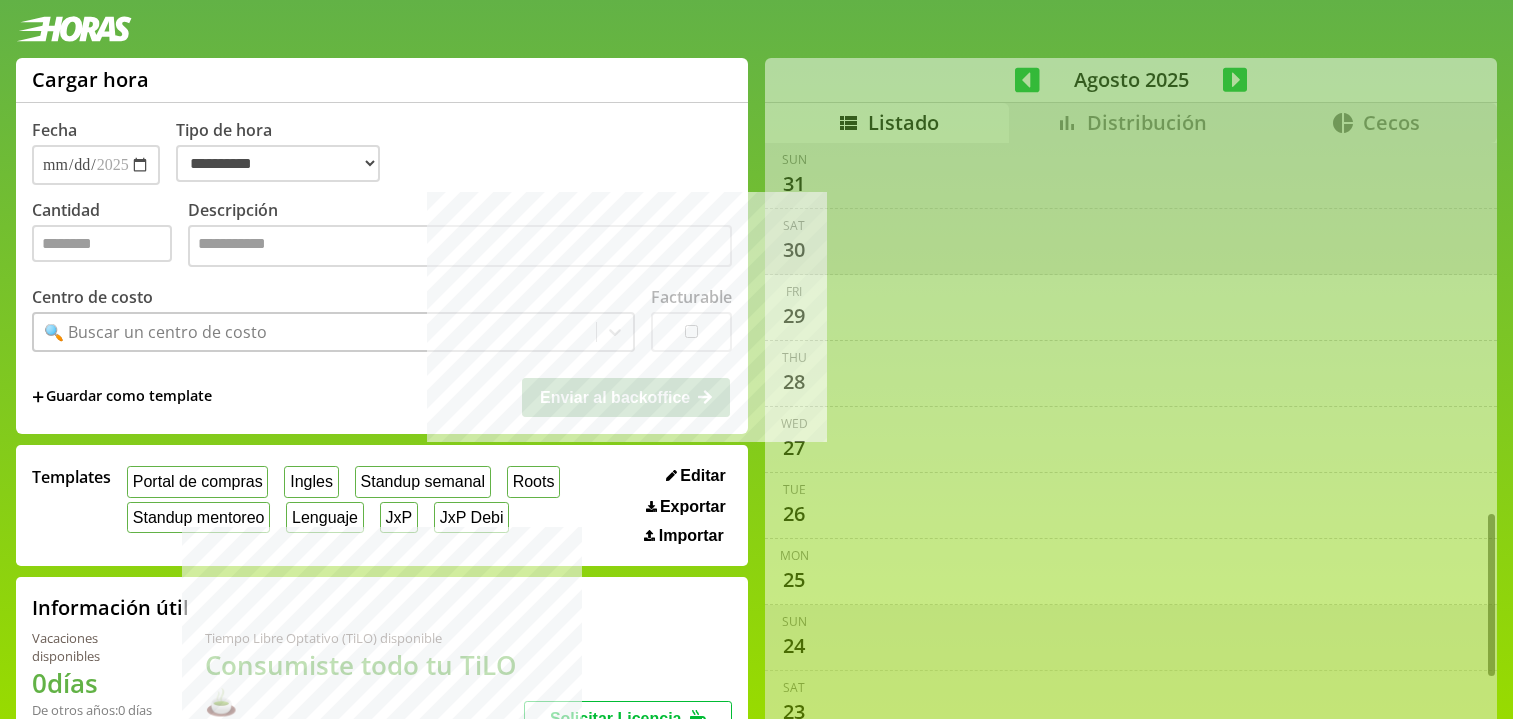 select on "**********" 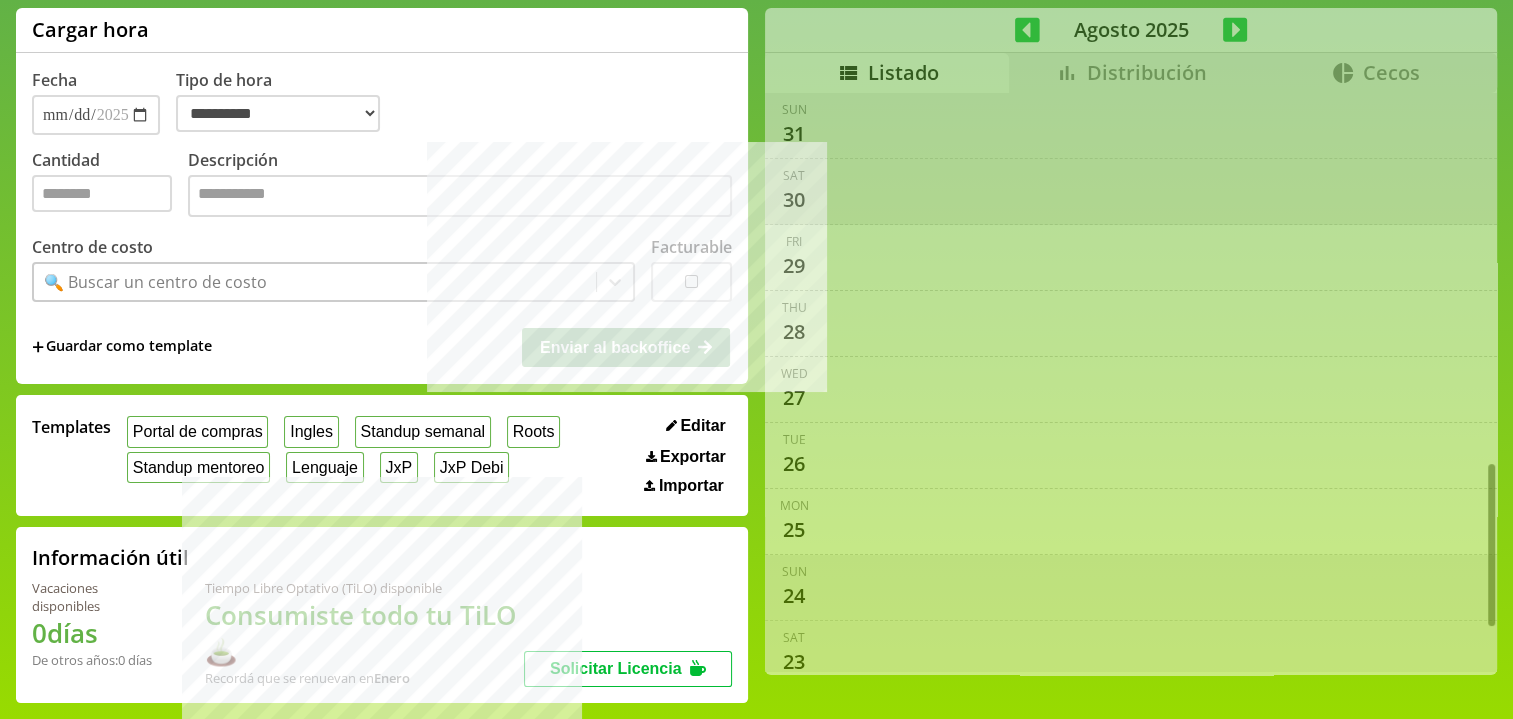 scroll, scrollTop: 1396, scrollLeft: 0, axis: vertical 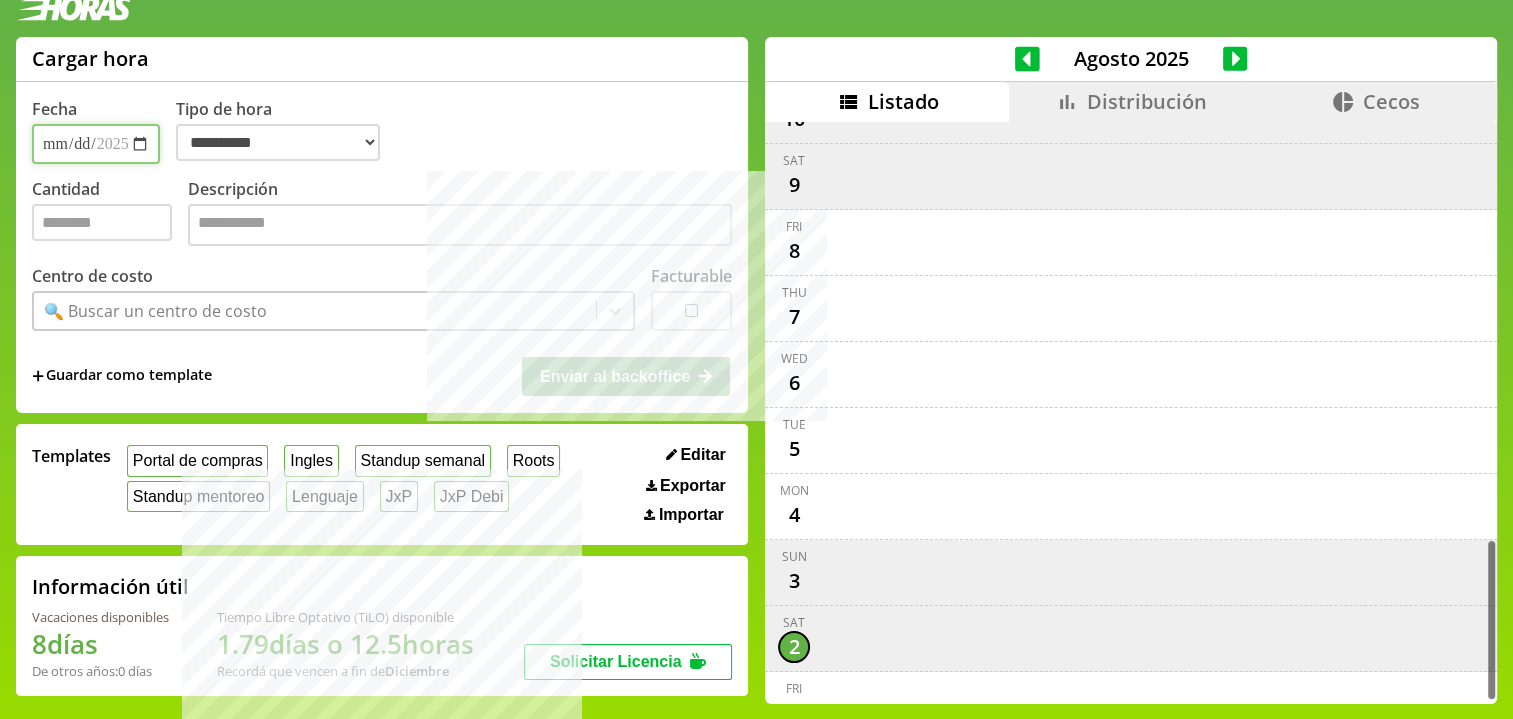 click on "**********" at bounding box center (96, 144) 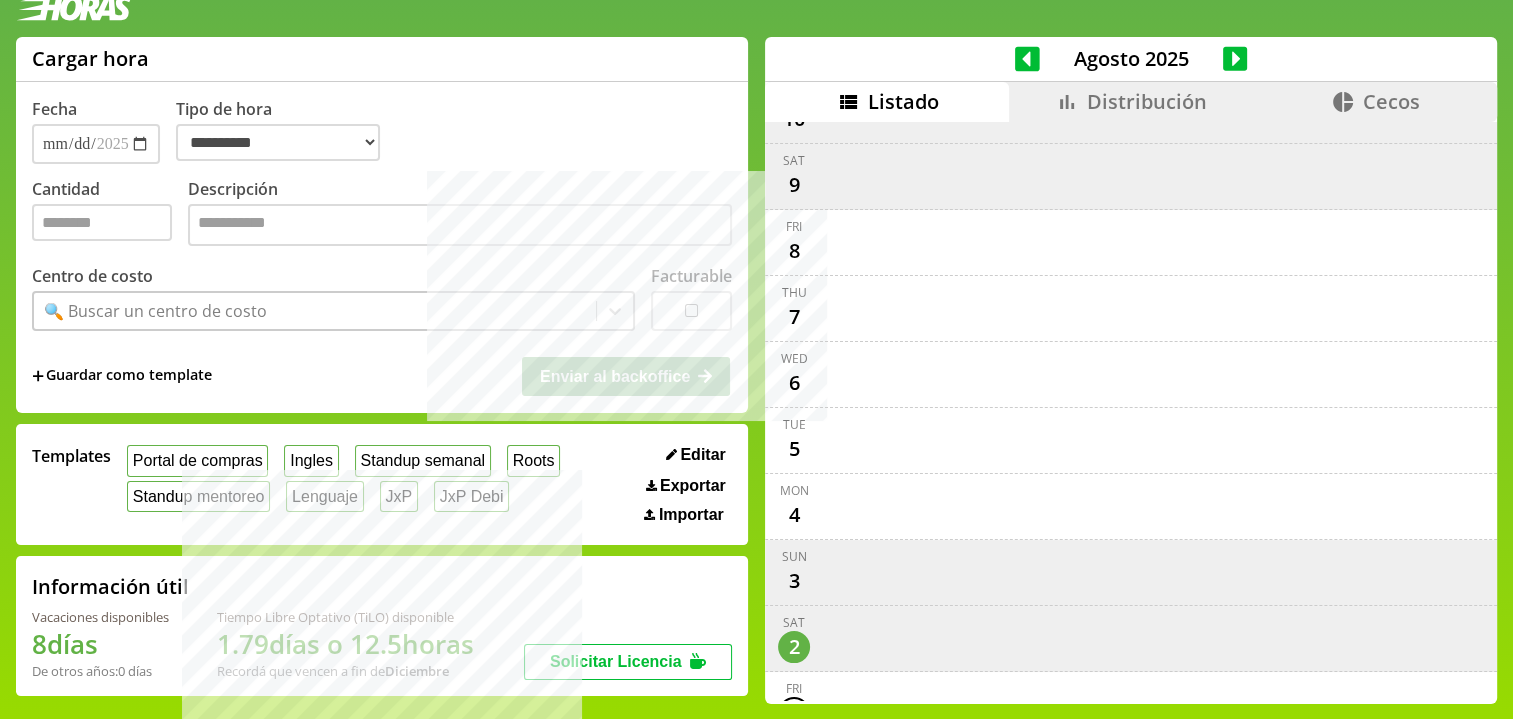 drag, startPoint x: 168, startPoint y: 427, endPoint x: 158, endPoint y: 440, distance: 16.40122 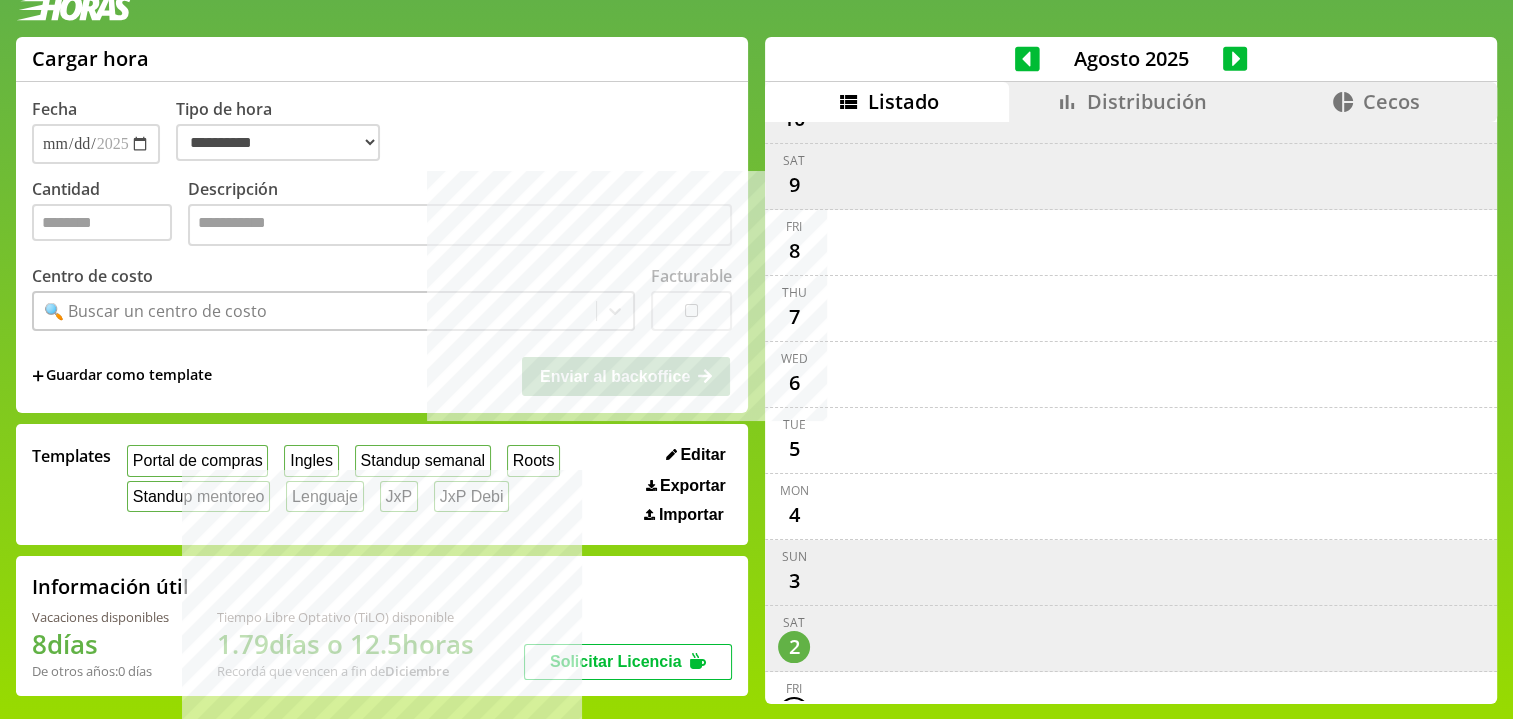 drag, startPoint x: 156, startPoint y: 453, endPoint x: 153, endPoint y: 423, distance: 30.149628 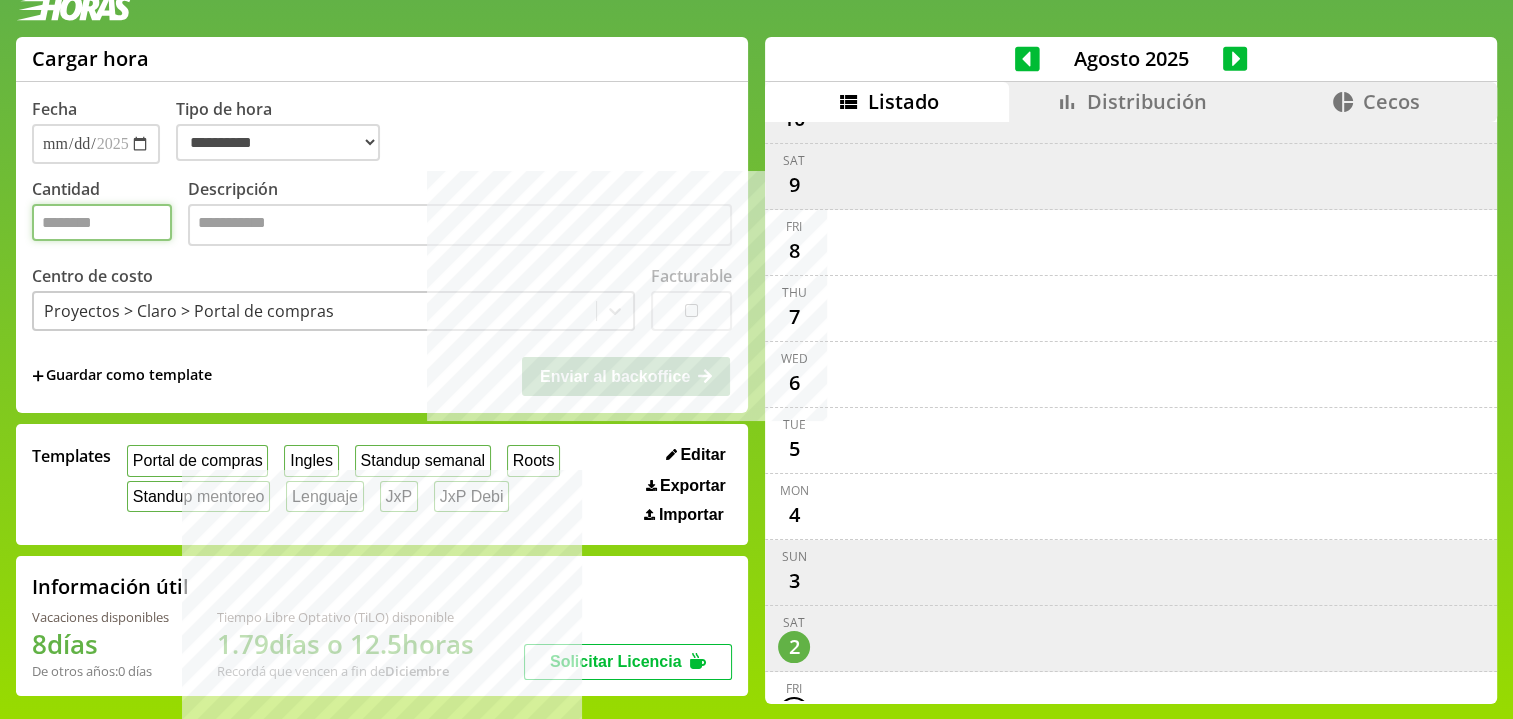 click on "Cantidad" at bounding box center (102, 222) 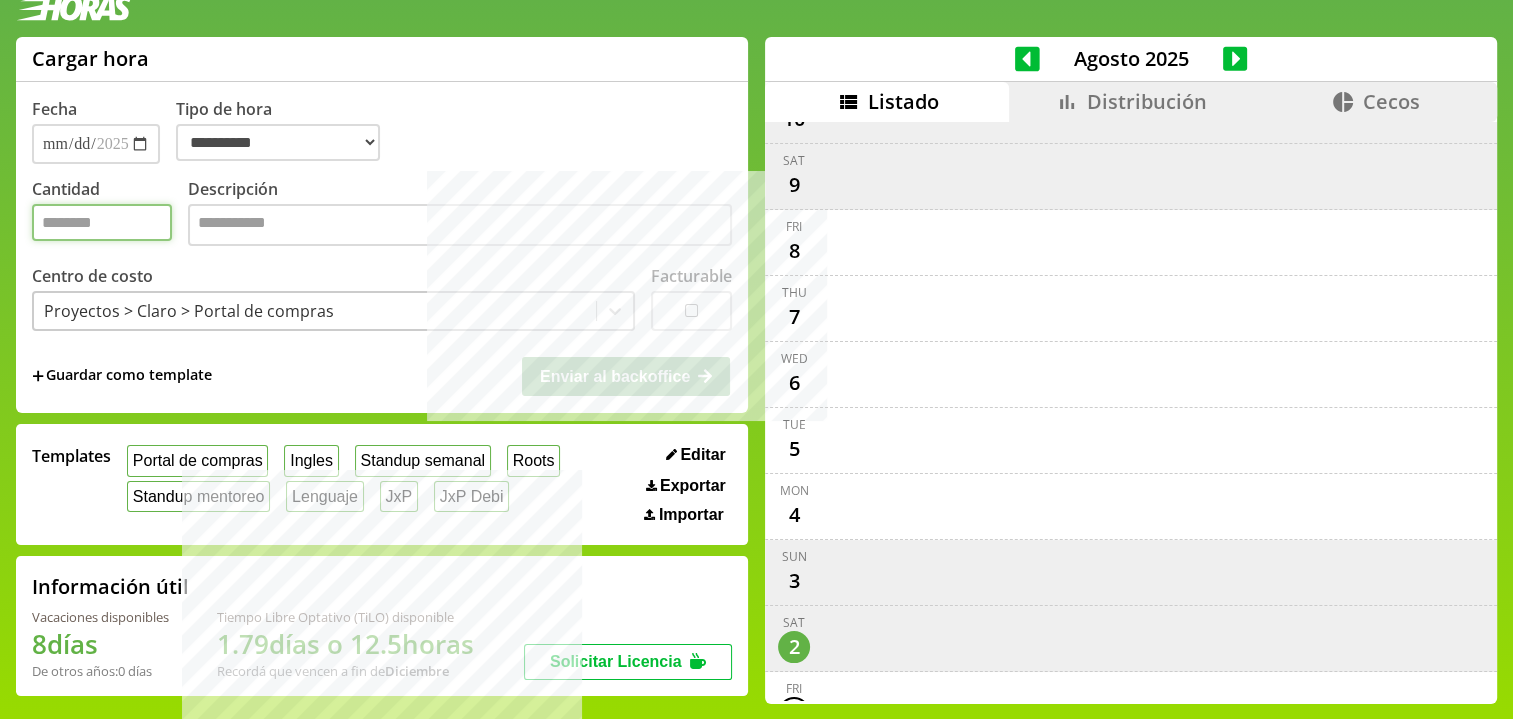 type on "*" 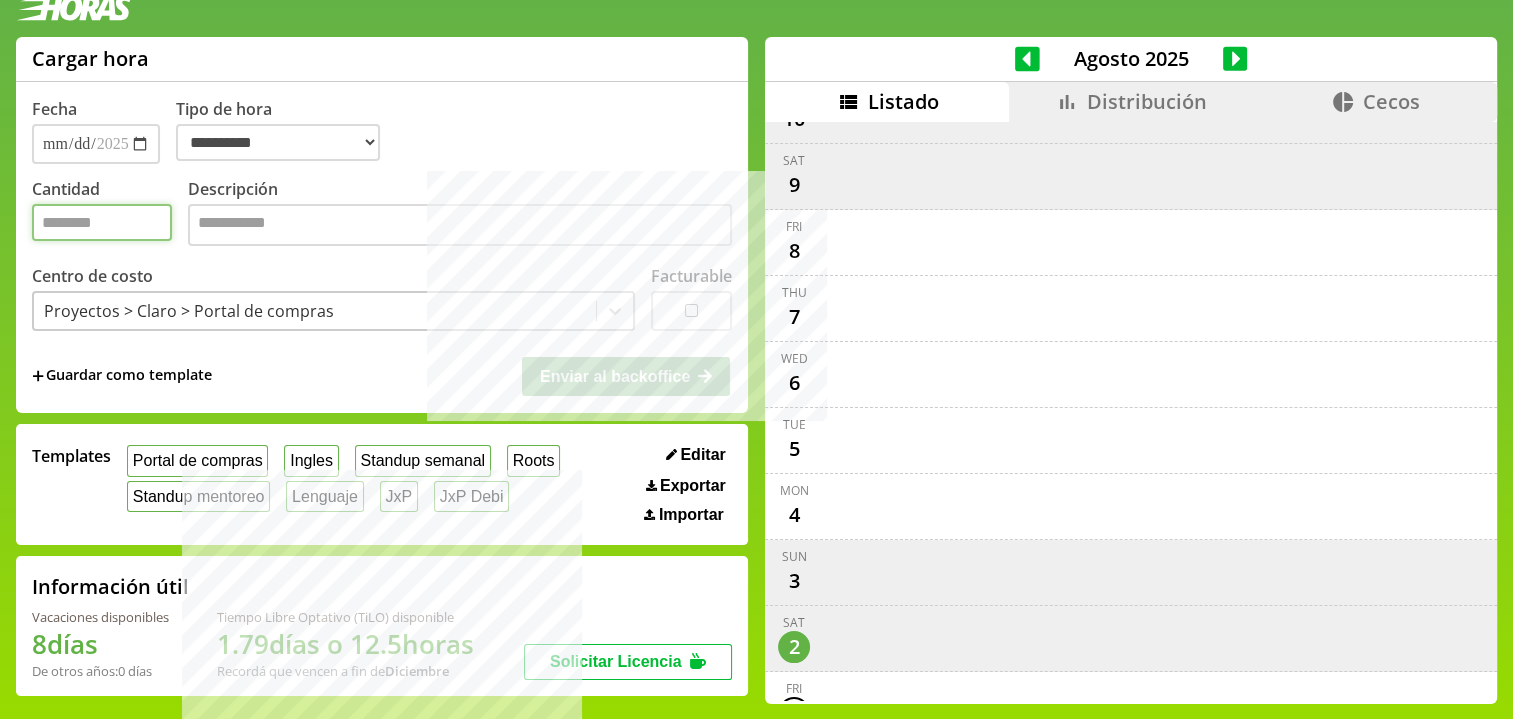 type on "*" 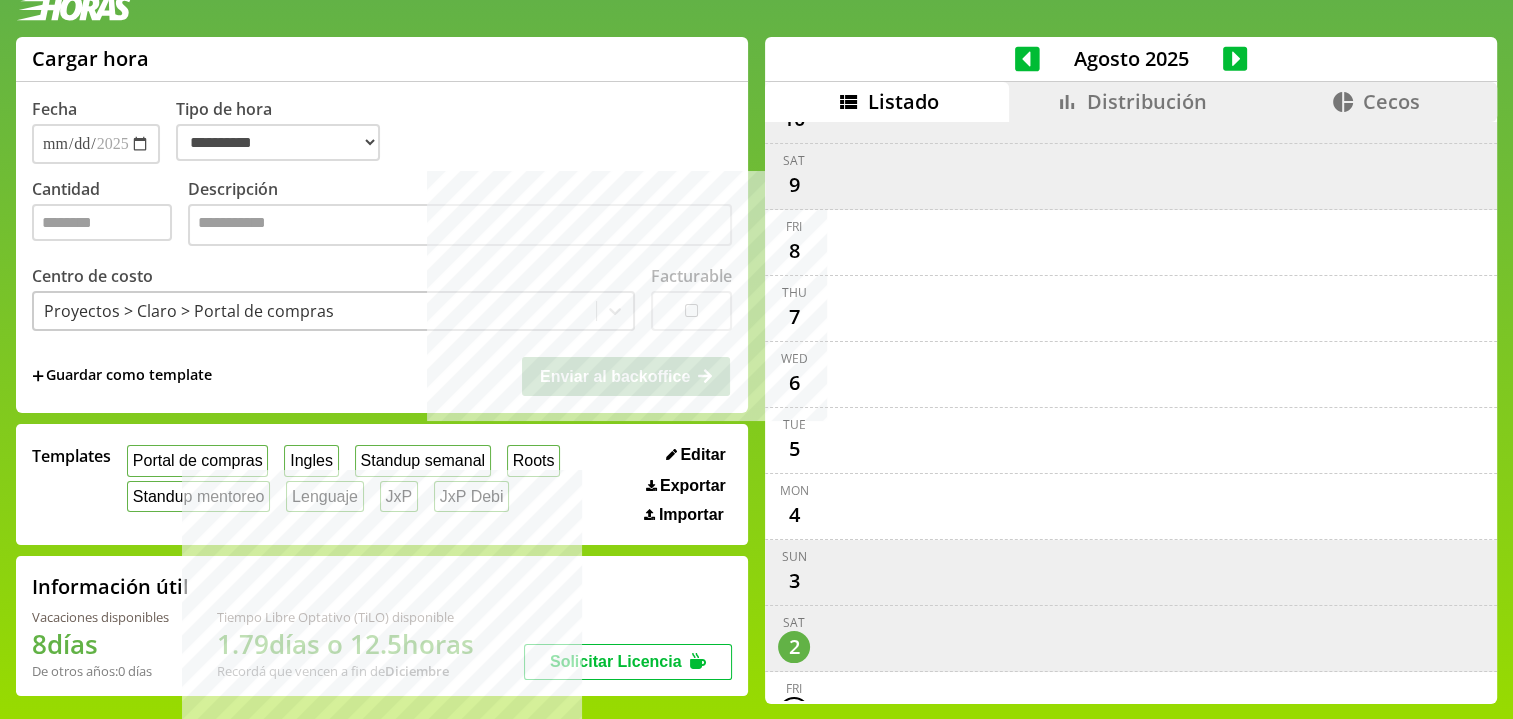 click on "Descripción" at bounding box center [460, 214] 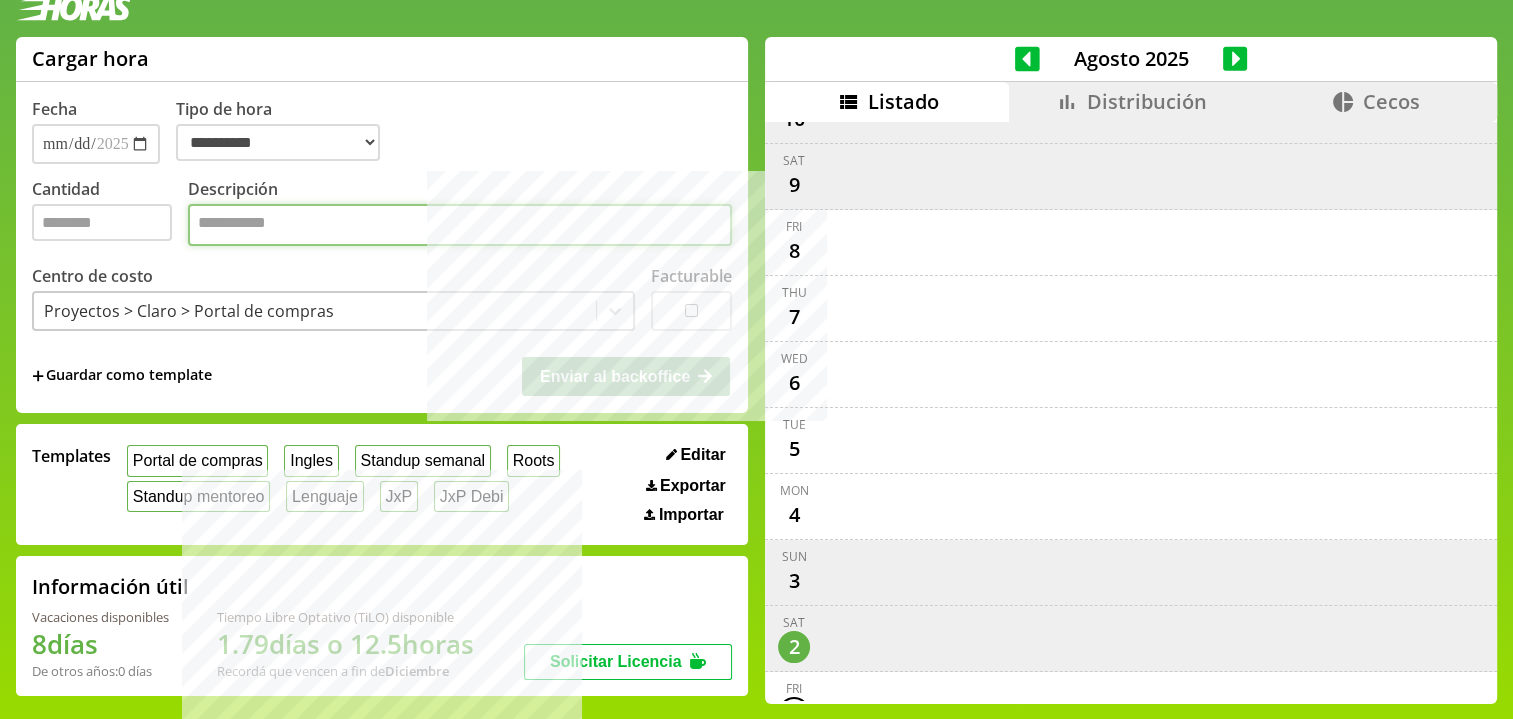 drag, startPoint x: 266, startPoint y: 219, endPoint x: 456, endPoint y: 274, distance: 197.8004 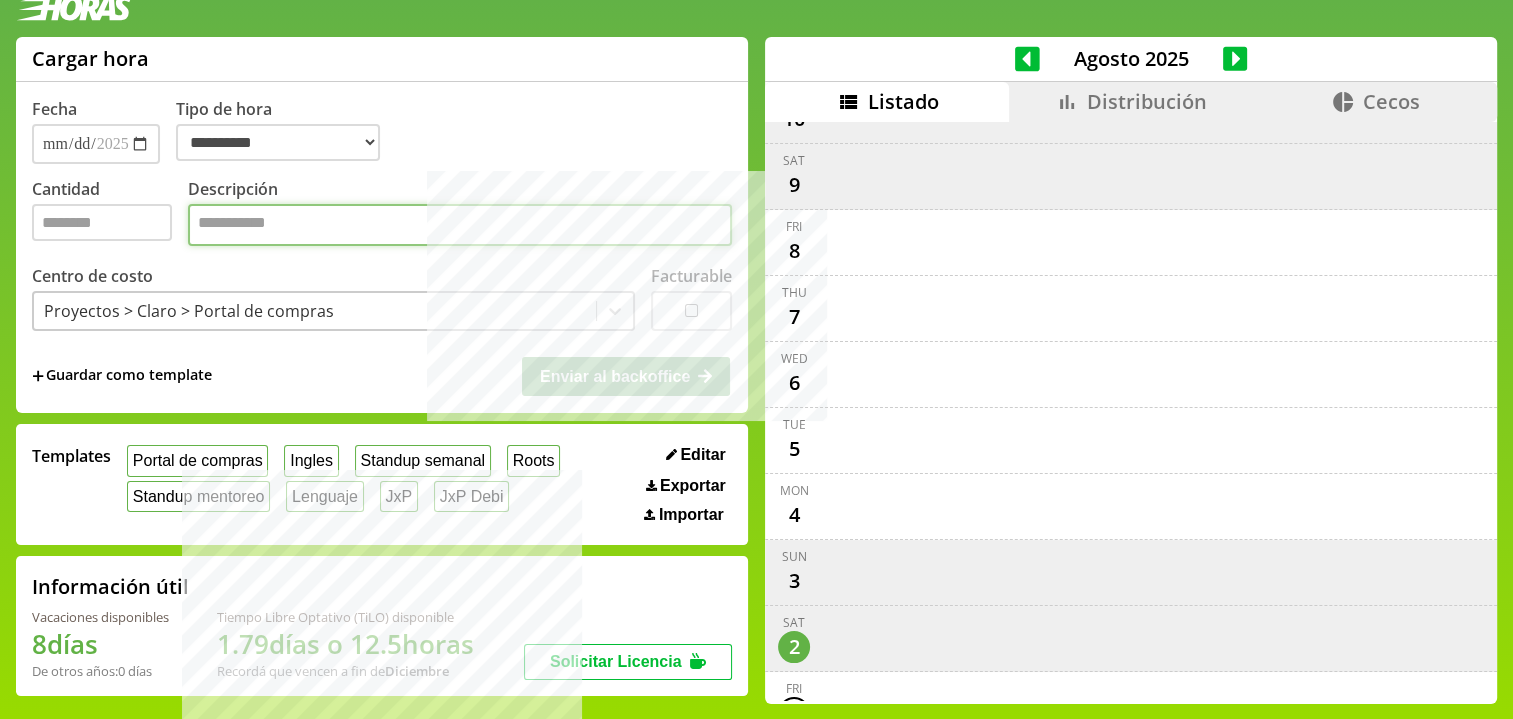 click on "Descripción" at bounding box center (460, 225) 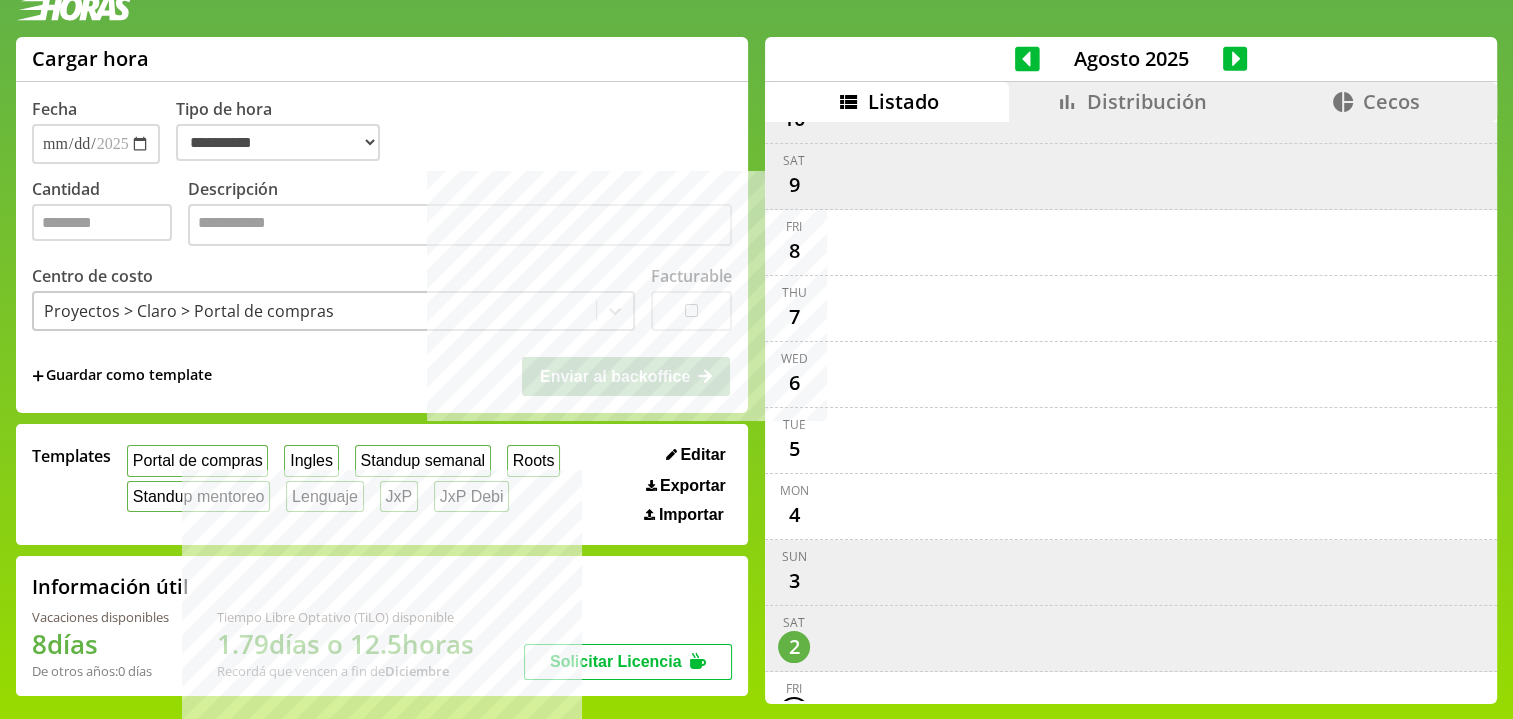 click 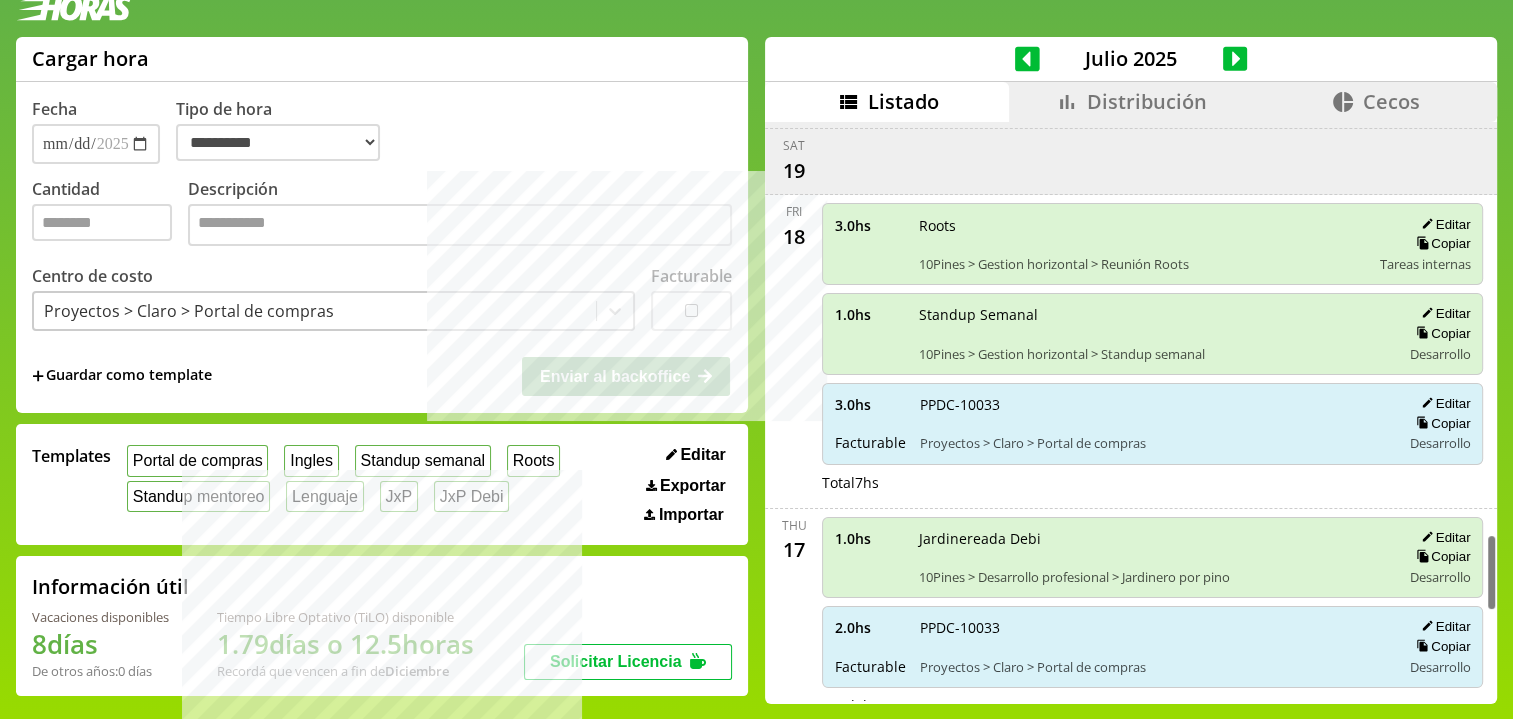 scroll, scrollTop: 3096, scrollLeft: 0, axis: vertical 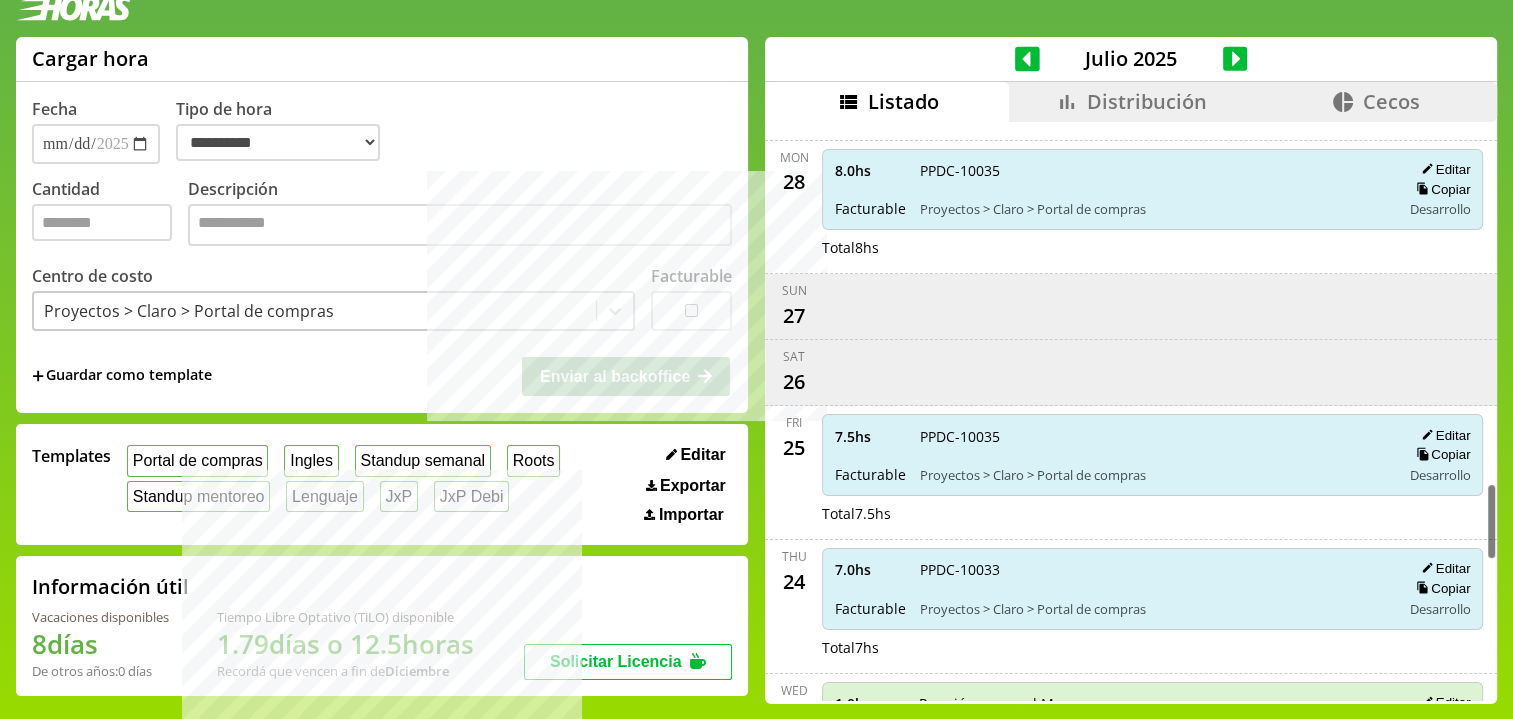 drag, startPoint x: 1480, startPoint y: 551, endPoint x: 1463, endPoint y: 238, distance: 313.46133 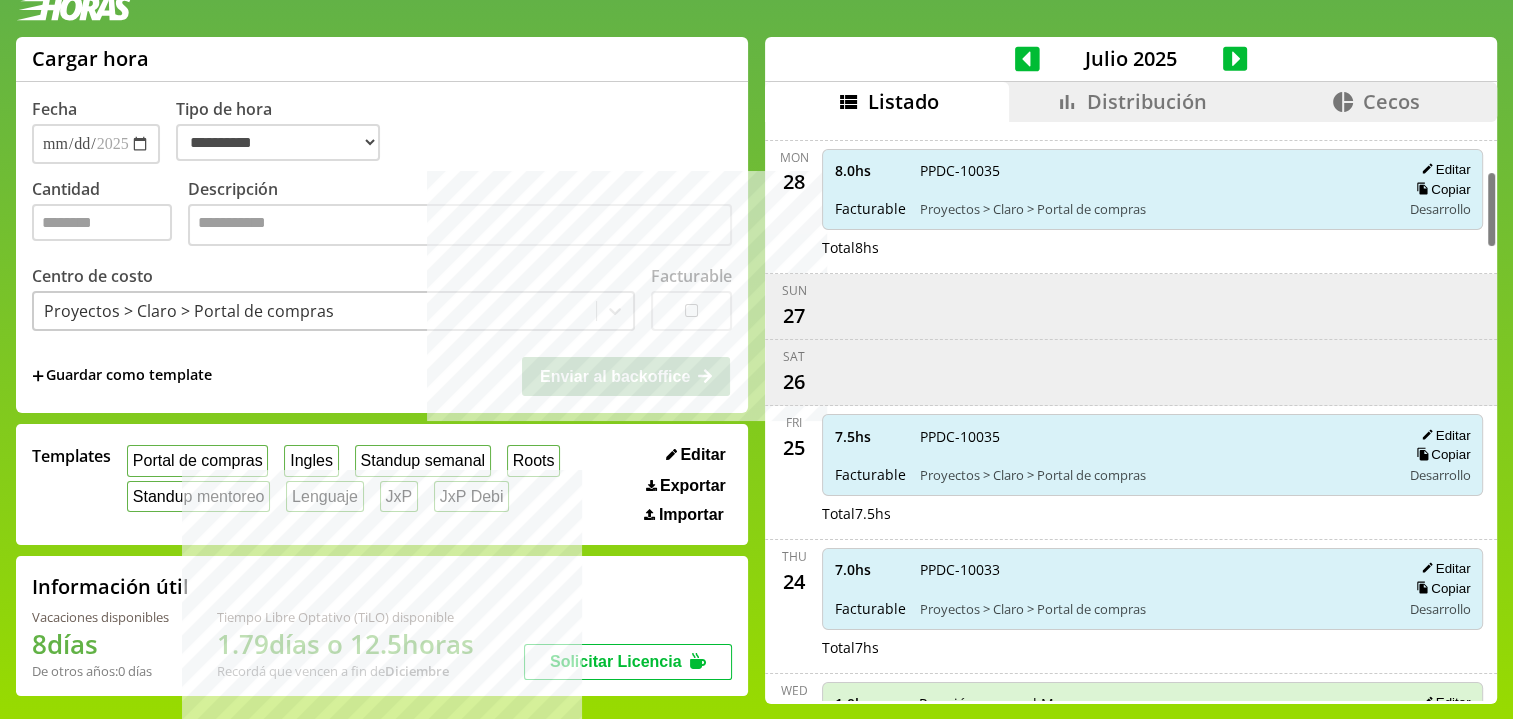 click on "Thu 31 7.0  hs  Facturable PPDC-10035 Proyectos > Claro > Portal de compras Editar Copiar Desarrollo Total  7 hs Wed 30 7.0  hs  Facturable Planning & PPDC-10035 Proyectos > Claro > Portal de compras Editar Copiar Desarrollo Total  7 hs Tue 29 7.0  hs  Facturable PPDC-10035 & Demo/Retro  Proyectos > Claro > Portal de compras Editar Copiar Desarrollo Total  7 hs Mon 28 8.0  hs  Facturable PPDC-10035 Proyectos > Claro > Portal de compras Editar Copiar Desarrollo Total  8 hs Sun 27 Sat 26 Fri 25 7.5  hs  Facturable PPDC-10035 Proyectos > Claro > Portal de compras Editar Copiar Desarrollo Total  7.5 hs Thu 24 7.0  hs  Facturable PPDC-10033 Proyectos > Claro > Portal de compras Editar Copiar Desarrollo Total  7 hs Wed 23 1.0  hs  Reunión mensual Macro 10Pines > Areas internas > Equipo numeros Editar Copiar Desarrollo 6.0  hs  Facturable PPDC-10033 Proyectos > Claro > Portal de compras Editar Copiar Desarrollo Total  7 hs Tue 22 7.0  hs  Facturable PPDC-10033 & Refi & Revisión PR Bancard Editar Copiar Desarrollo" at bounding box center [1131, 411] 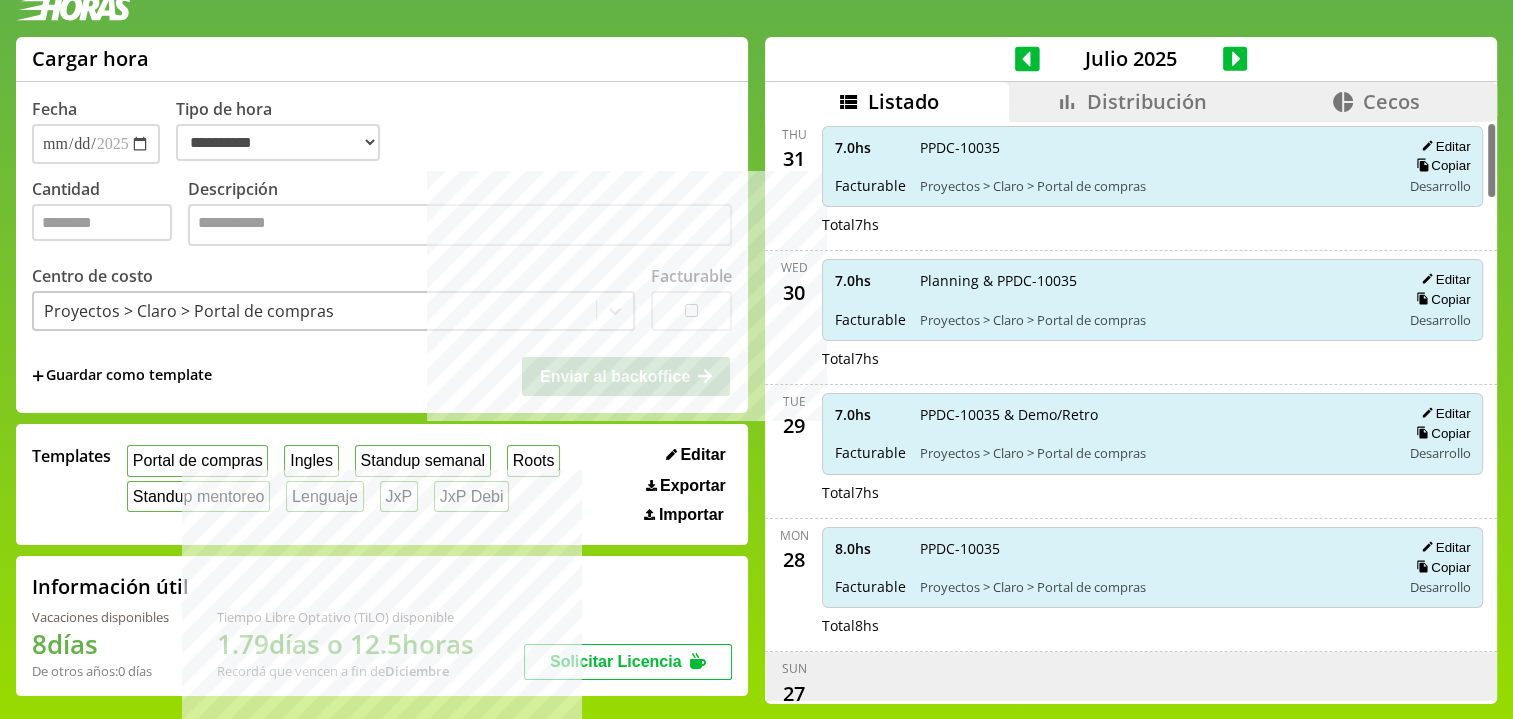 scroll, scrollTop: 0, scrollLeft: 0, axis: both 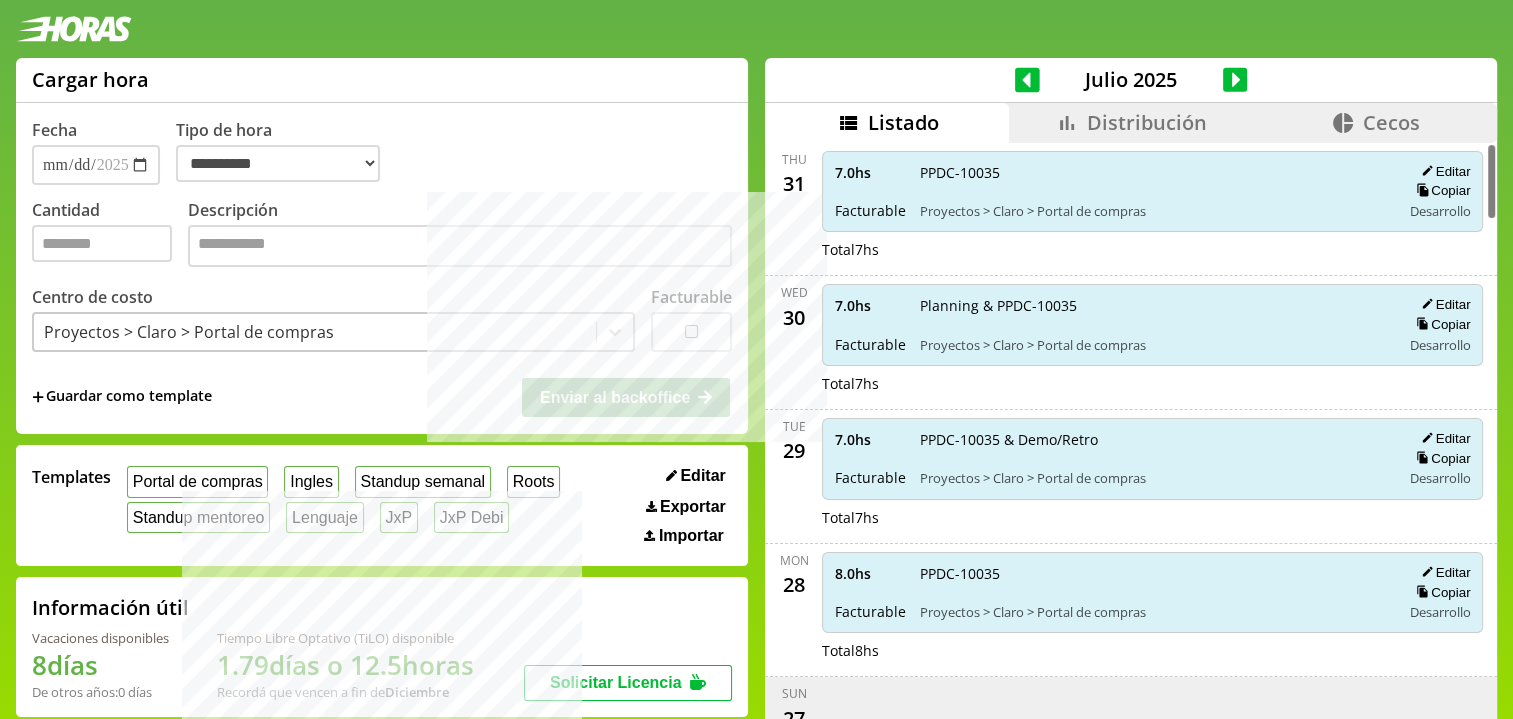 click on "PPDC-10035 Proyectos > Claro > Portal de compras" at bounding box center (1153, 191) 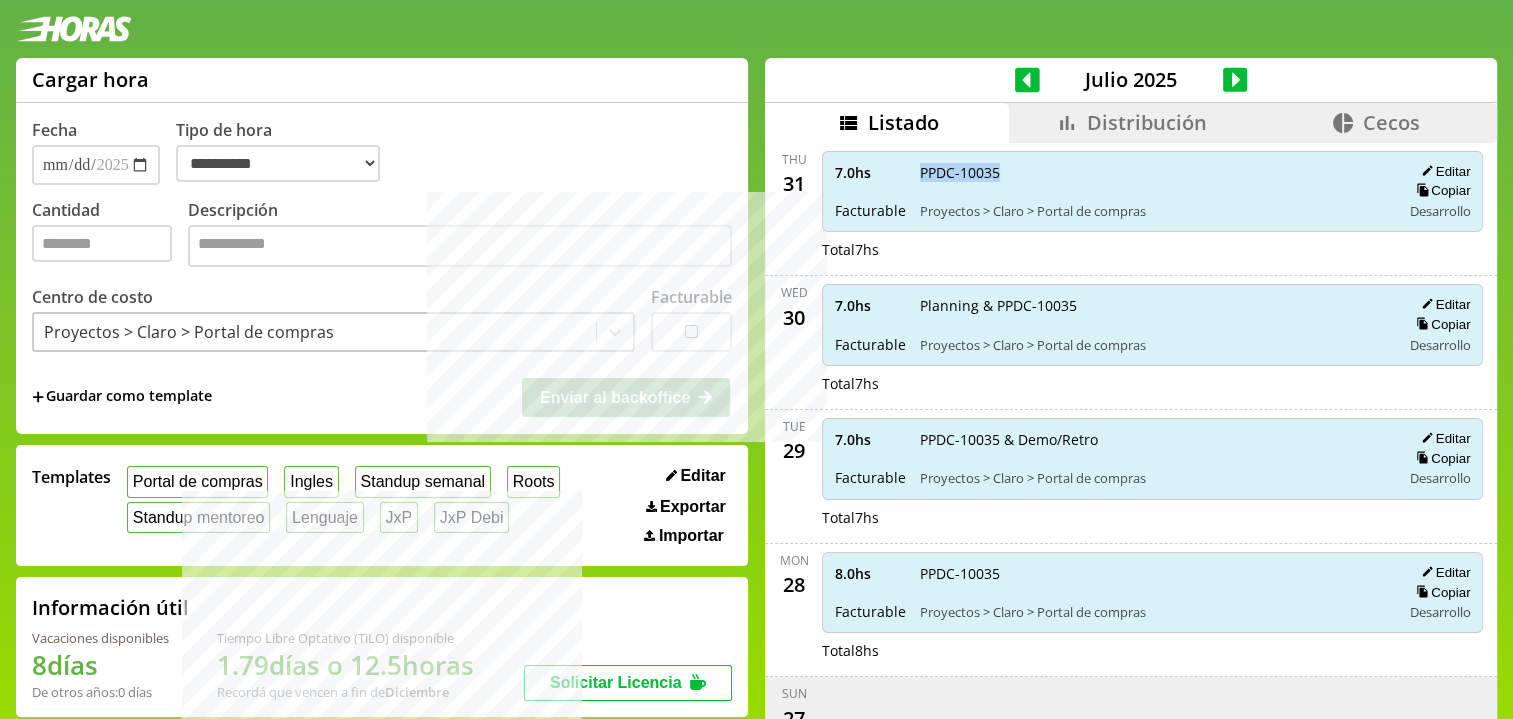 drag, startPoint x: 930, startPoint y: 175, endPoint x: 970, endPoint y: 172, distance: 40.112343 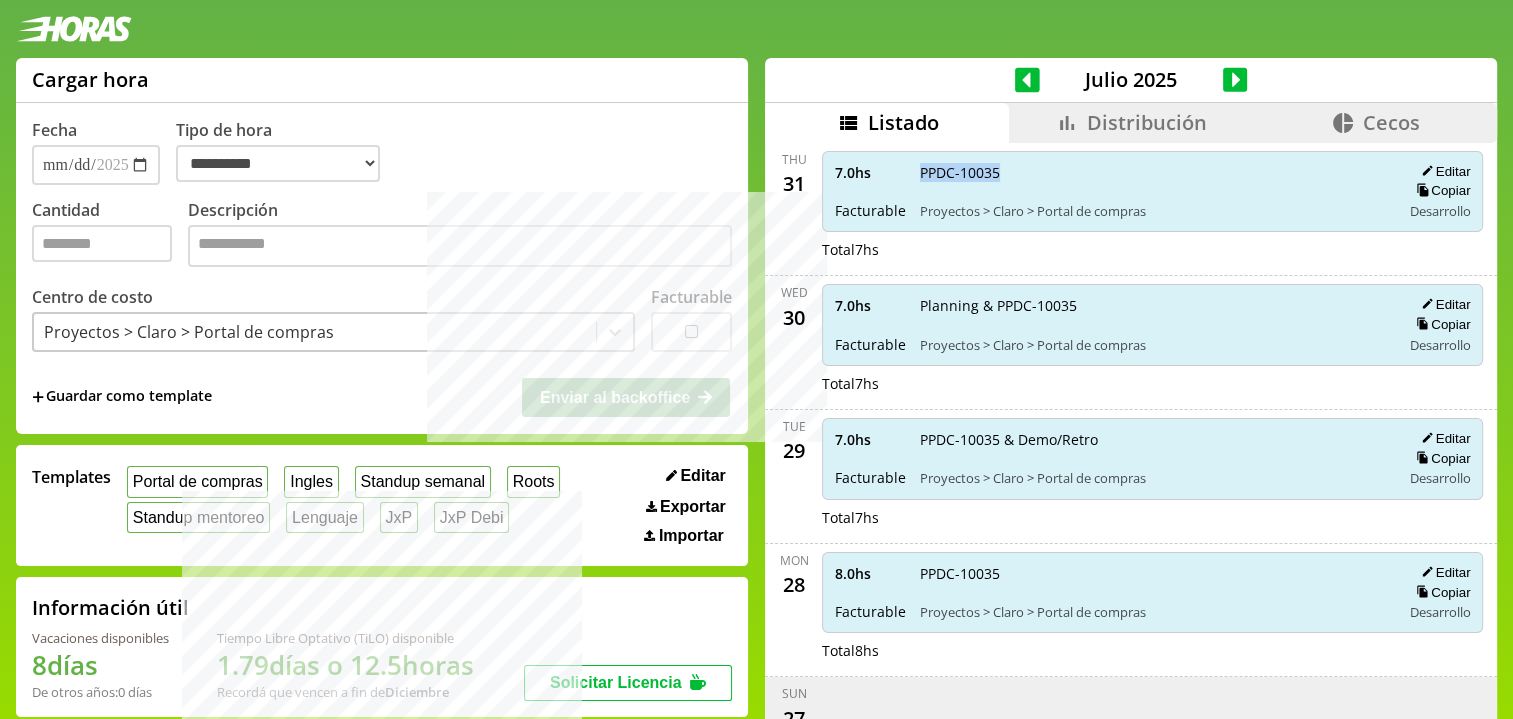 click on "PPDC-10035" at bounding box center [1153, 172] 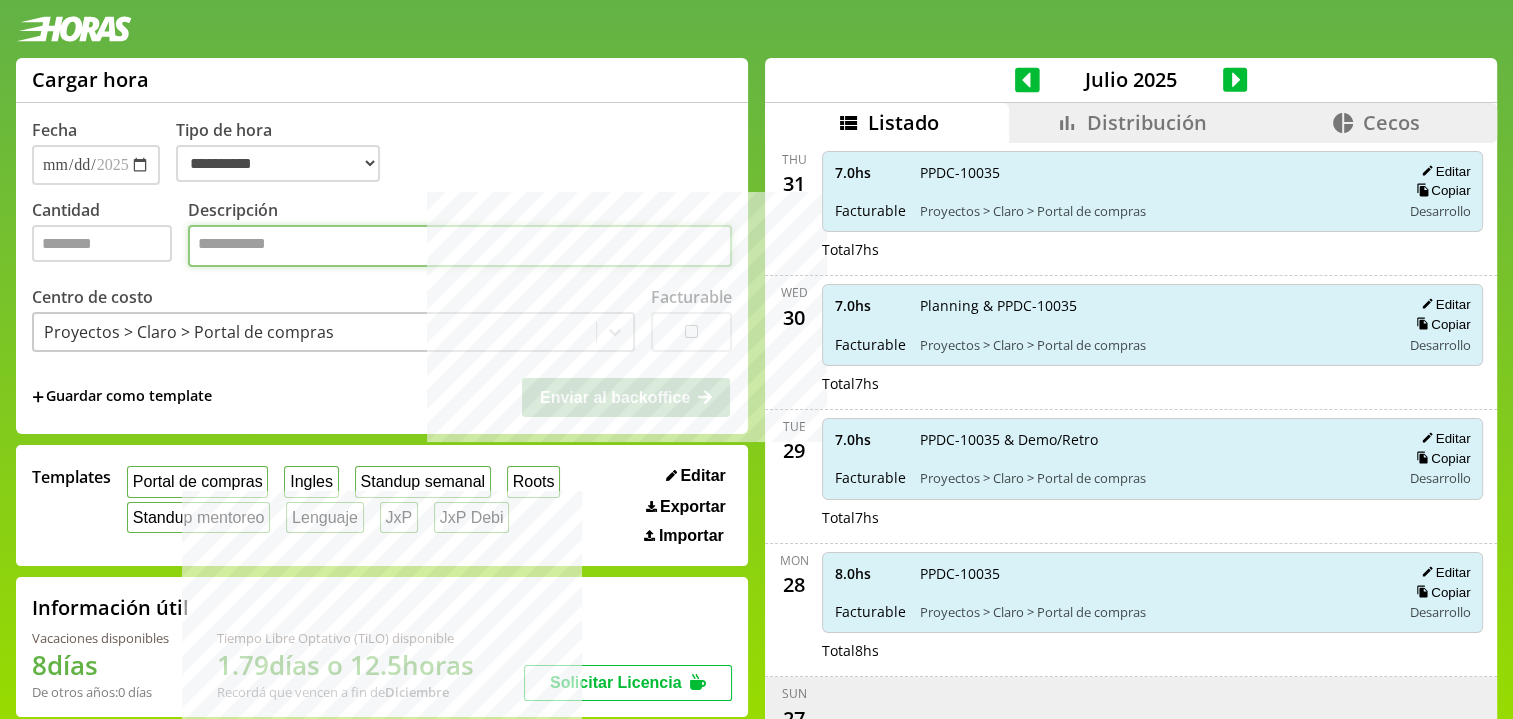 drag, startPoint x: 261, startPoint y: 255, endPoint x: 272, endPoint y: 255, distance: 11 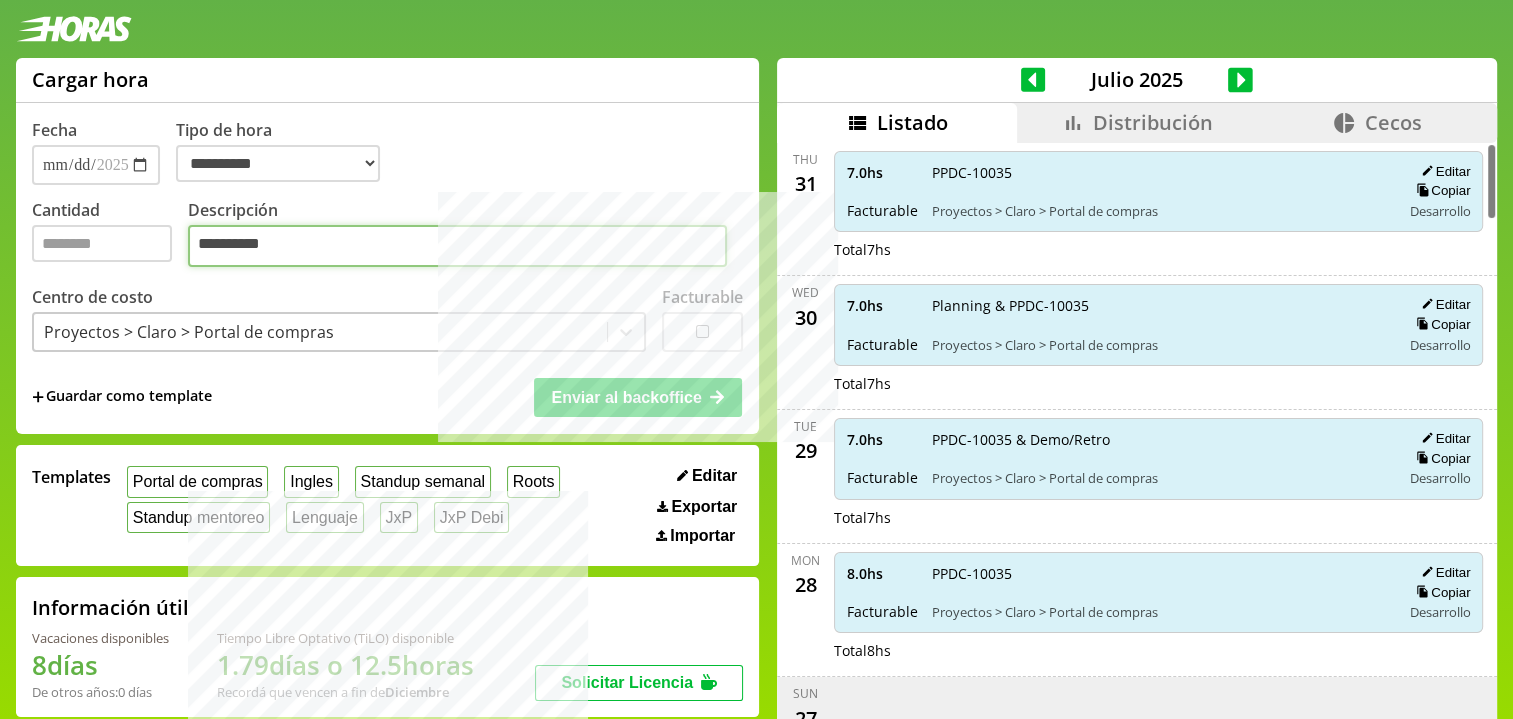 type on "**********" 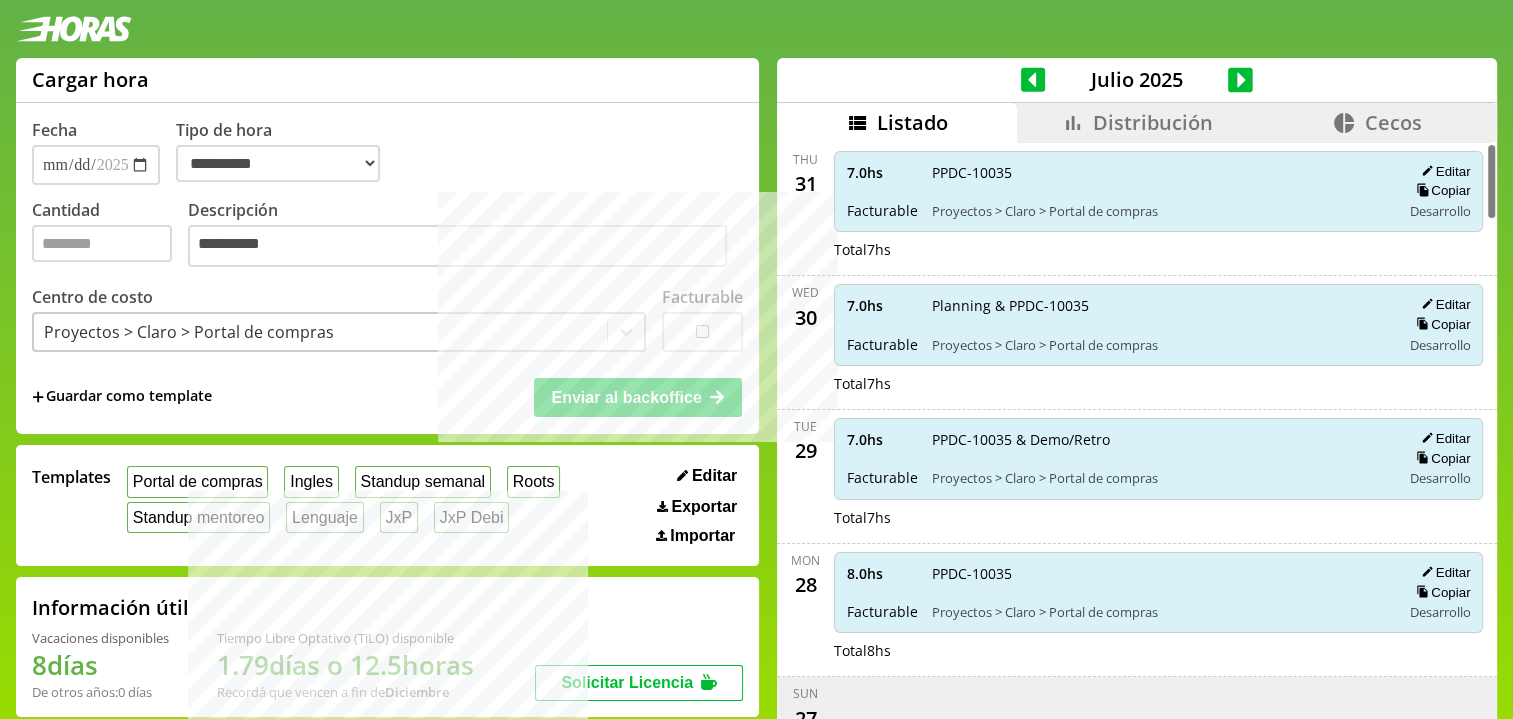 click on "Distribución" at bounding box center [1137, 123] 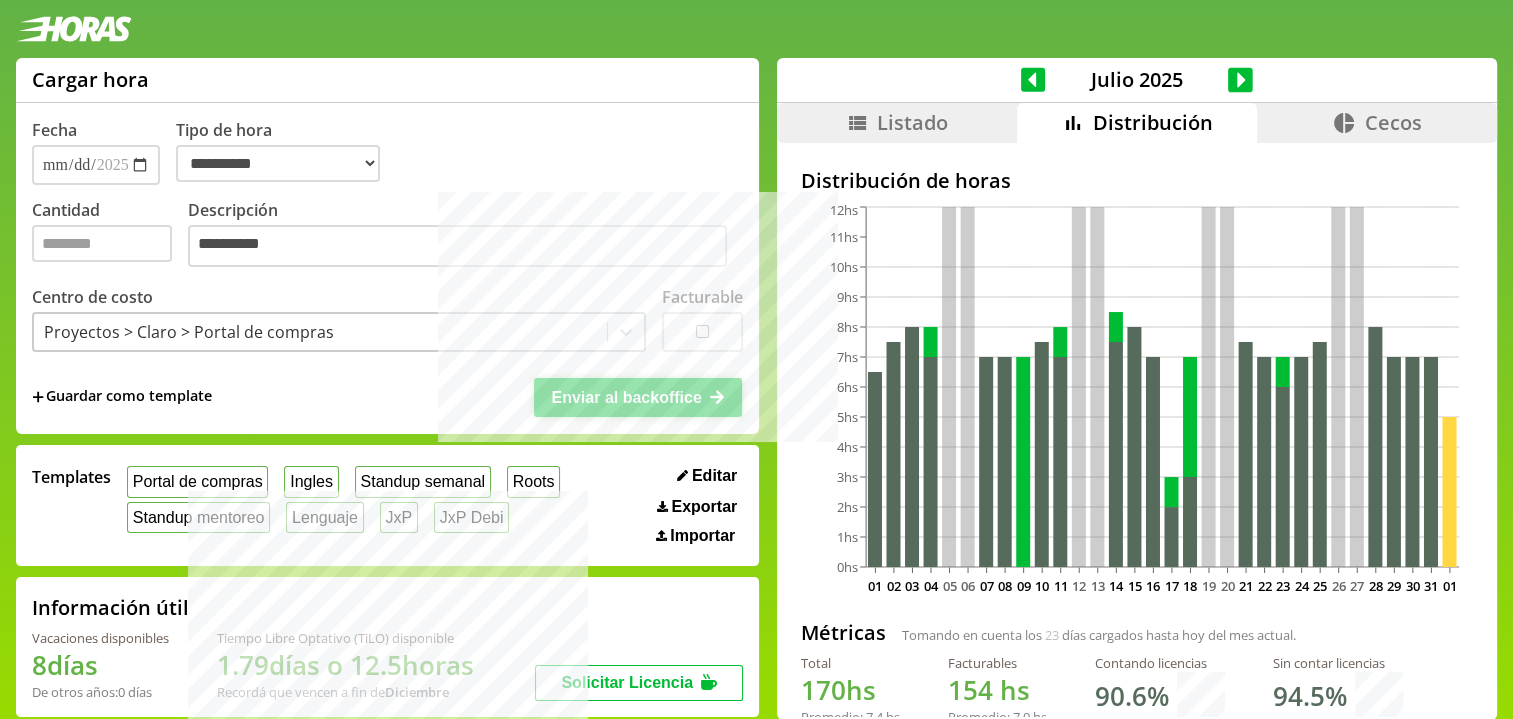 click on "Enviar al backoffice" at bounding box center (638, 397) 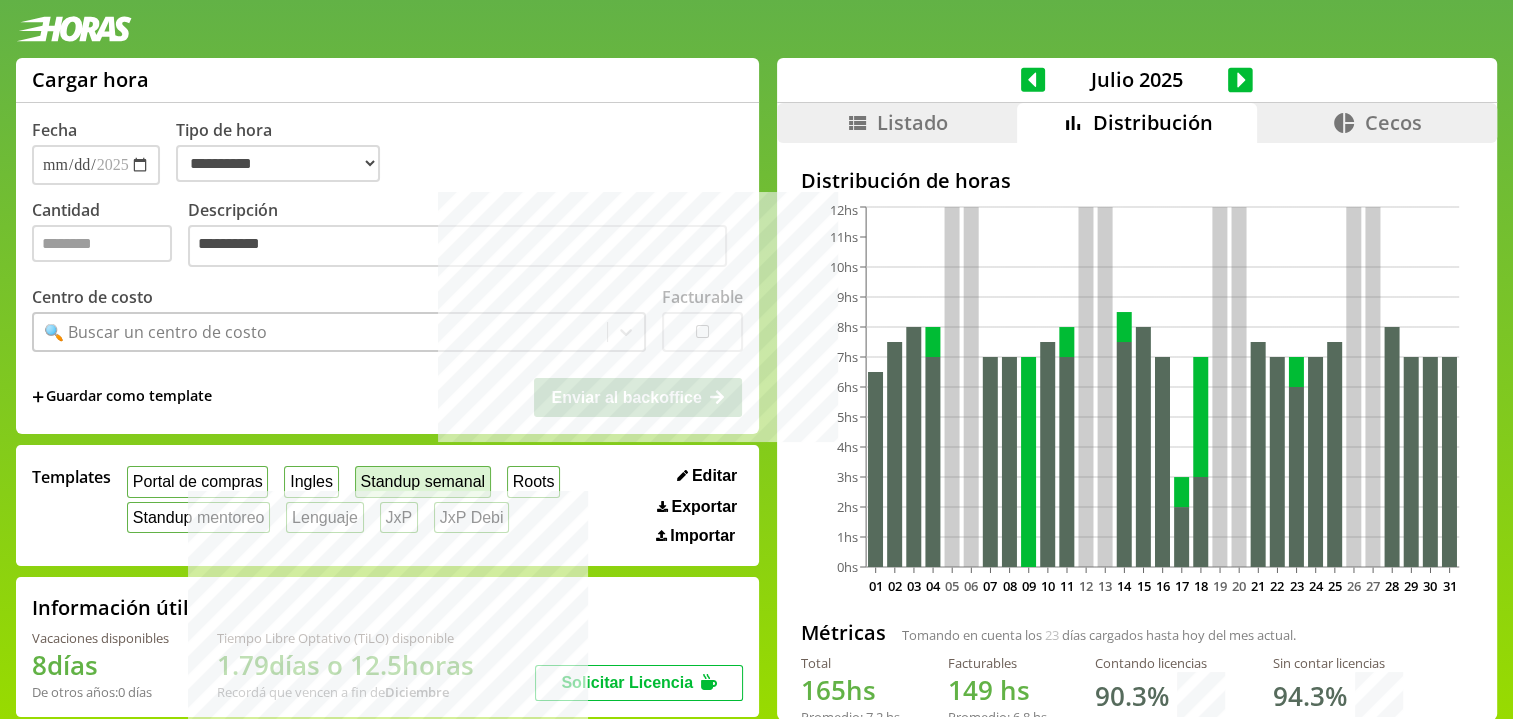 click on "Standup semanal" at bounding box center (423, 481) 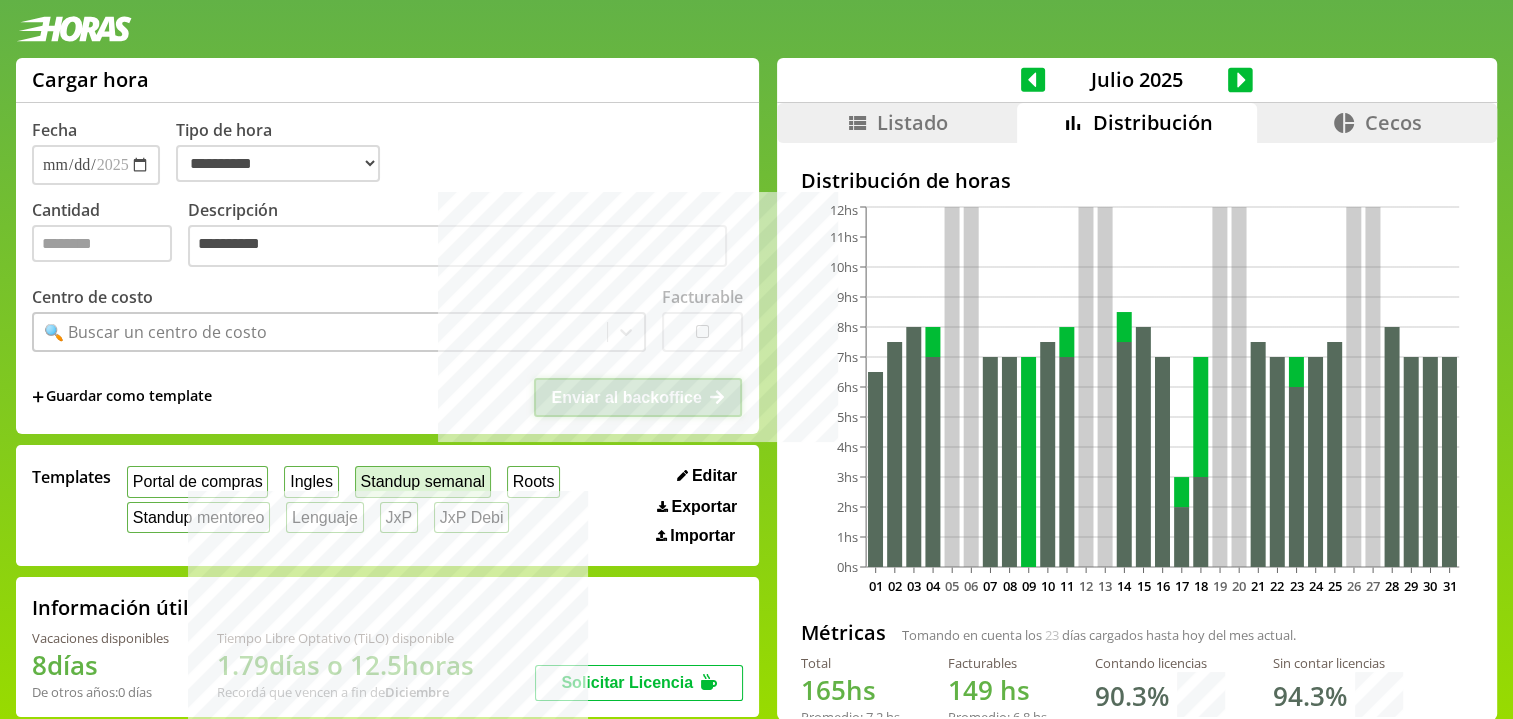 type on "*" 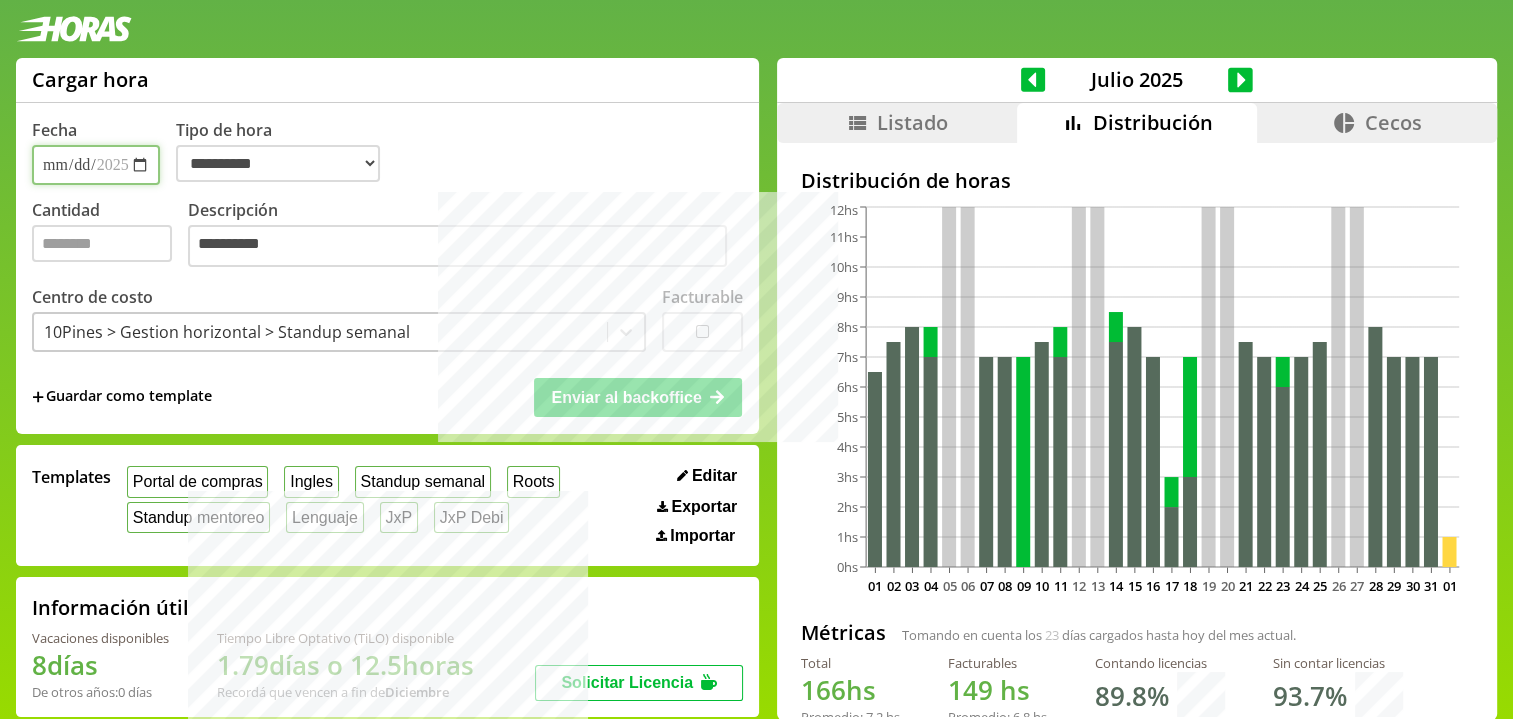 click on "**********" at bounding box center (96, 165) 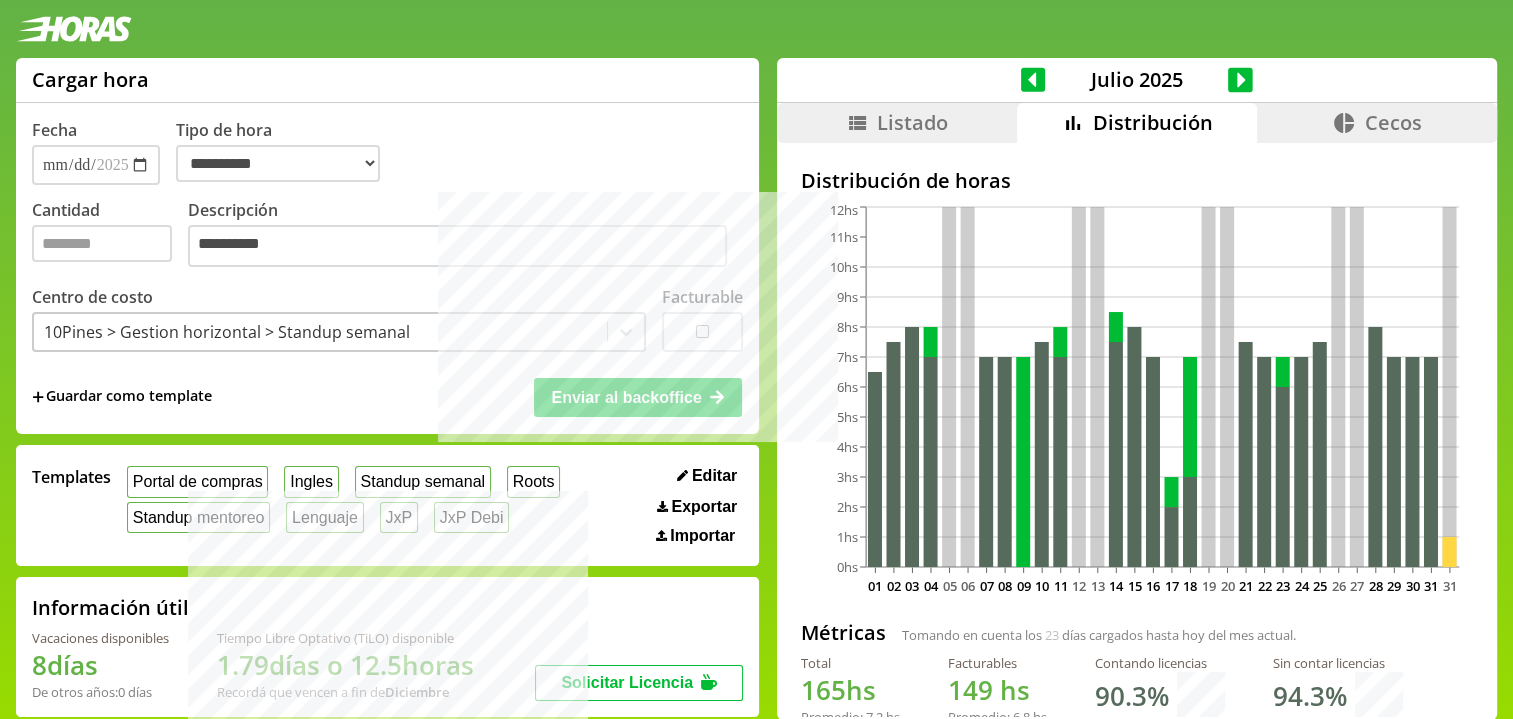 click 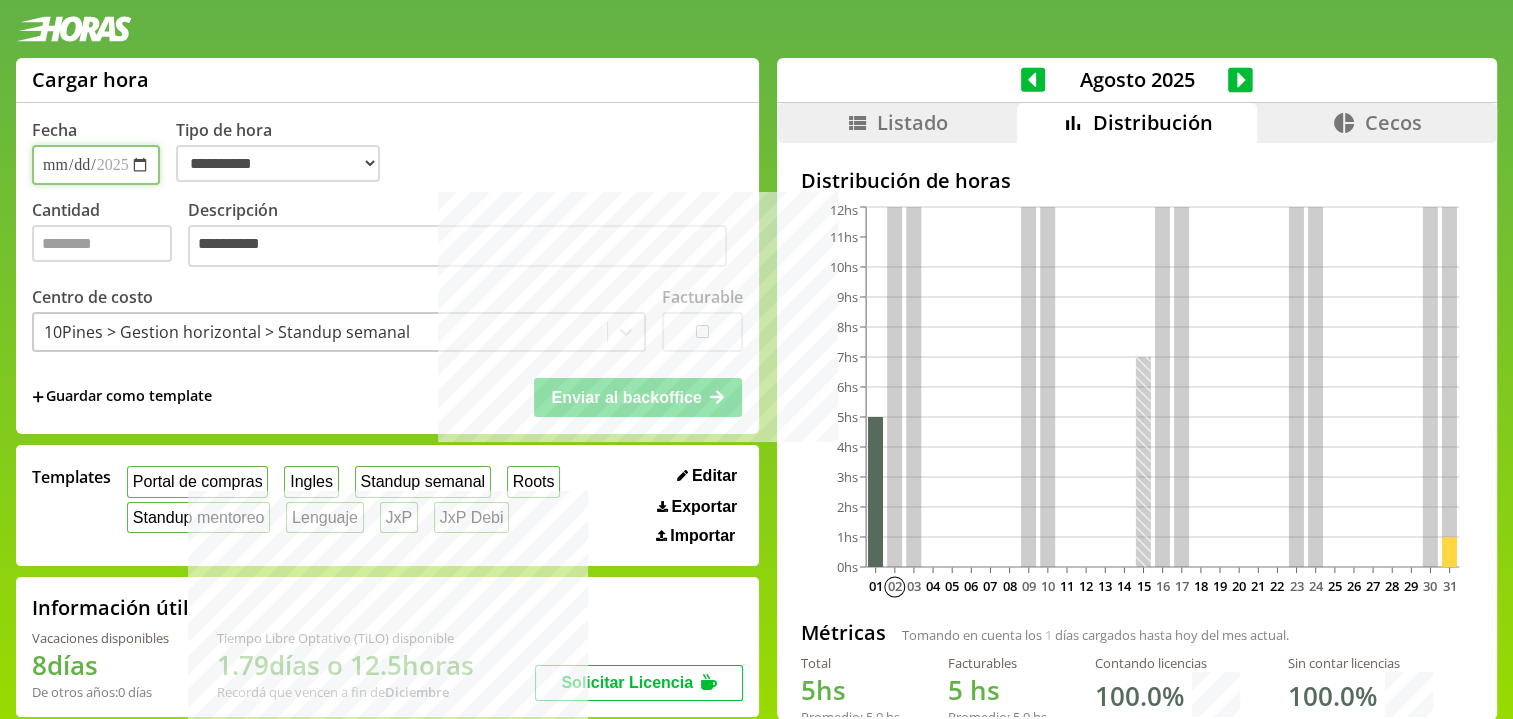 click on "**********" at bounding box center (96, 165) 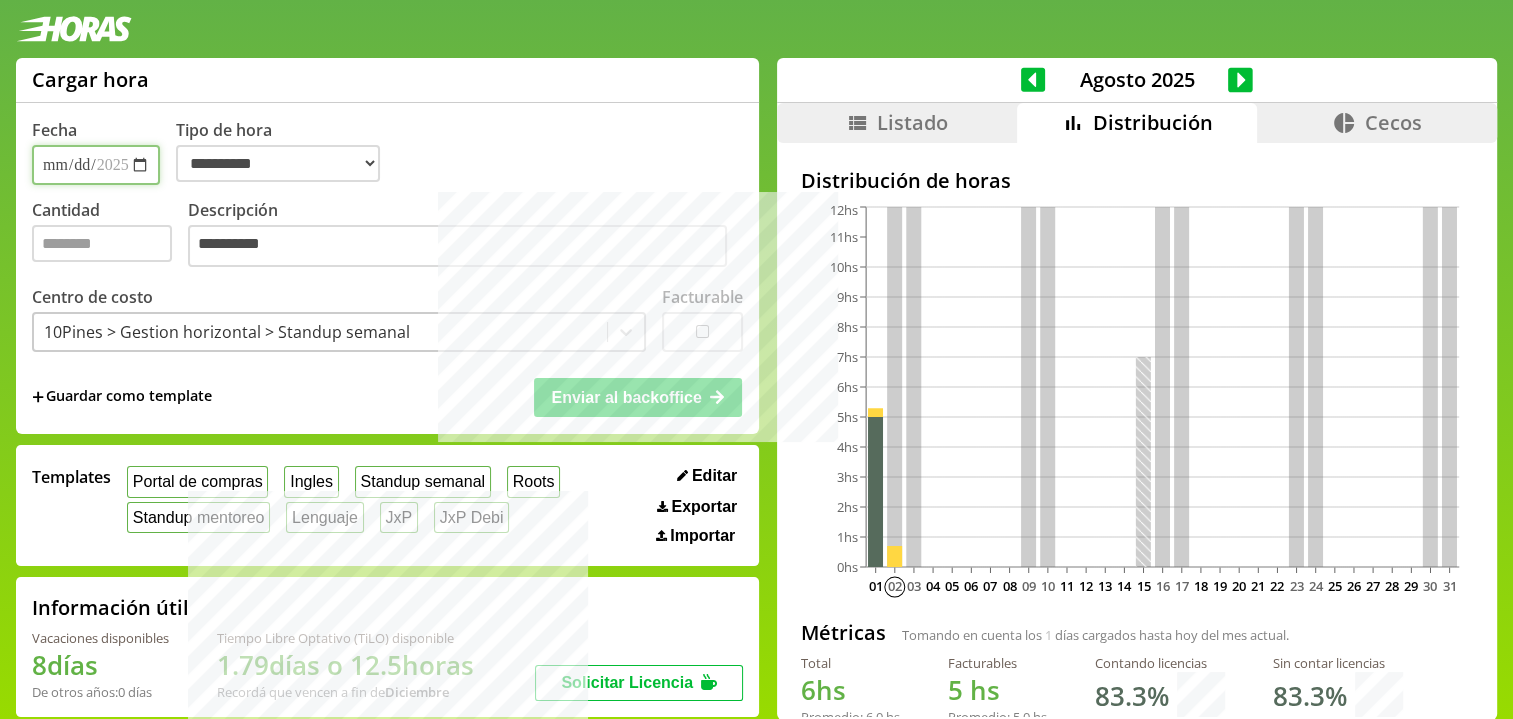 type on "**********" 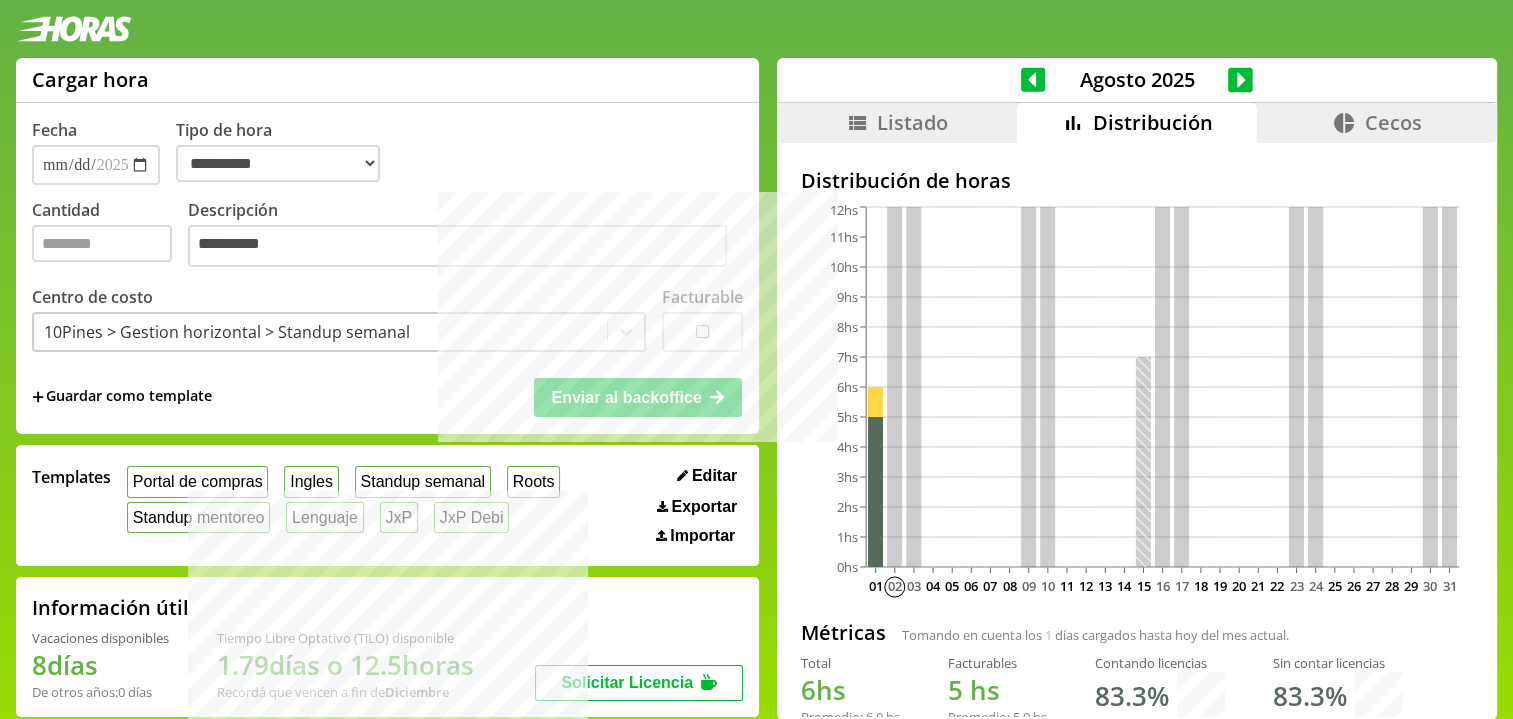 drag, startPoint x: 545, startPoint y: 375, endPoint x: 551, endPoint y: 390, distance: 16.155495 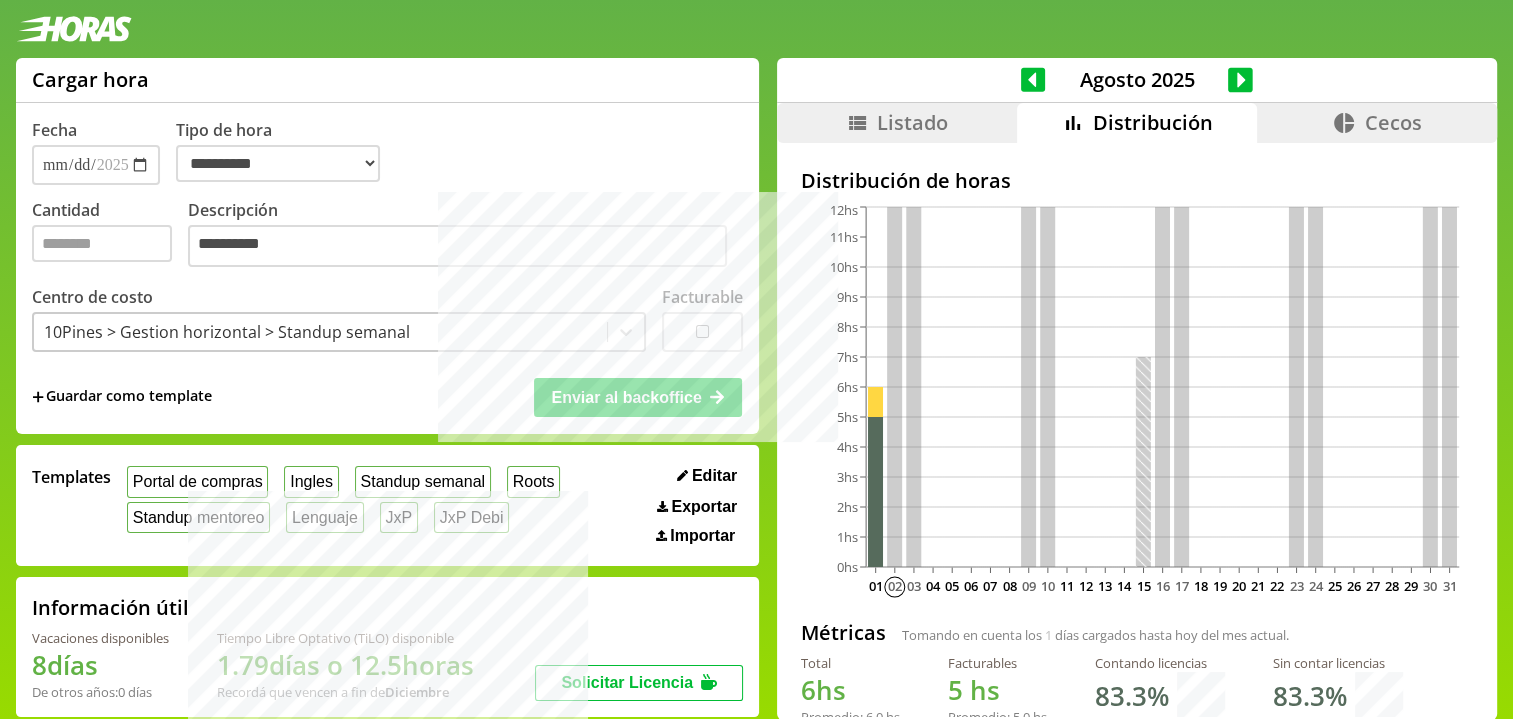 click on "**********" at bounding box center [387, 246] 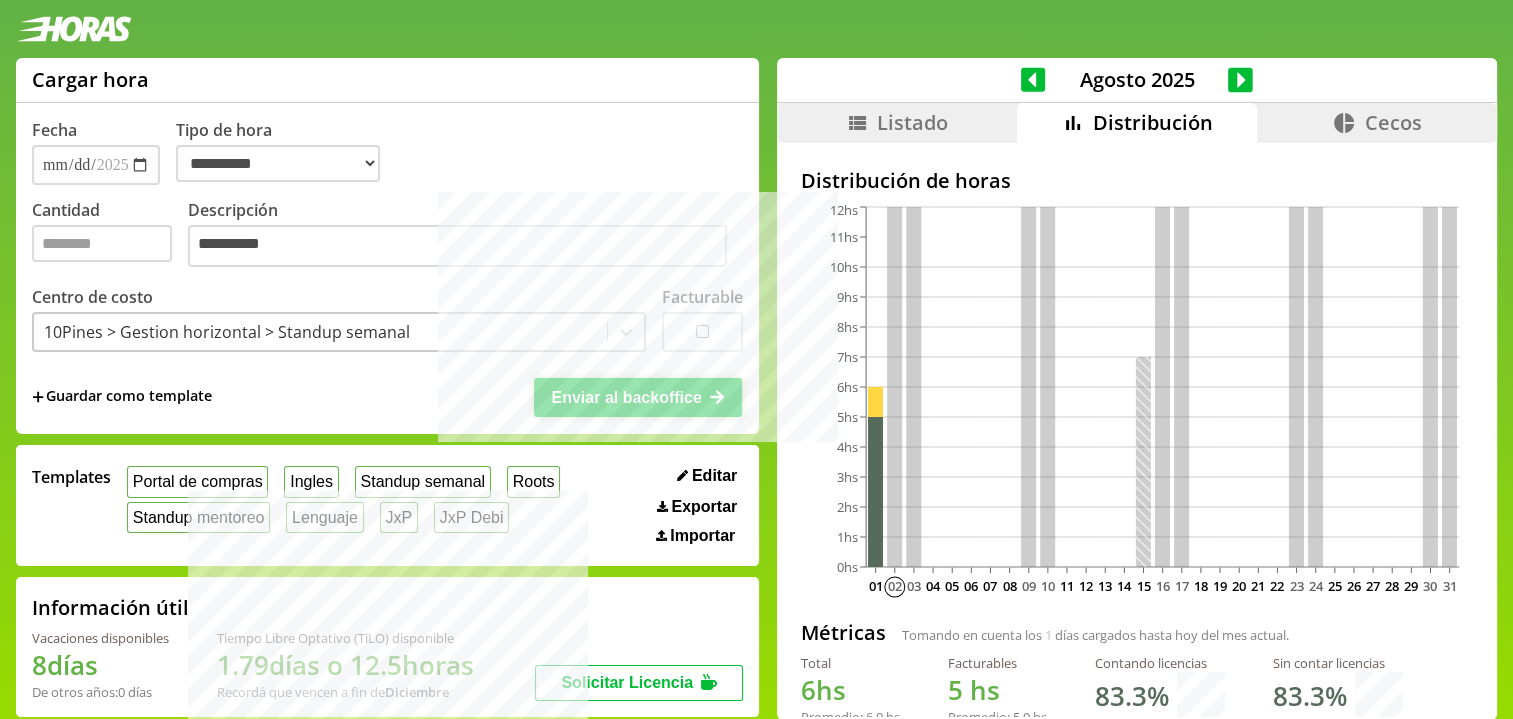 click on "Enviar al backoffice" at bounding box center (638, 397) 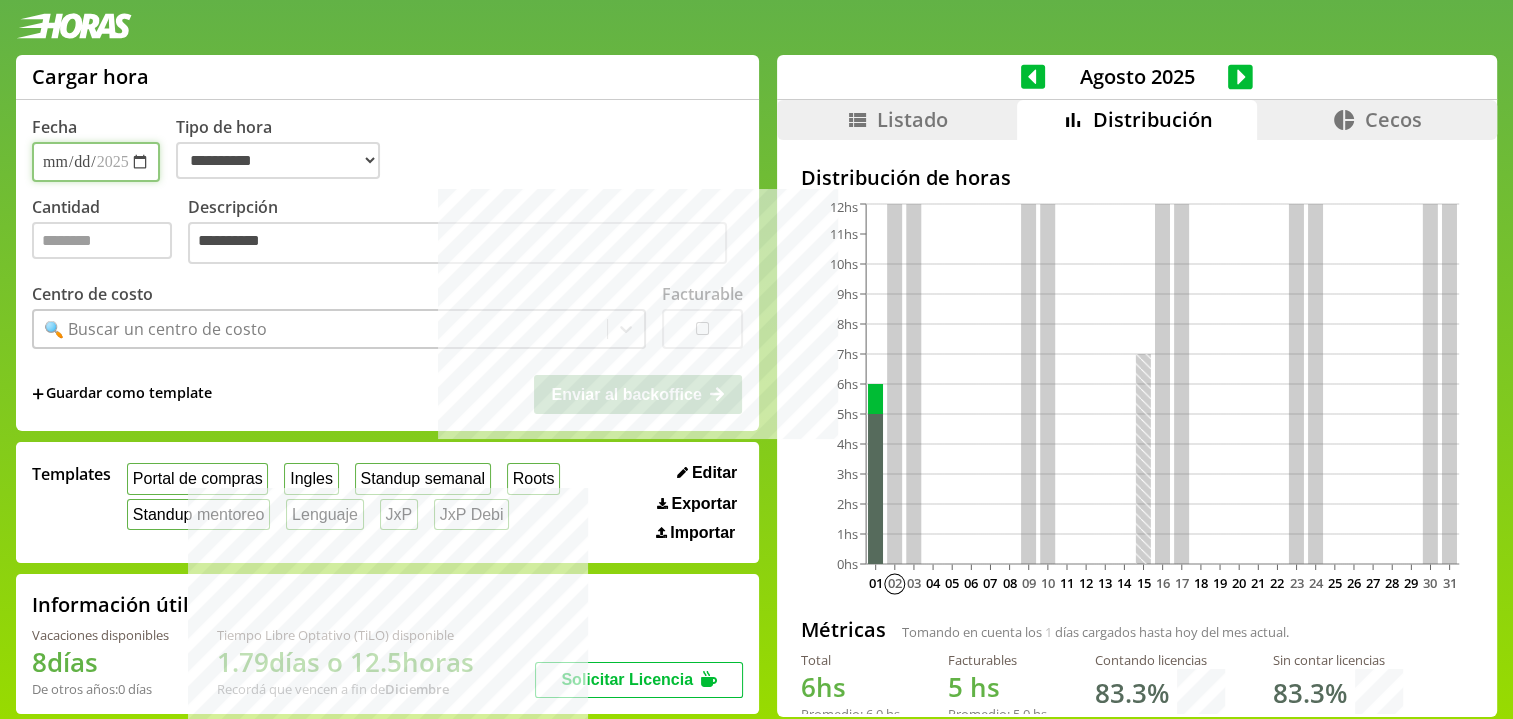 scroll, scrollTop: 4, scrollLeft: 0, axis: vertical 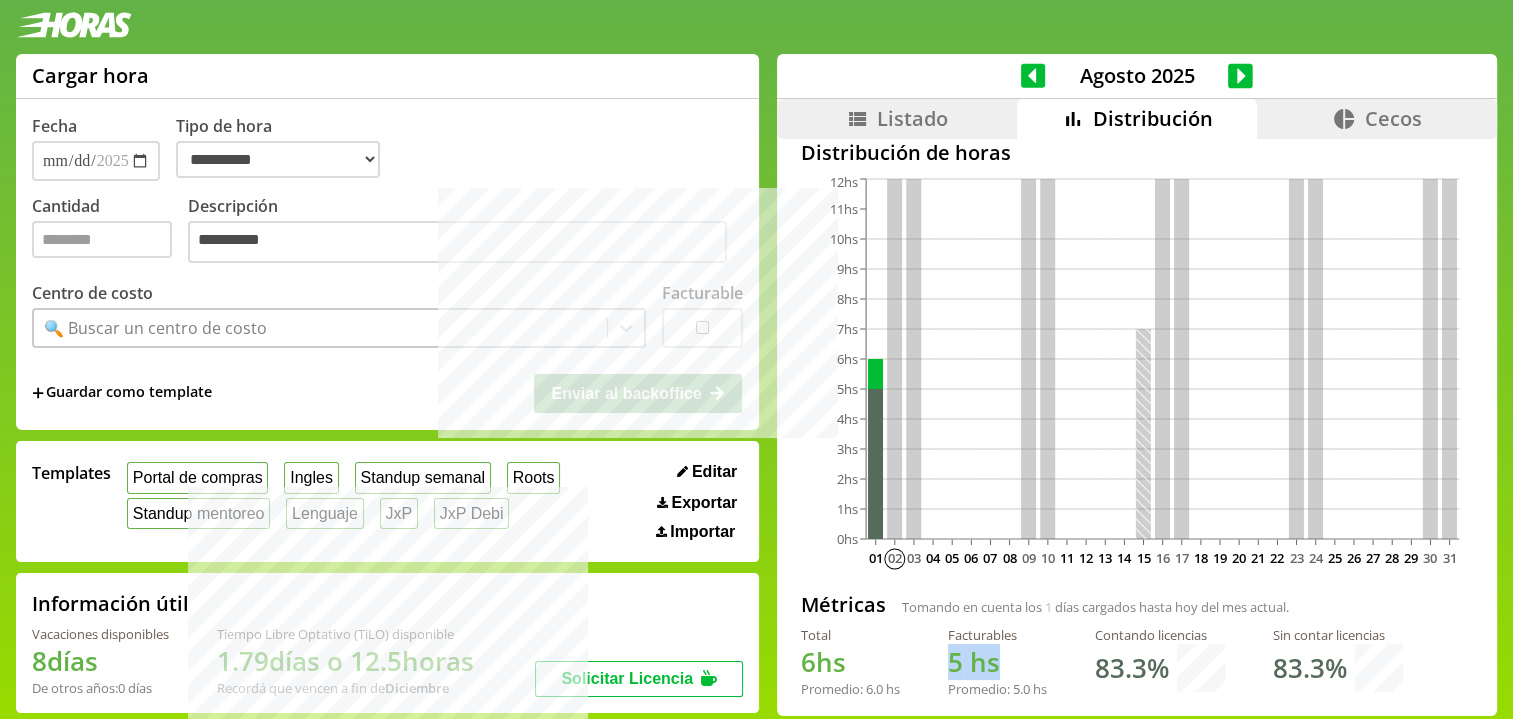 drag, startPoint x: 1004, startPoint y: 667, endPoint x: 1014, endPoint y: 669, distance: 10.198039 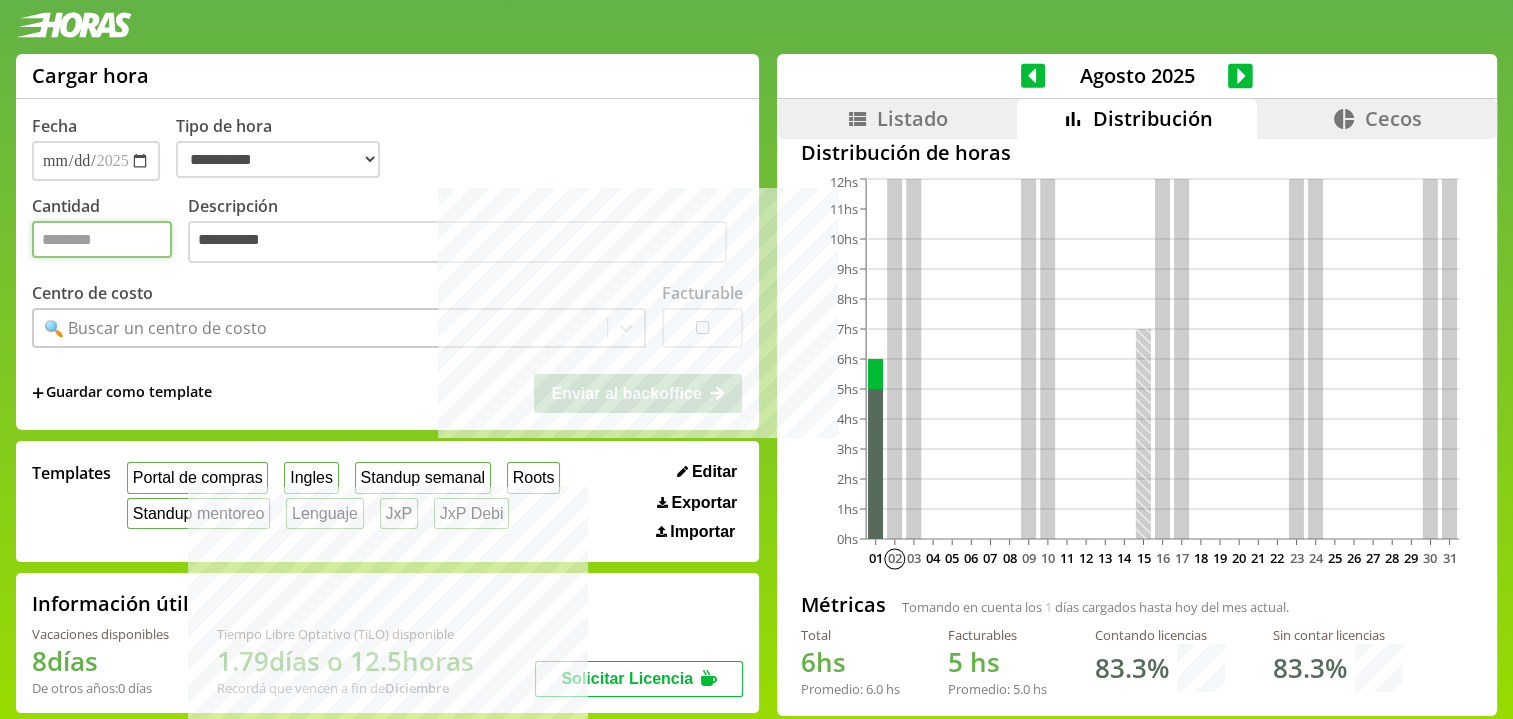 click on "Cantidad" at bounding box center (102, 239) 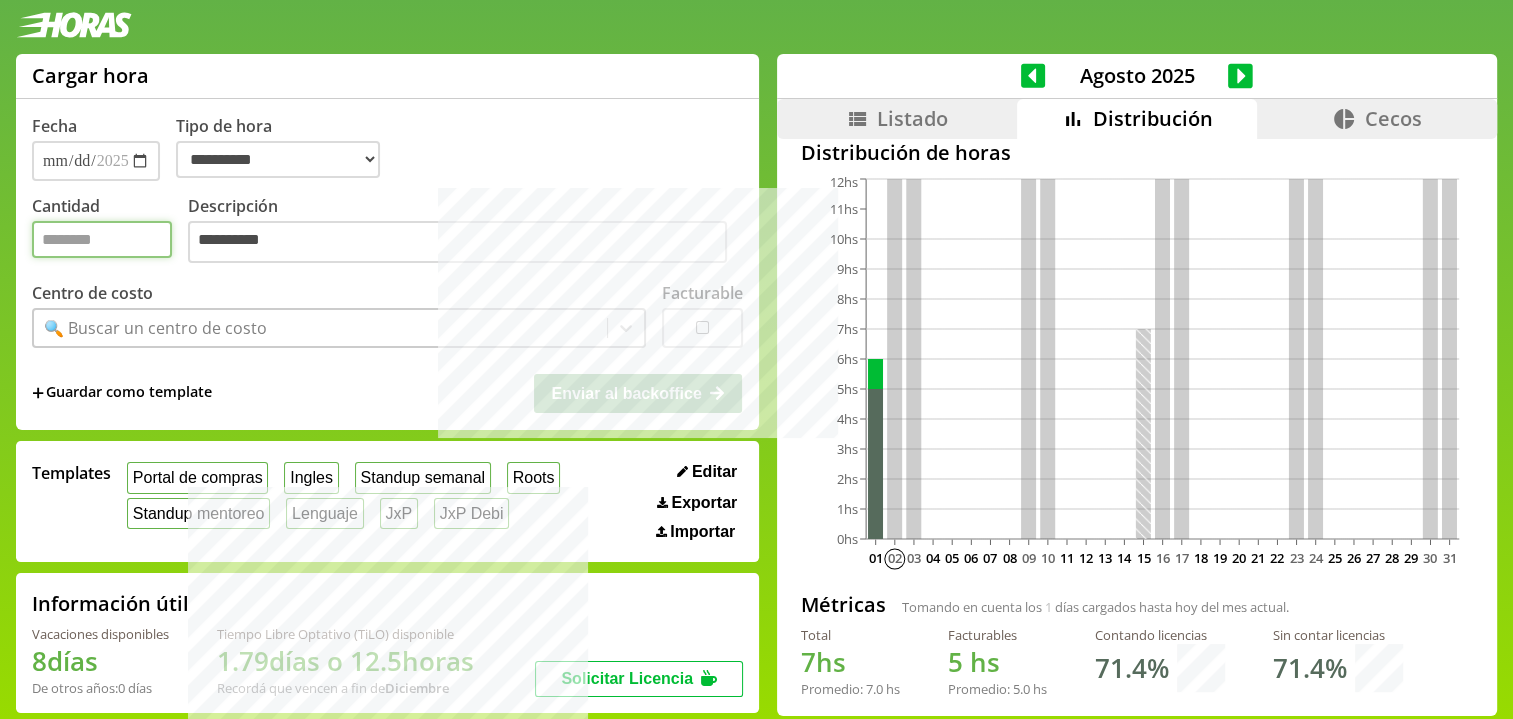 type on "*" 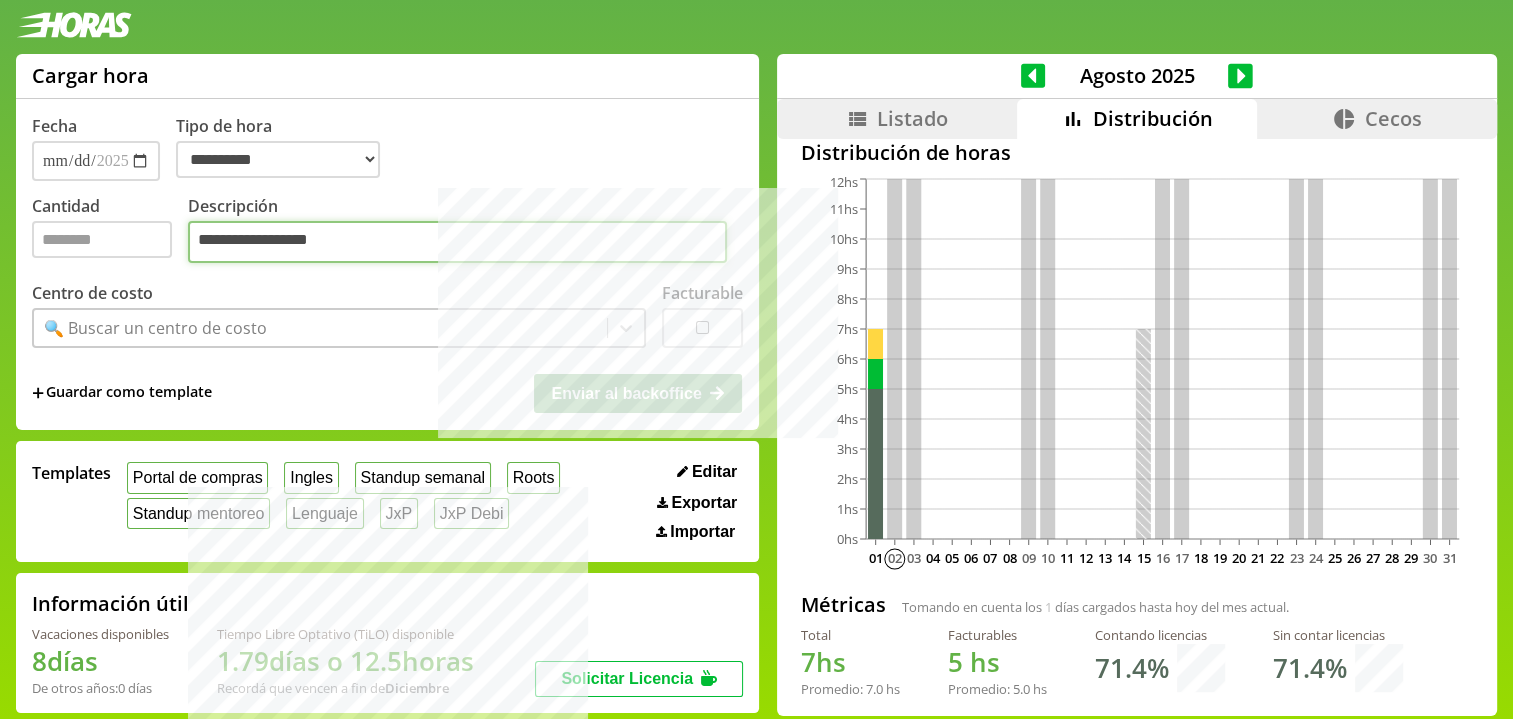 type on "**********" 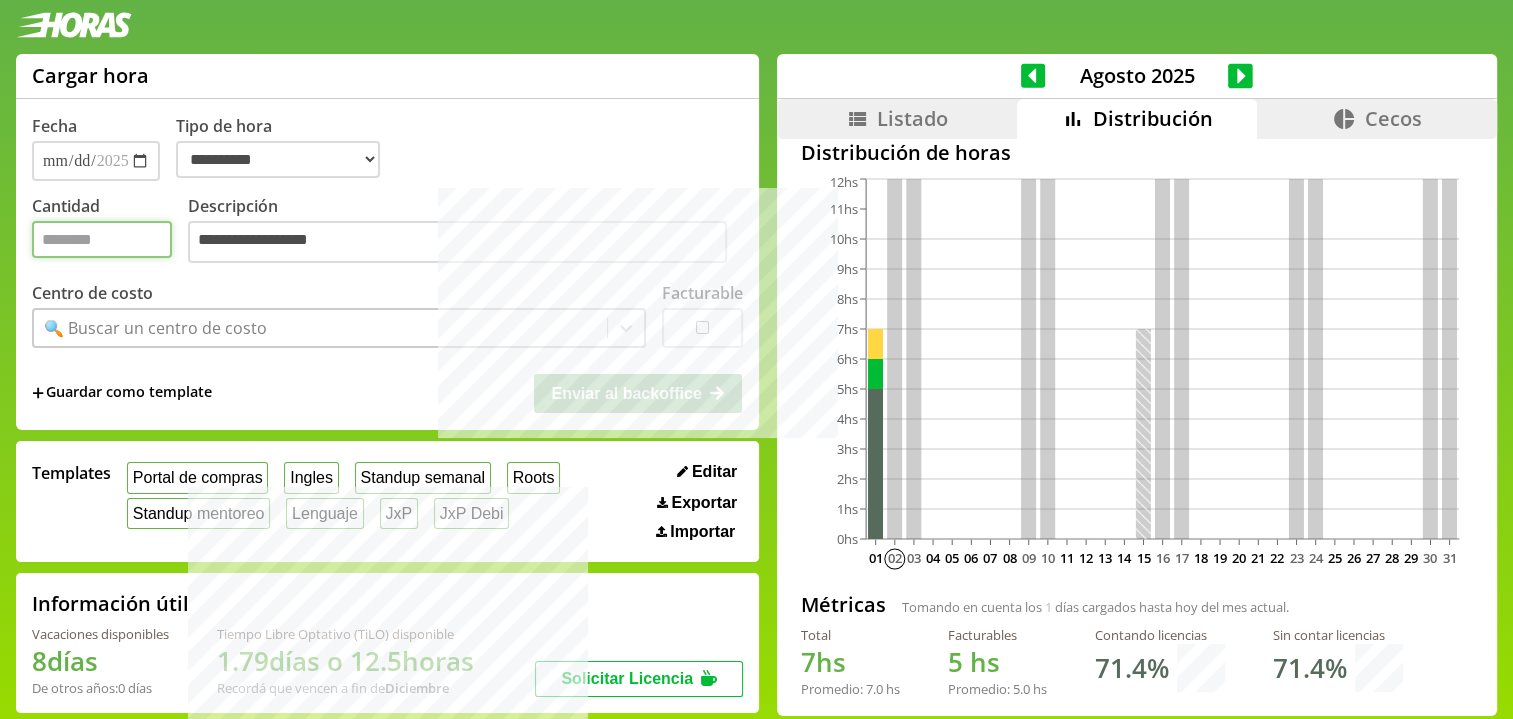 drag, startPoint x: 107, startPoint y: 239, endPoint x: -4, endPoint y: 232, distance: 111.220505 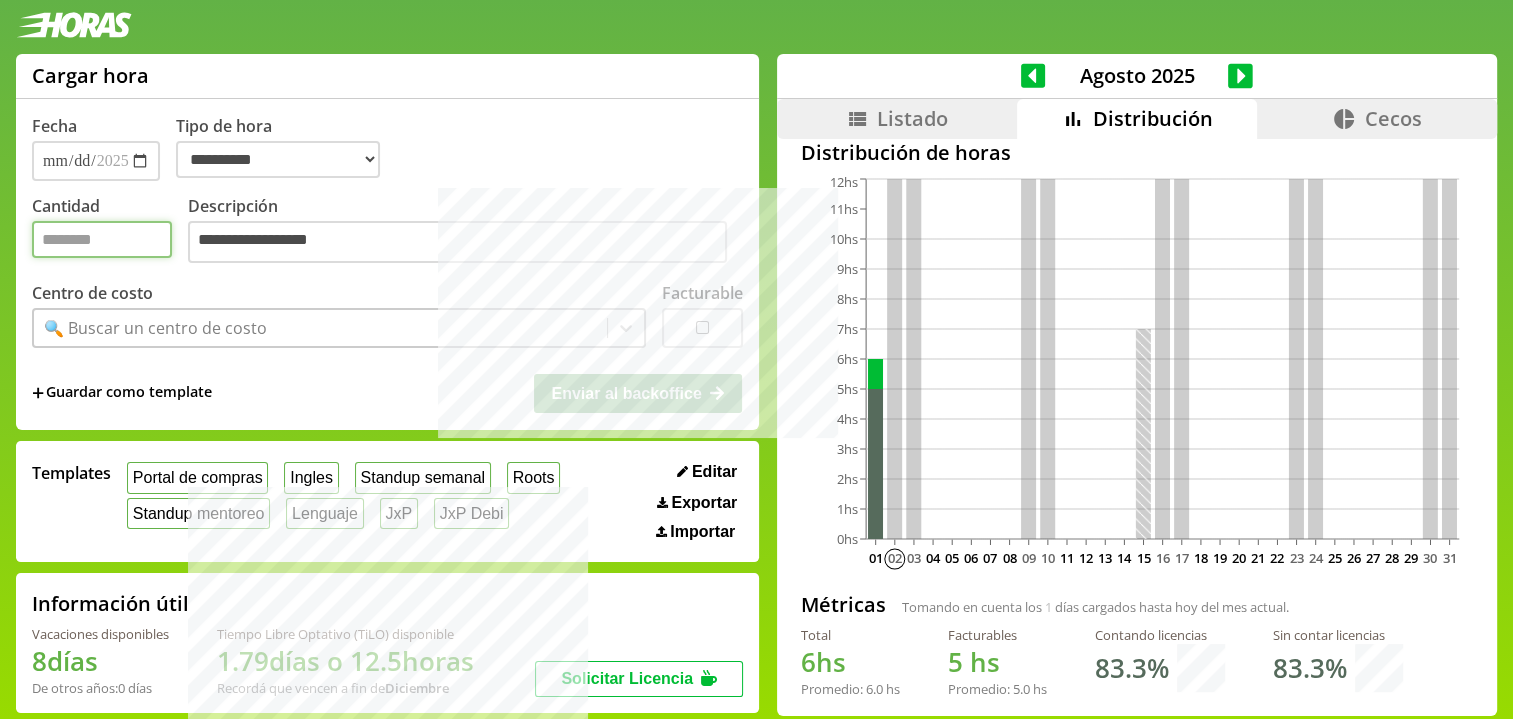 type on "**" 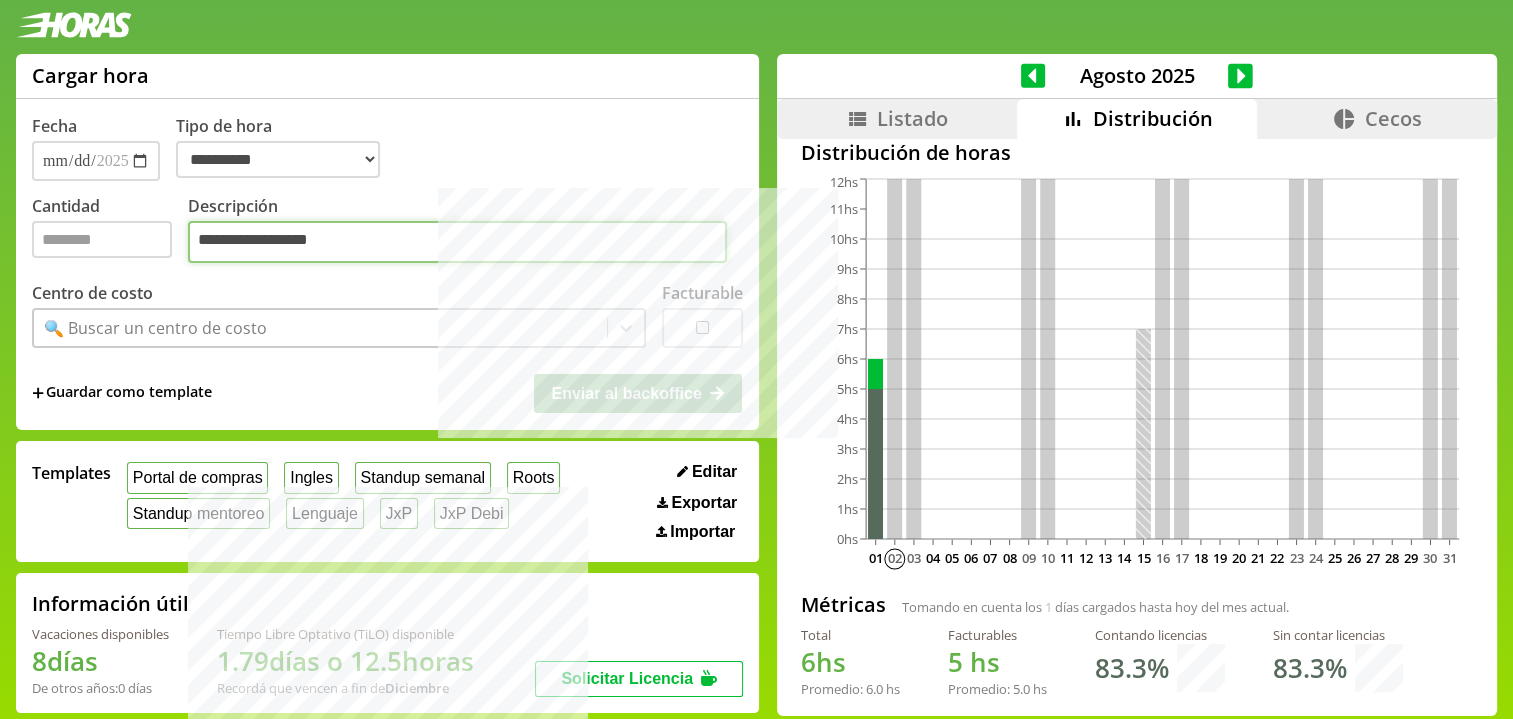 click on "**********" at bounding box center (457, 242) 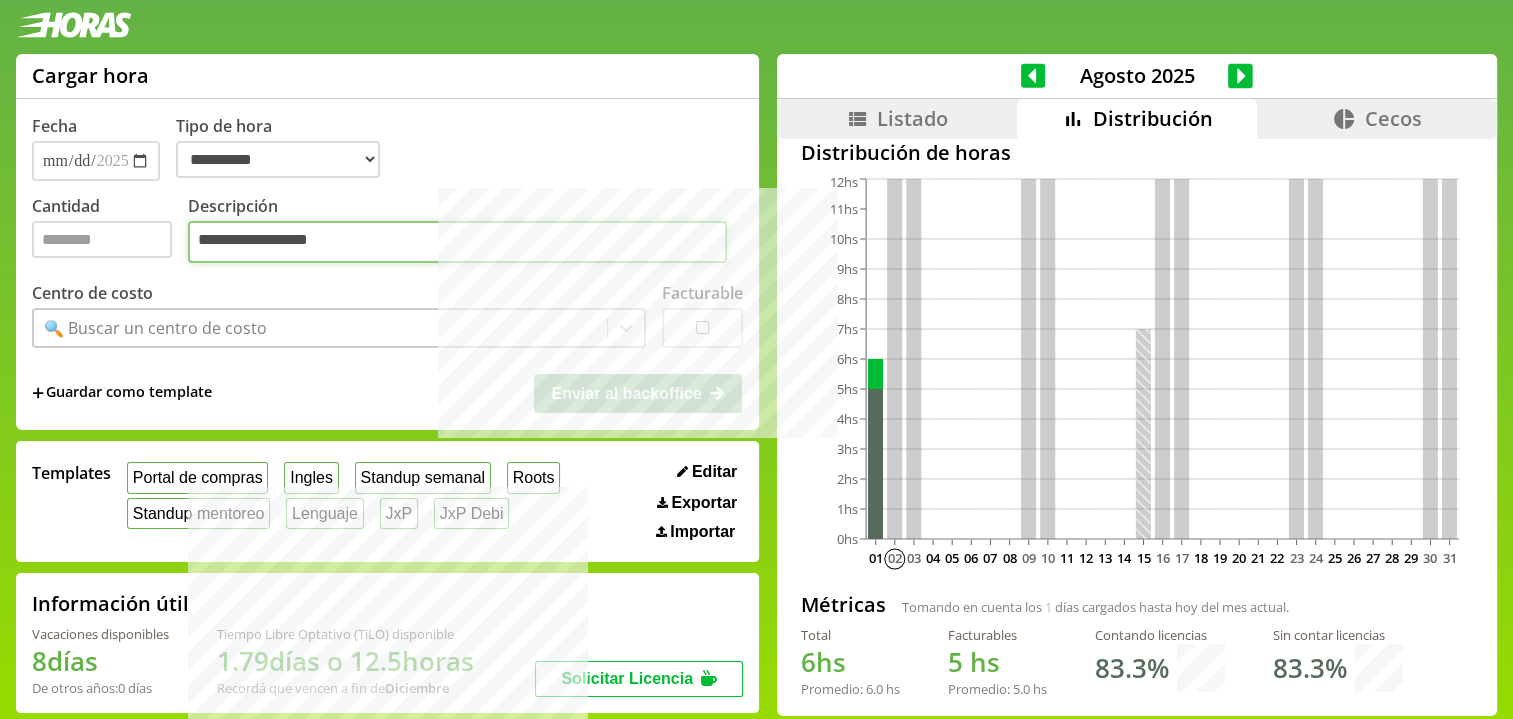 click on "**********" at bounding box center (457, 242) 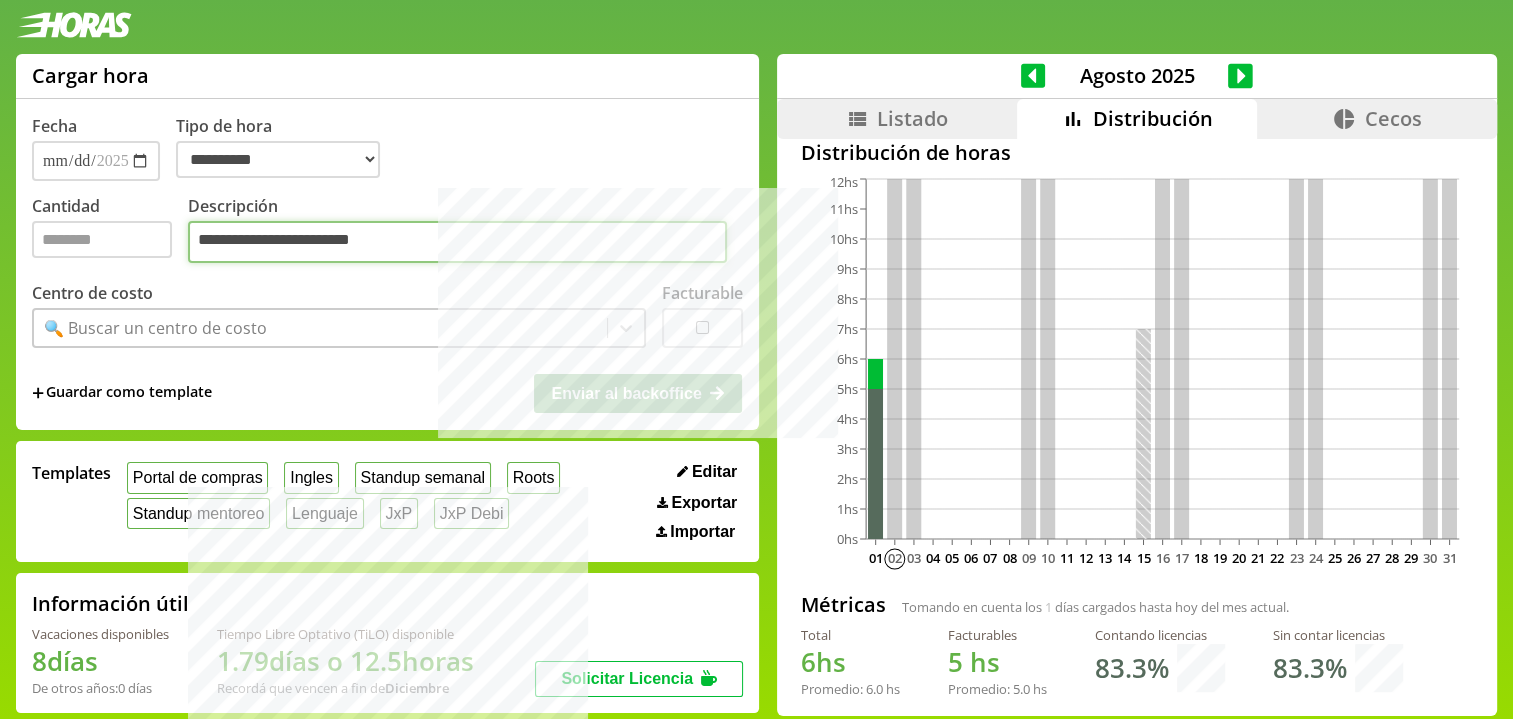 type on "**********" 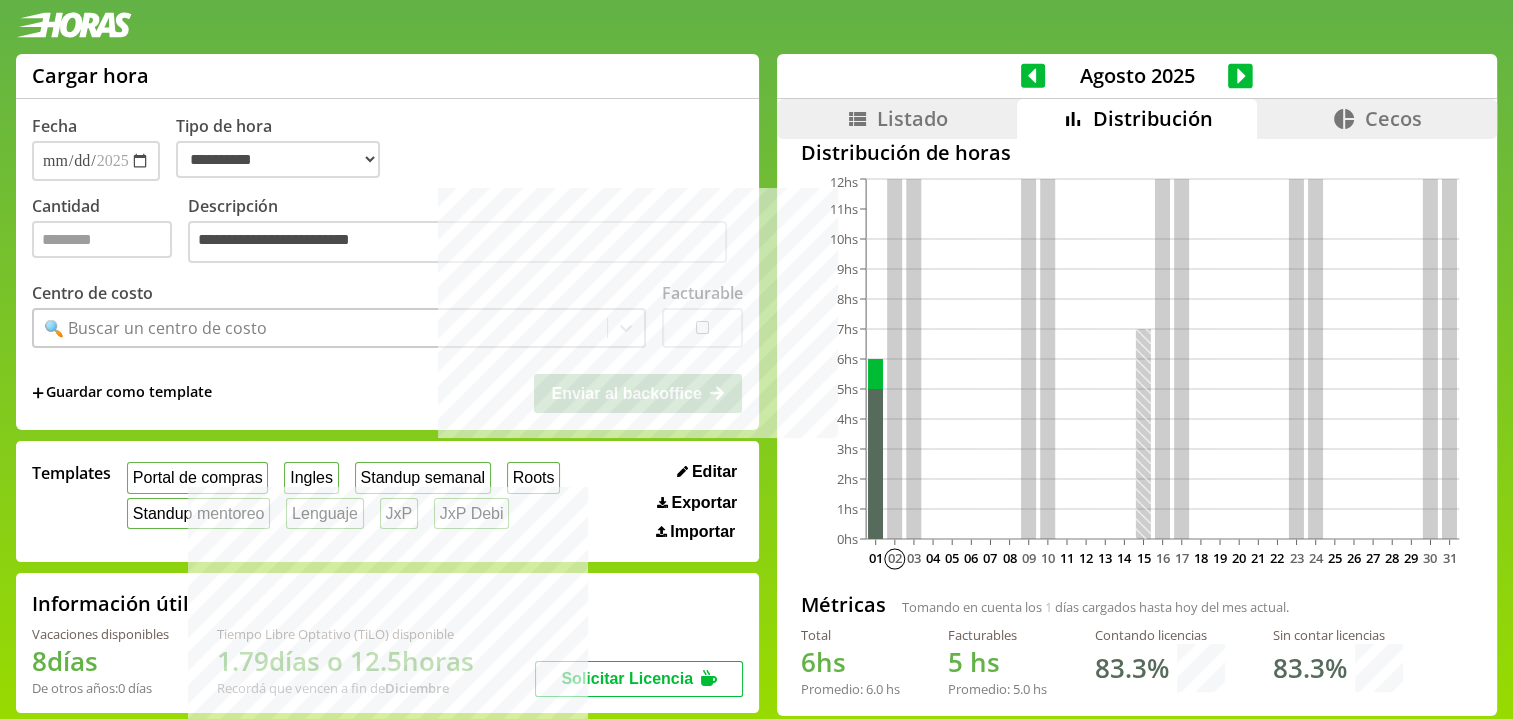 click on "Portal de compras Ingles Standup semanal Roots Standup mentoreo Lenguaje JxP JxP Debi" at bounding box center (385, 504) 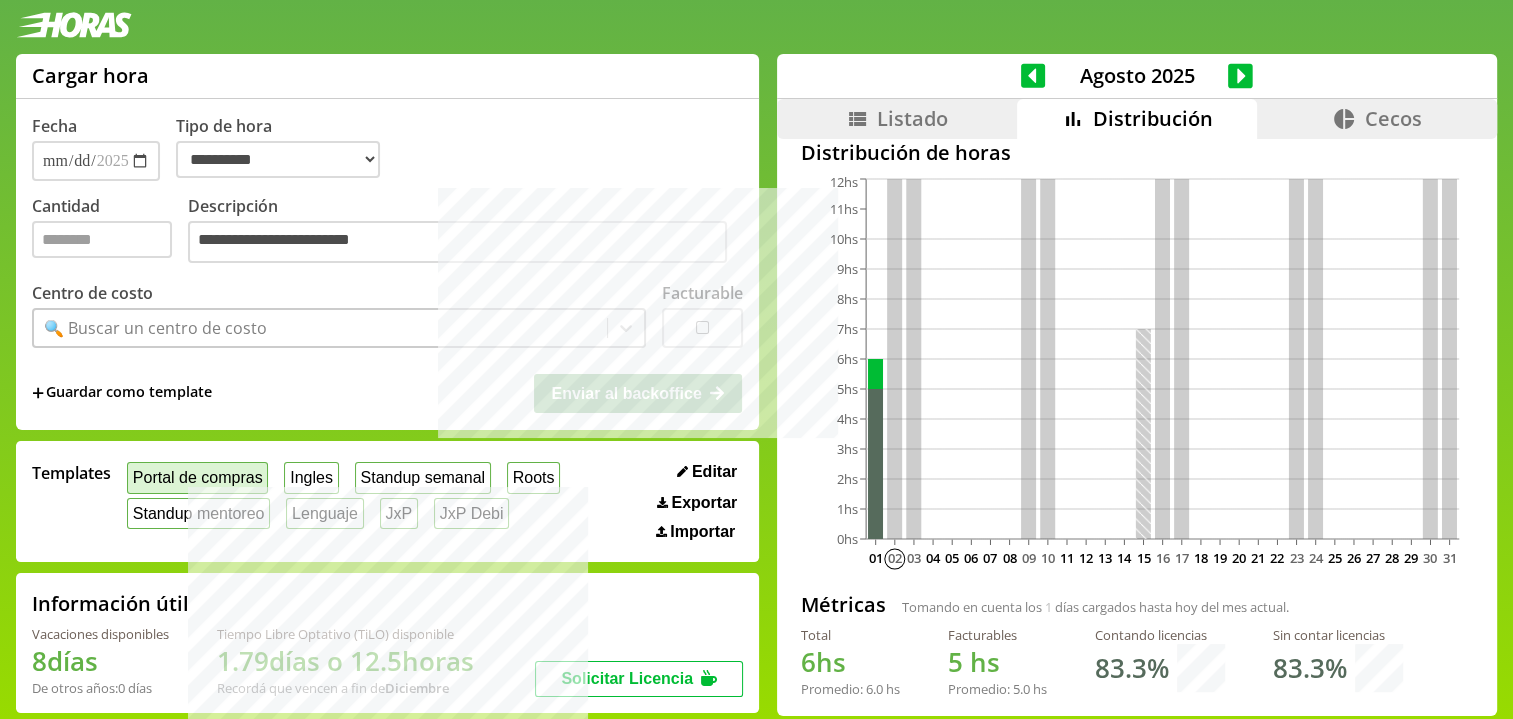 click on "Portal de compras" at bounding box center (197, 477) 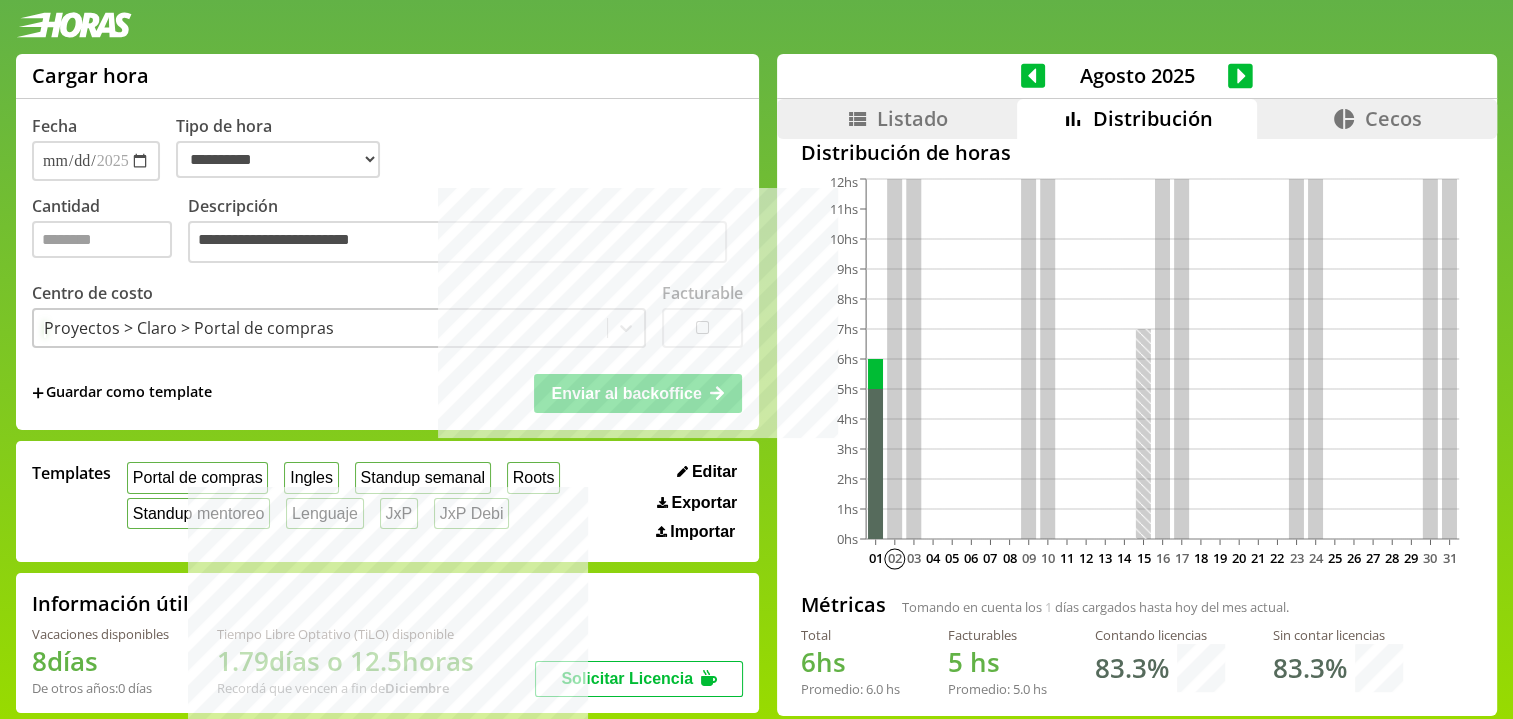 click on "Proyectos > Claro > Portal de compras" at bounding box center (189, 328) 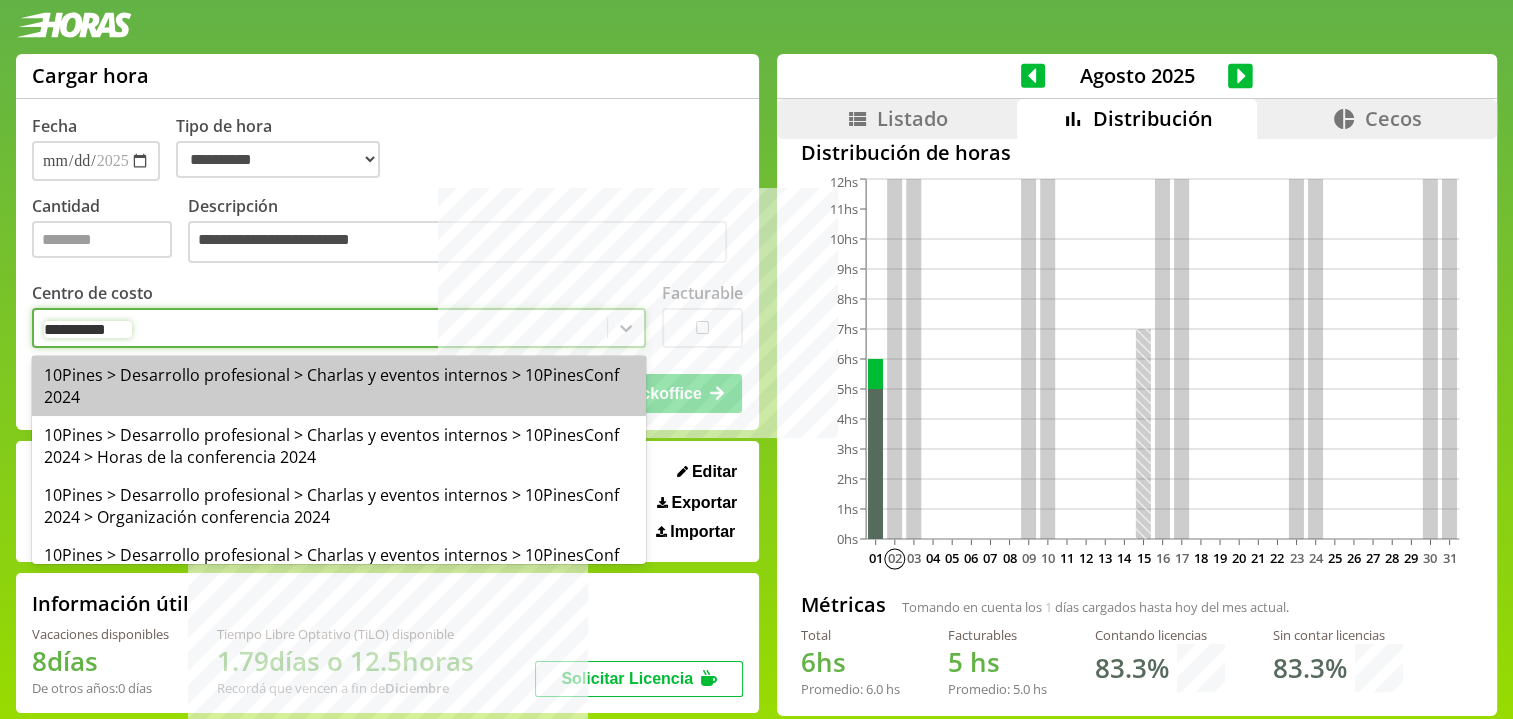 type on "**********" 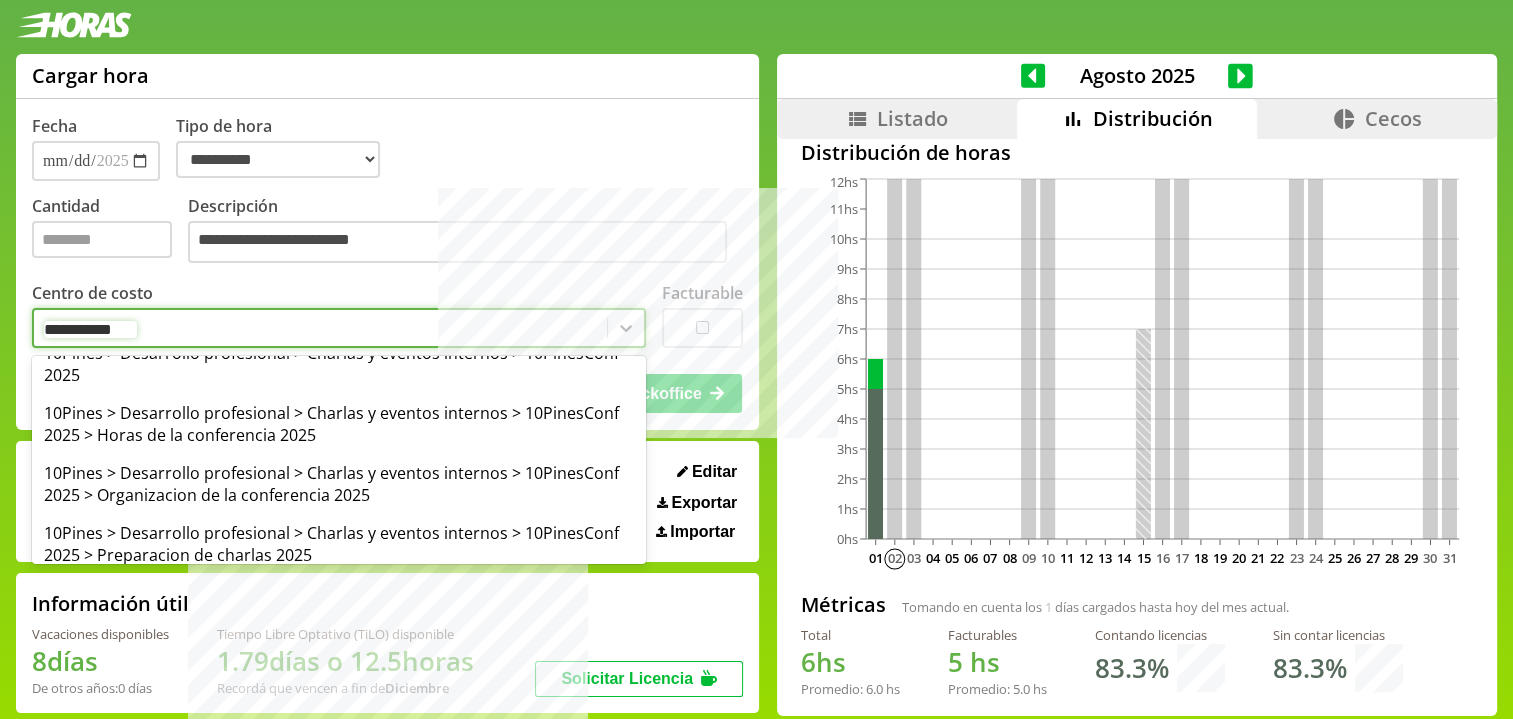 scroll, scrollTop: 265, scrollLeft: 0, axis: vertical 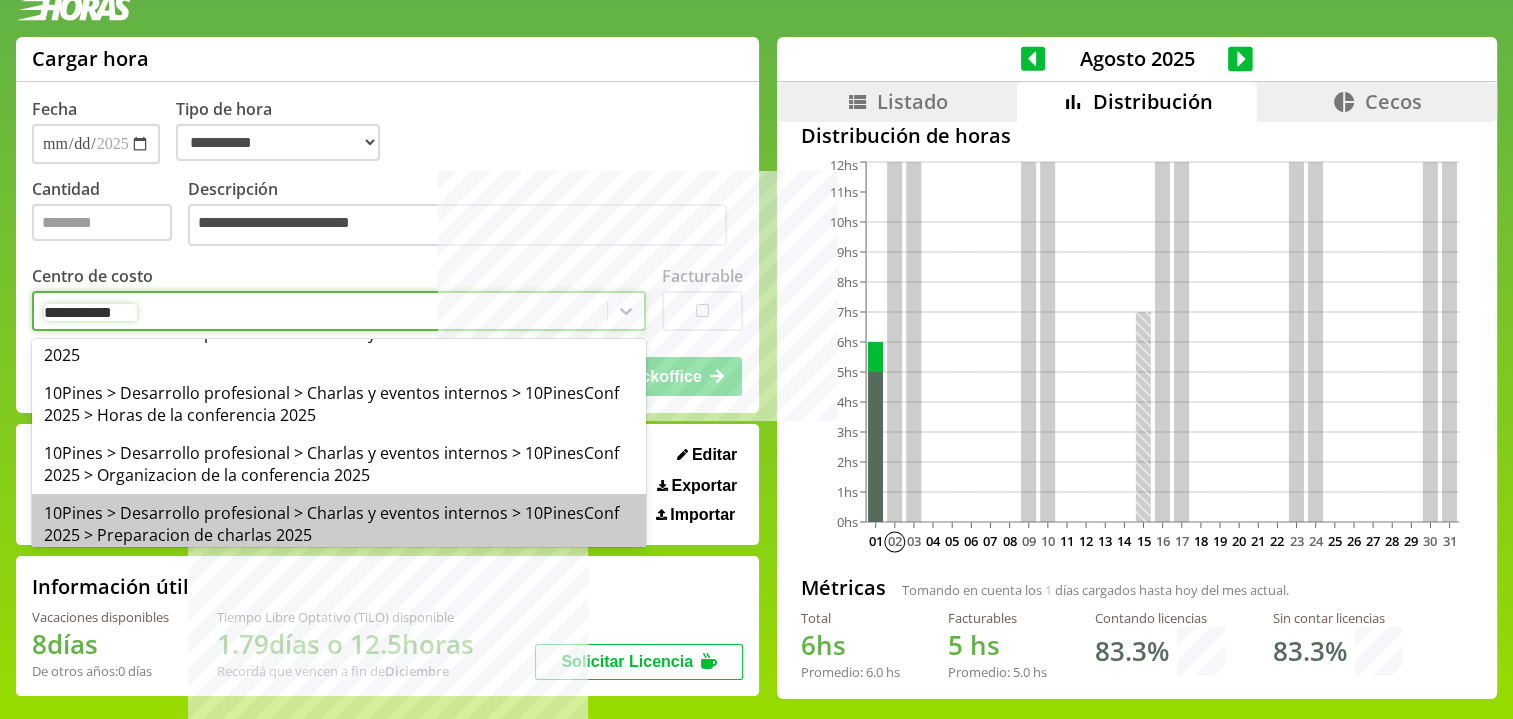 click on "10Pines > Desarrollo profesional > Charlas y eventos internos > 10PinesConf 2025 > Preparacion de charlas 2025" at bounding box center [339, 524] 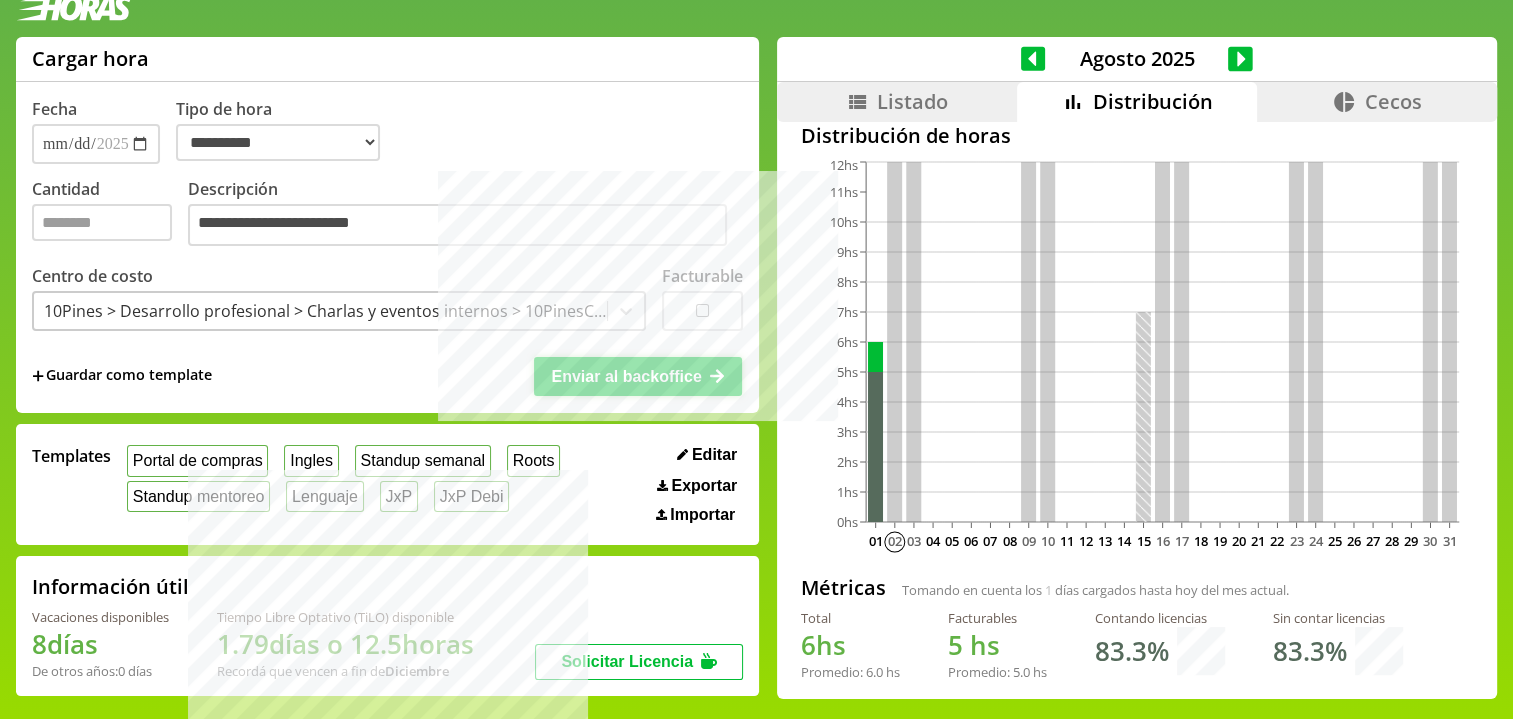 click on "Enviar al backoffice" at bounding box center (626, 376) 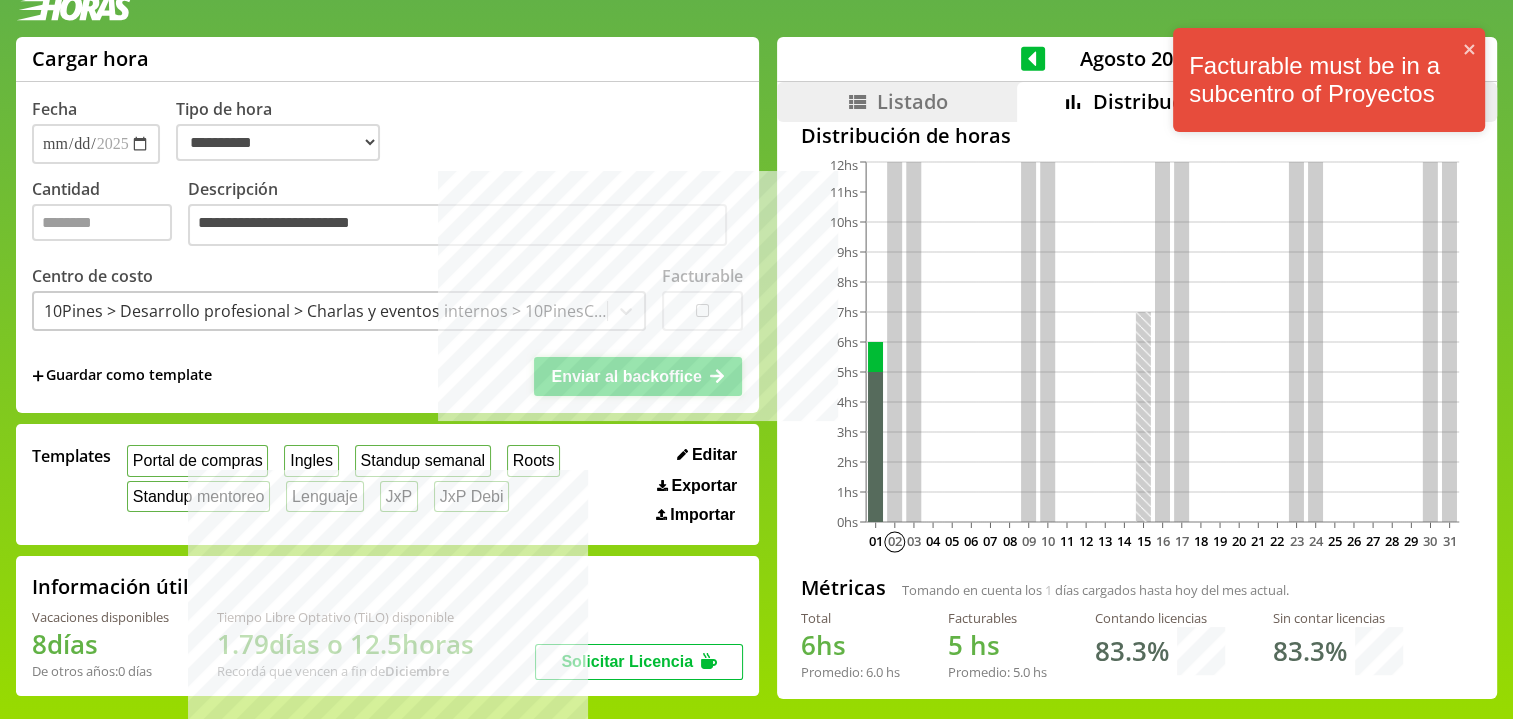 click on "Enviar al backoffice" at bounding box center (626, 376) 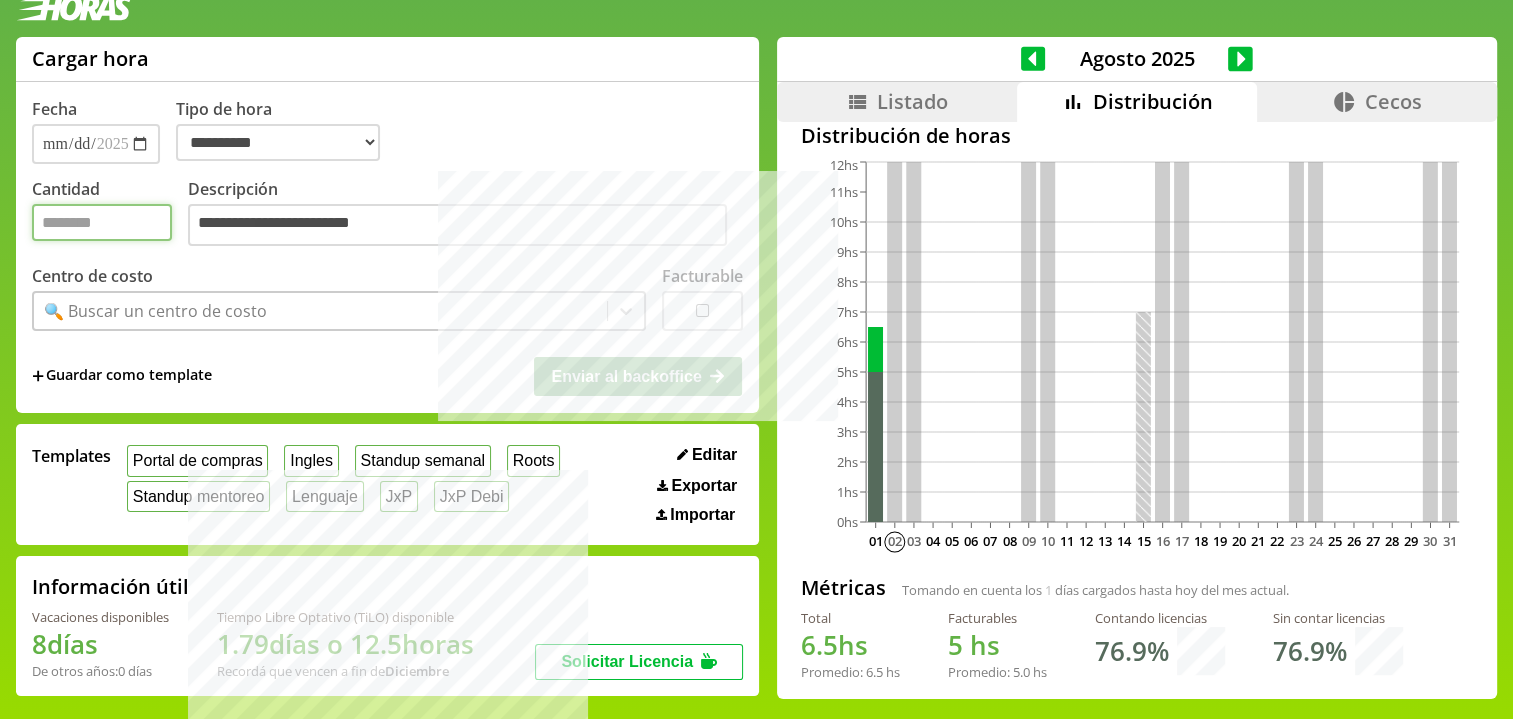 click on "Cantidad" at bounding box center (102, 222) 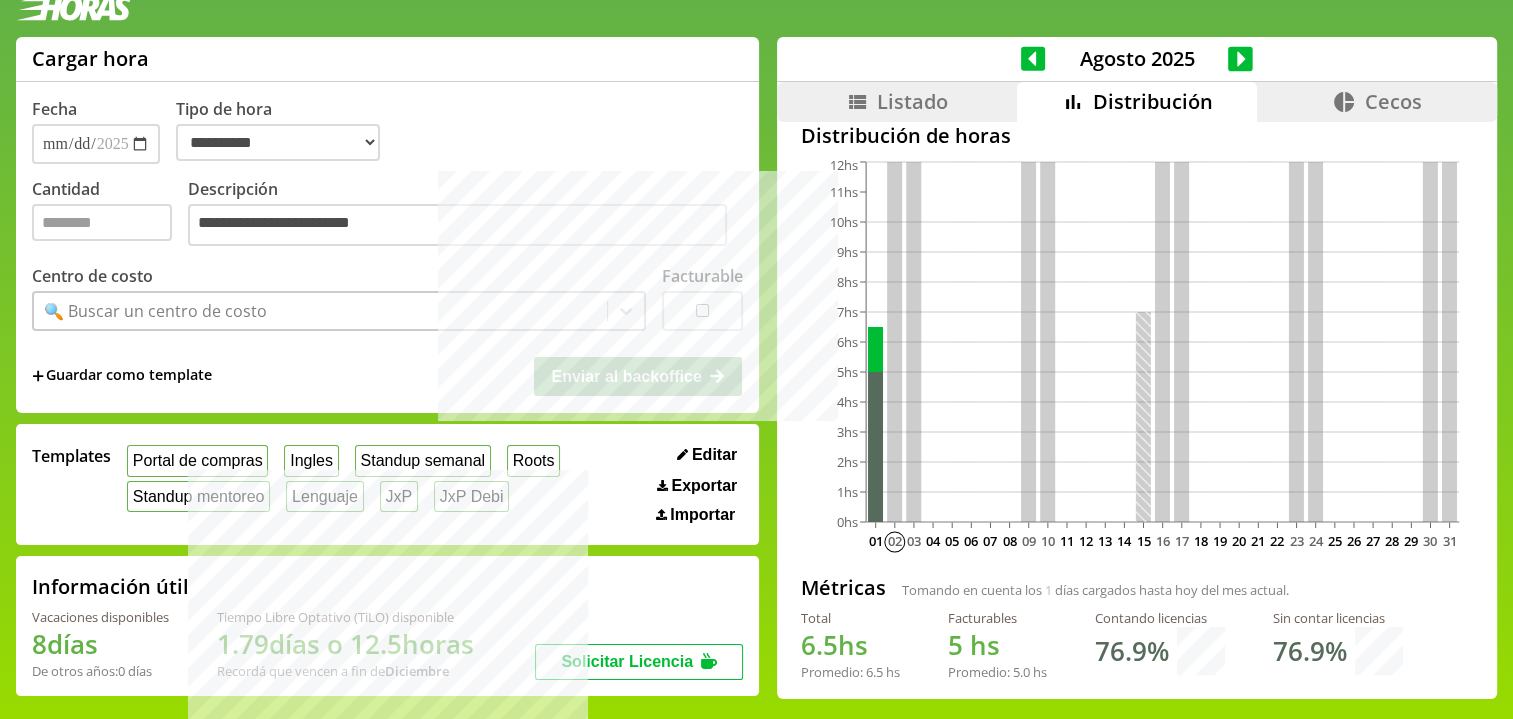 click on "Listado" at bounding box center (912, 101) 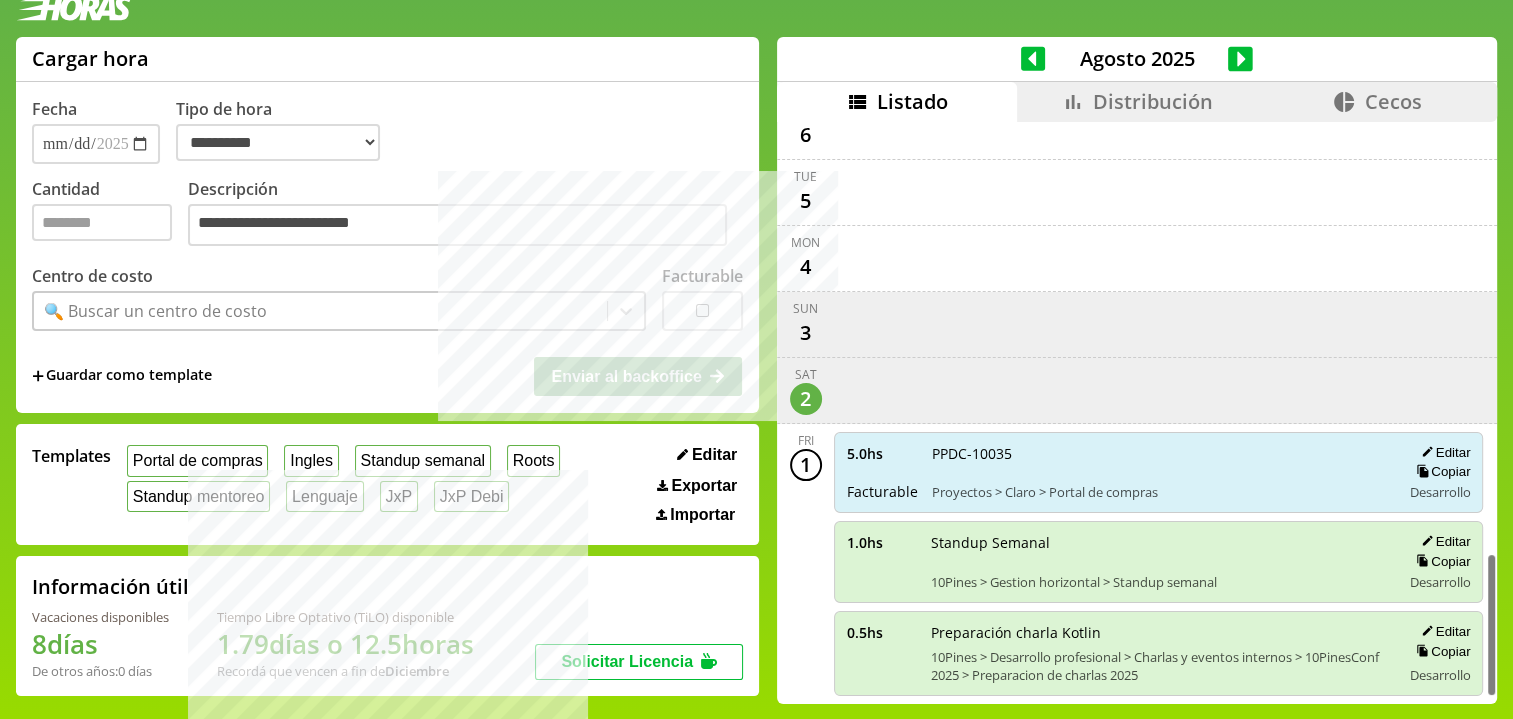 scroll, scrollTop: 1736, scrollLeft: 0, axis: vertical 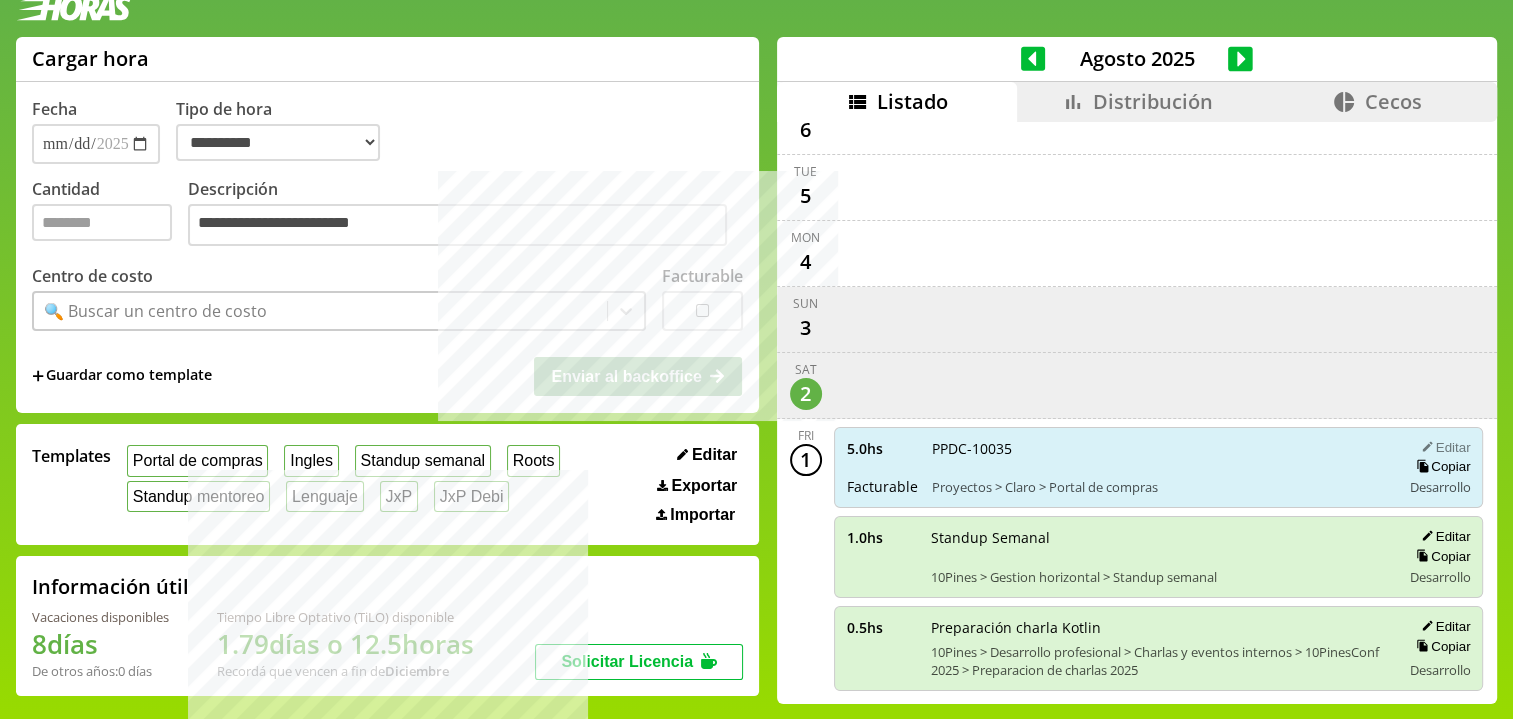 click on "Editar" at bounding box center (1442, 447) 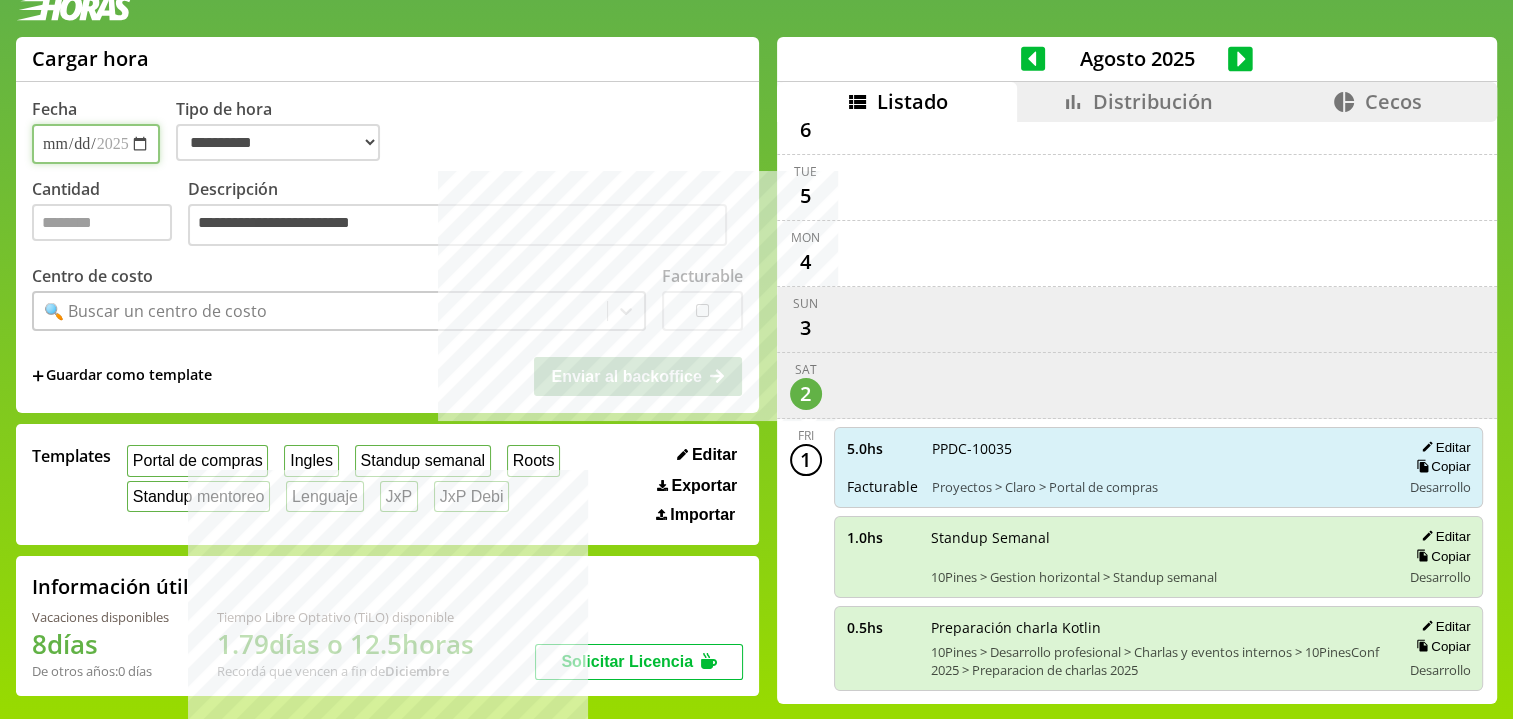 scroll, scrollTop: 1724, scrollLeft: 0, axis: vertical 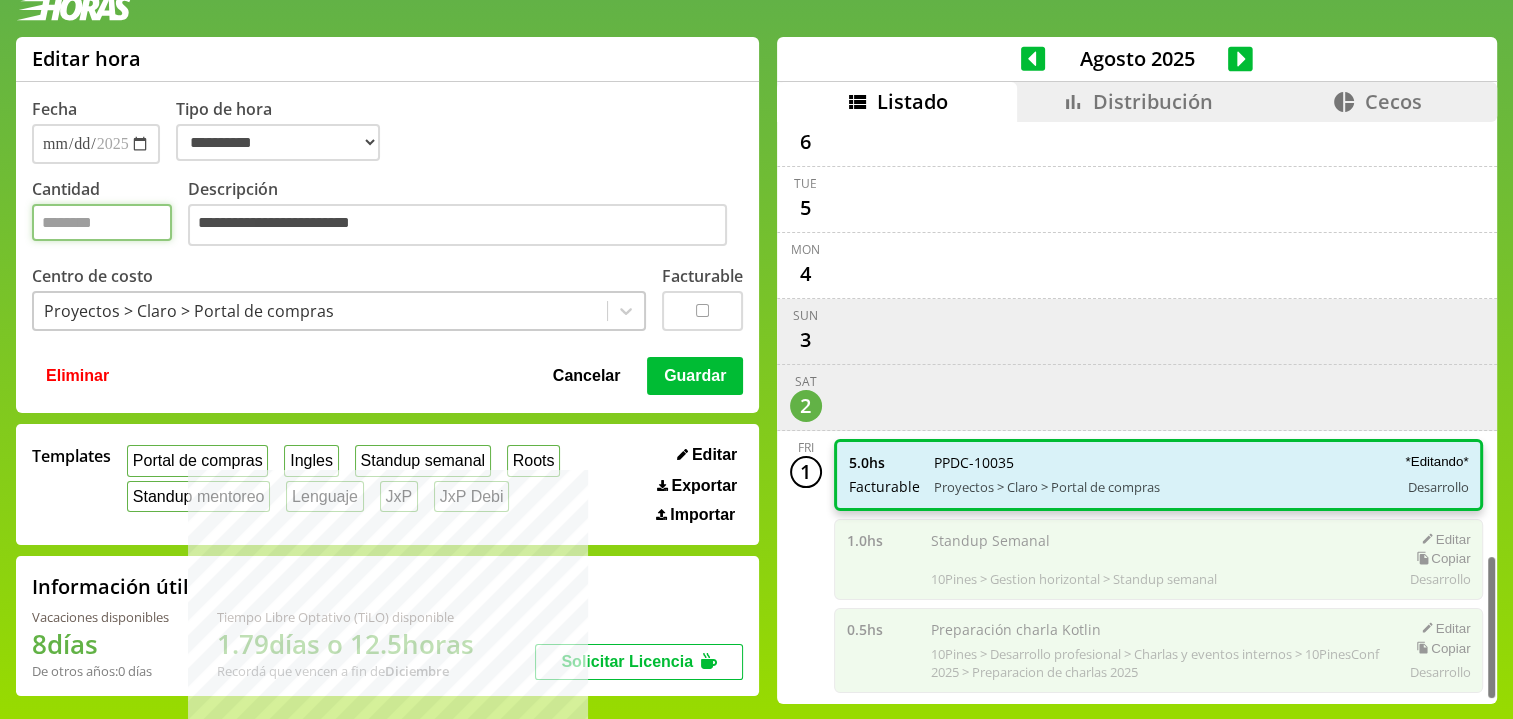 drag, startPoint x: 79, startPoint y: 225, endPoint x: 48, endPoint y: 218, distance: 31.780497 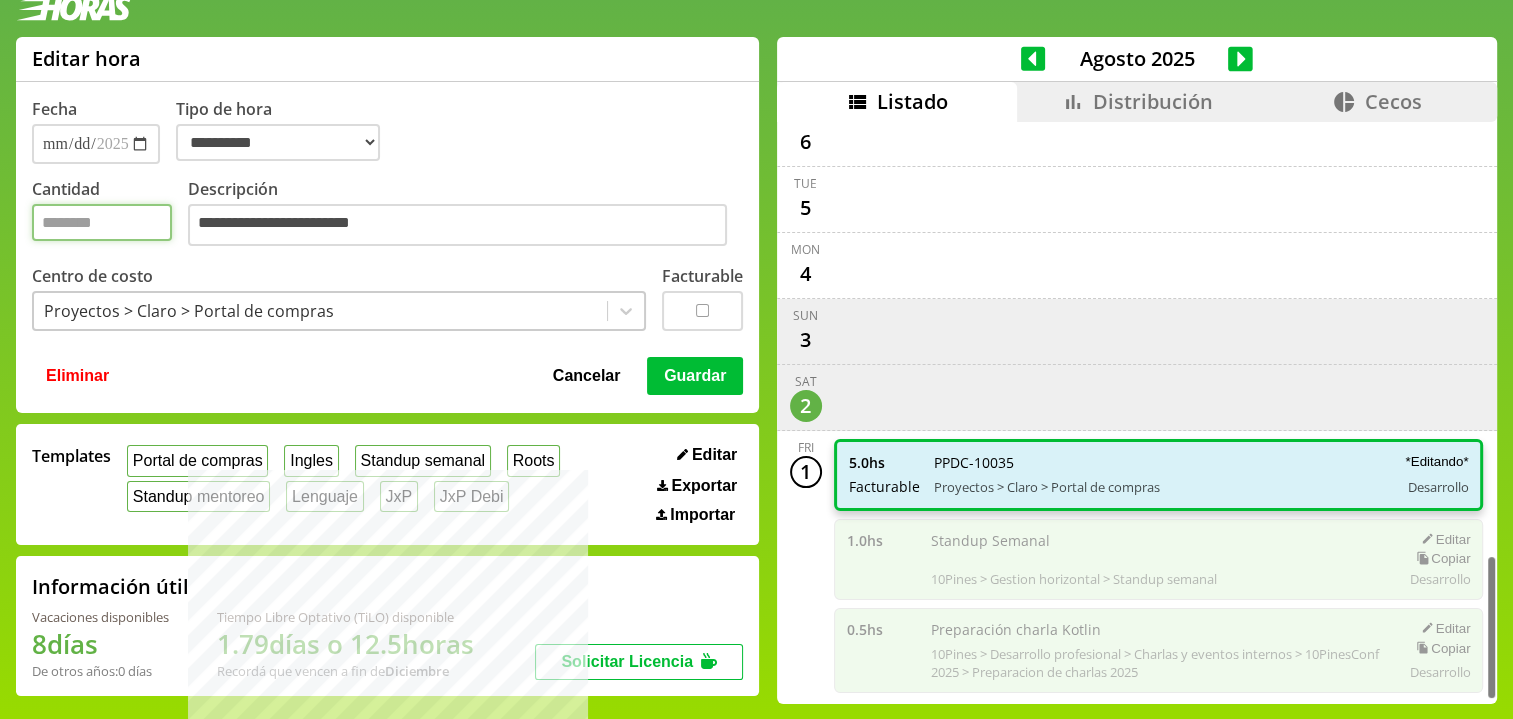 click on "*" at bounding box center [102, 222] 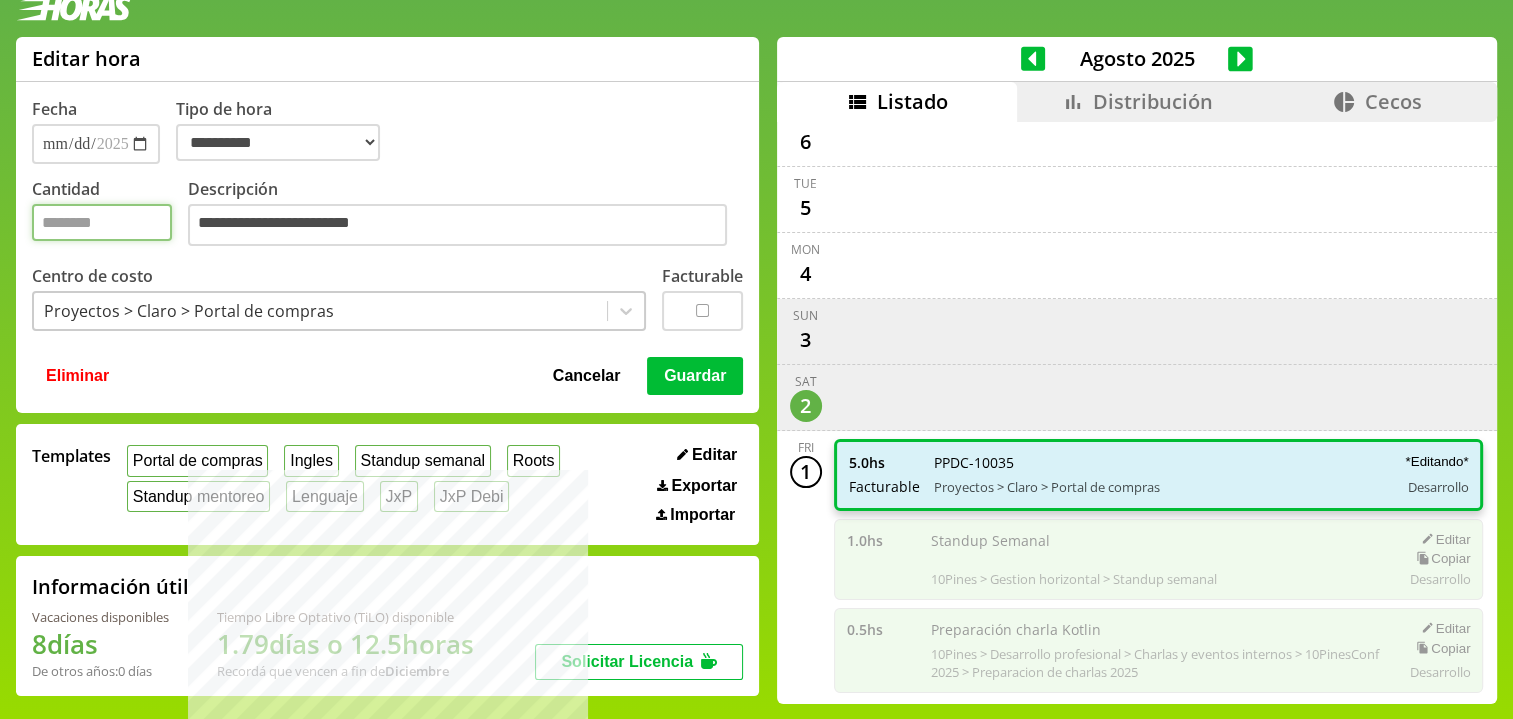 type on "***" 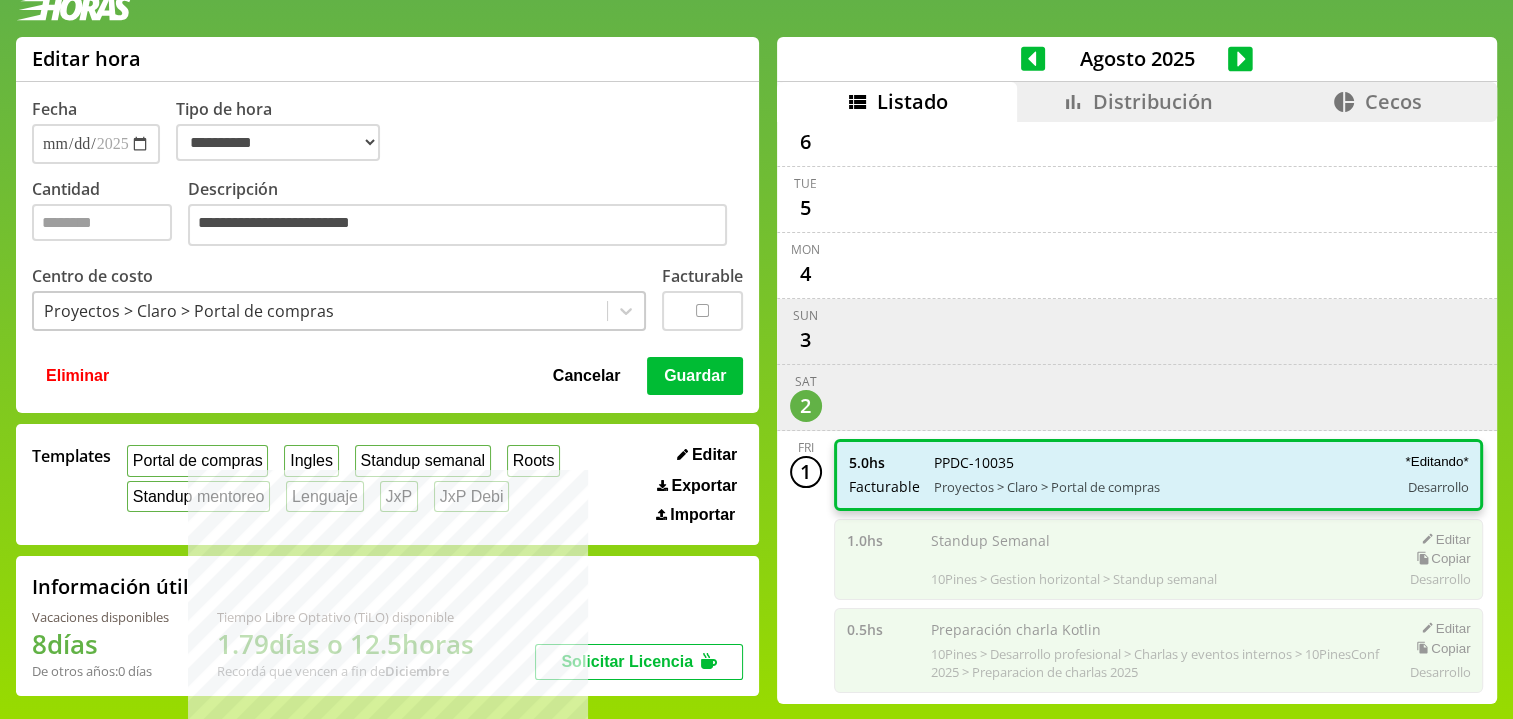 click on "**********" at bounding box center (387, 225) 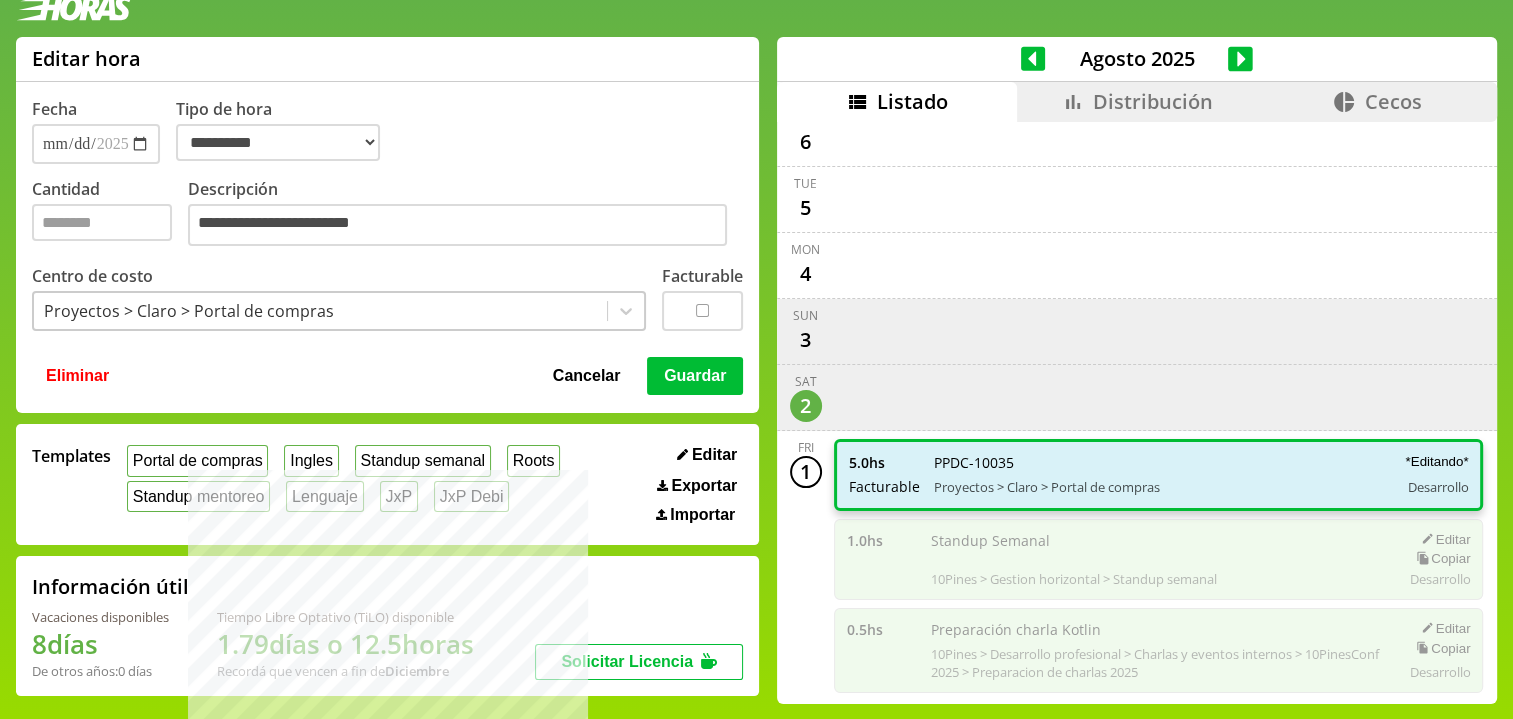 click on "Guardar" at bounding box center [695, 376] 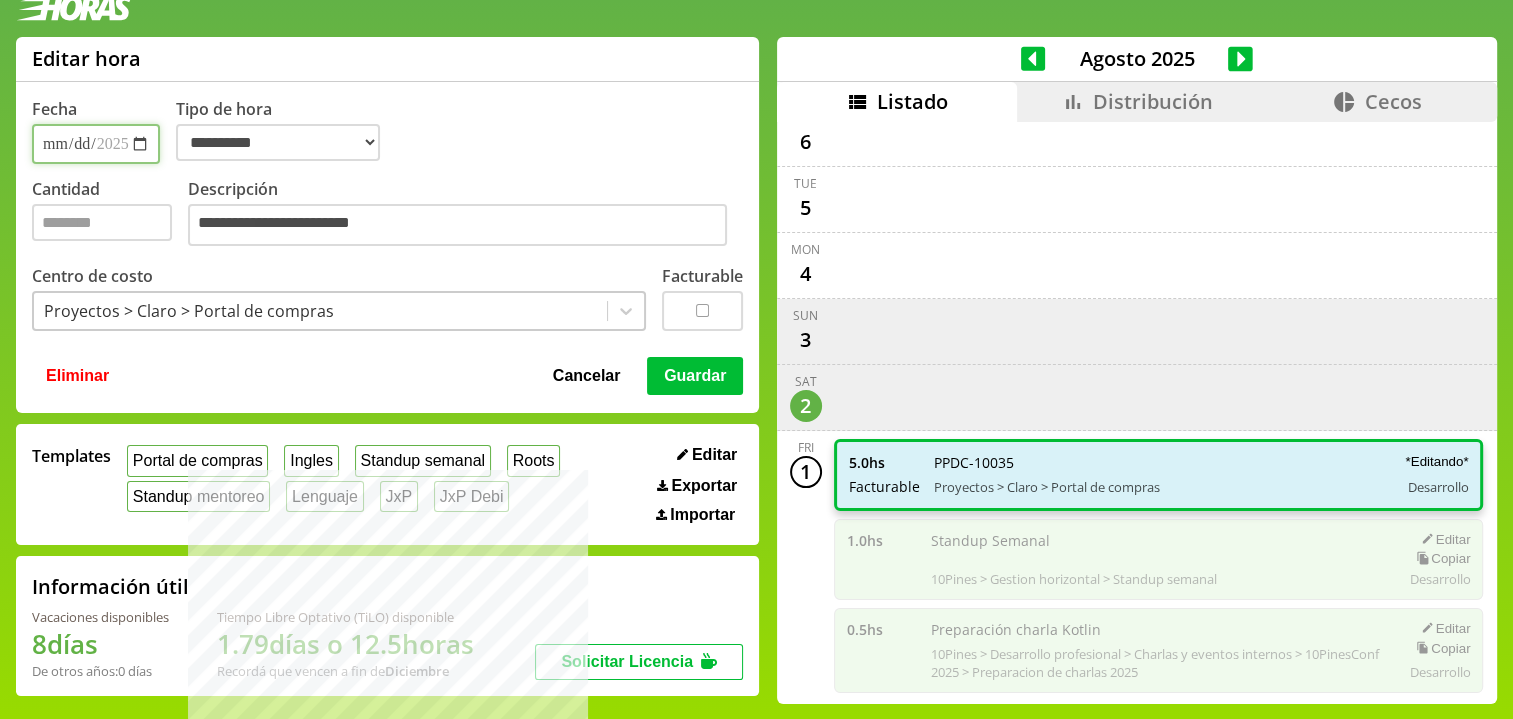 scroll, scrollTop: 1736, scrollLeft: 0, axis: vertical 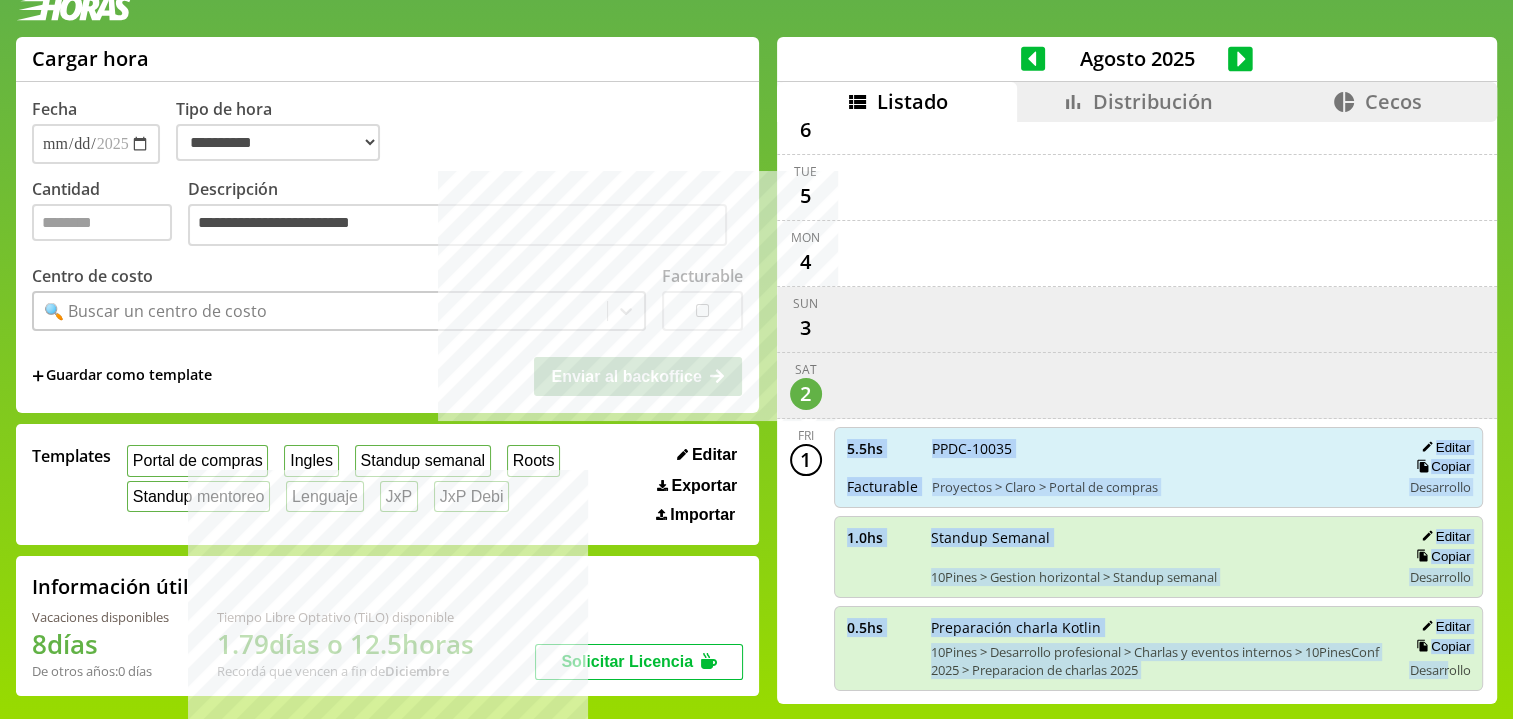 drag, startPoint x: 822, startPoint y: 414, endPoint x: 1435, endPoint y: 644, distance: 654.7282 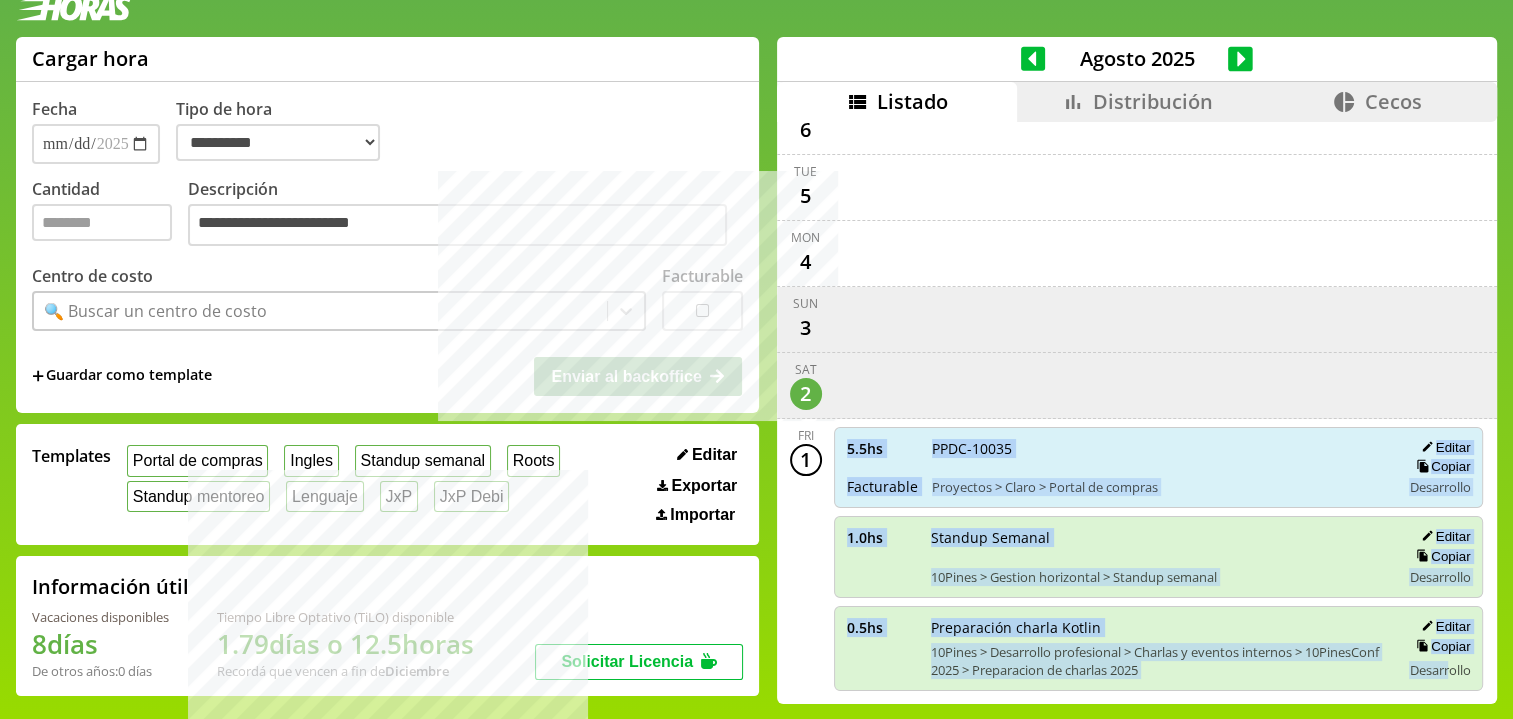 click on "10Pines > Desarrollo profesional > Charlas y eventos internos > 10PinesConf 2025 > Preparacion de charlas 2025" at bounding box center (1159, 661) 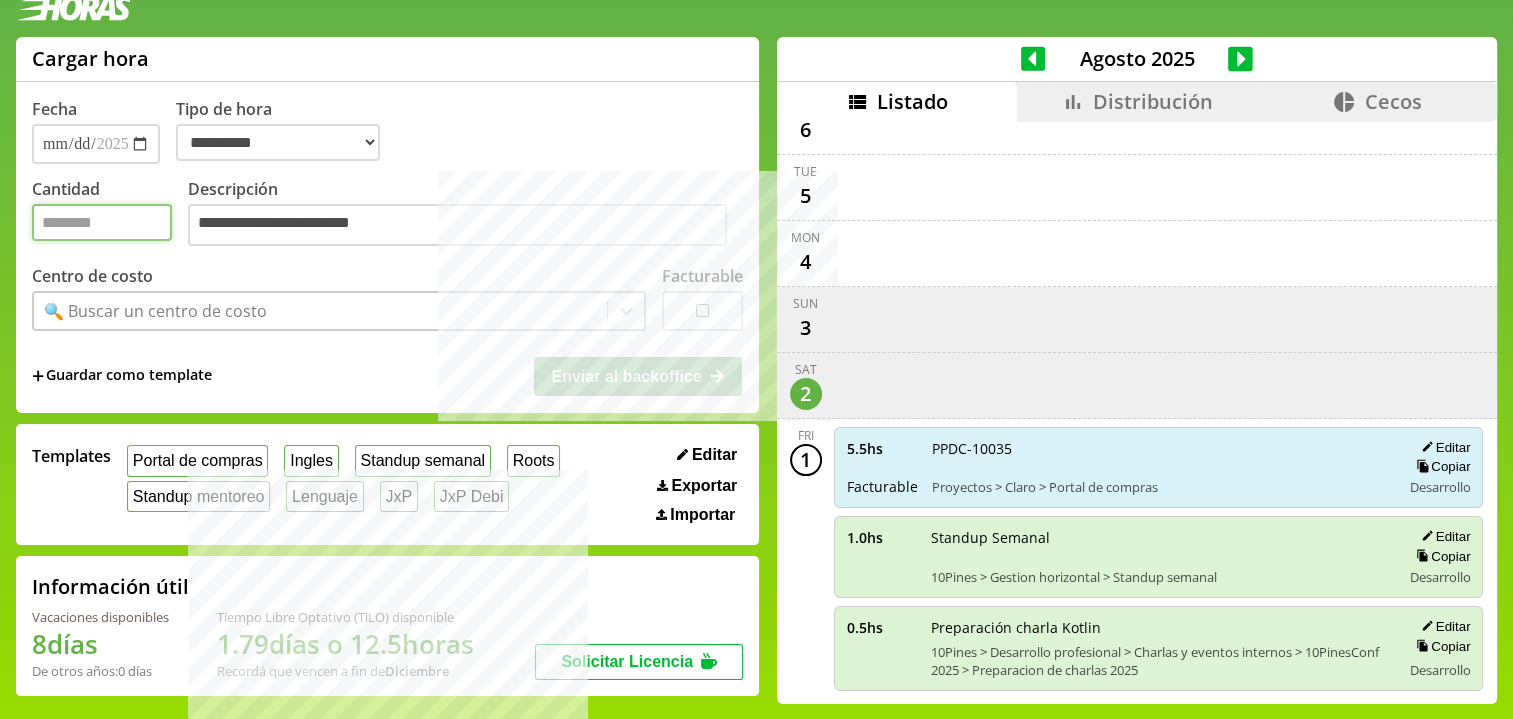 click on "Cantidad" at bounding box center (102, 222) 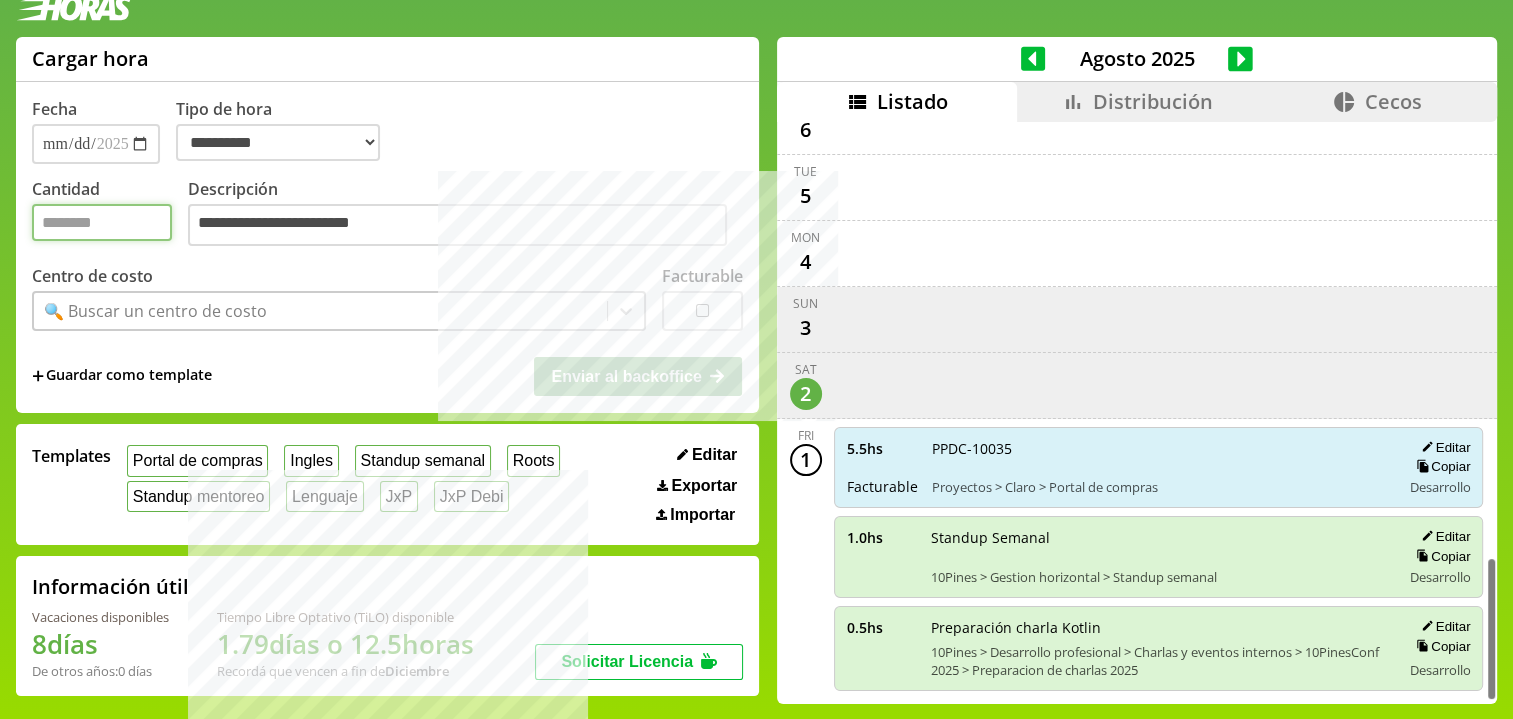 click on "Cantidad" at bounding box center [102, 222] 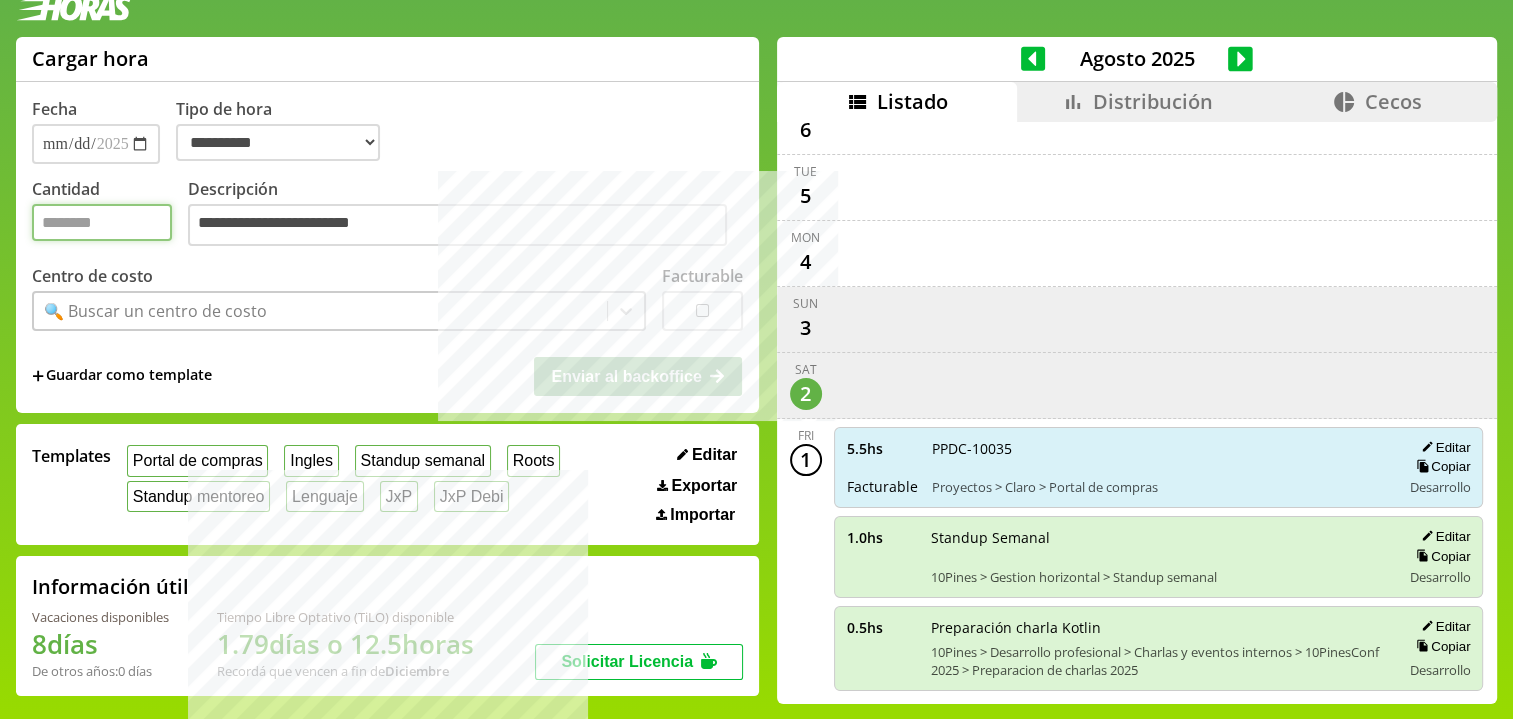 click on "Cantidad" at bounding box center (102, 222) 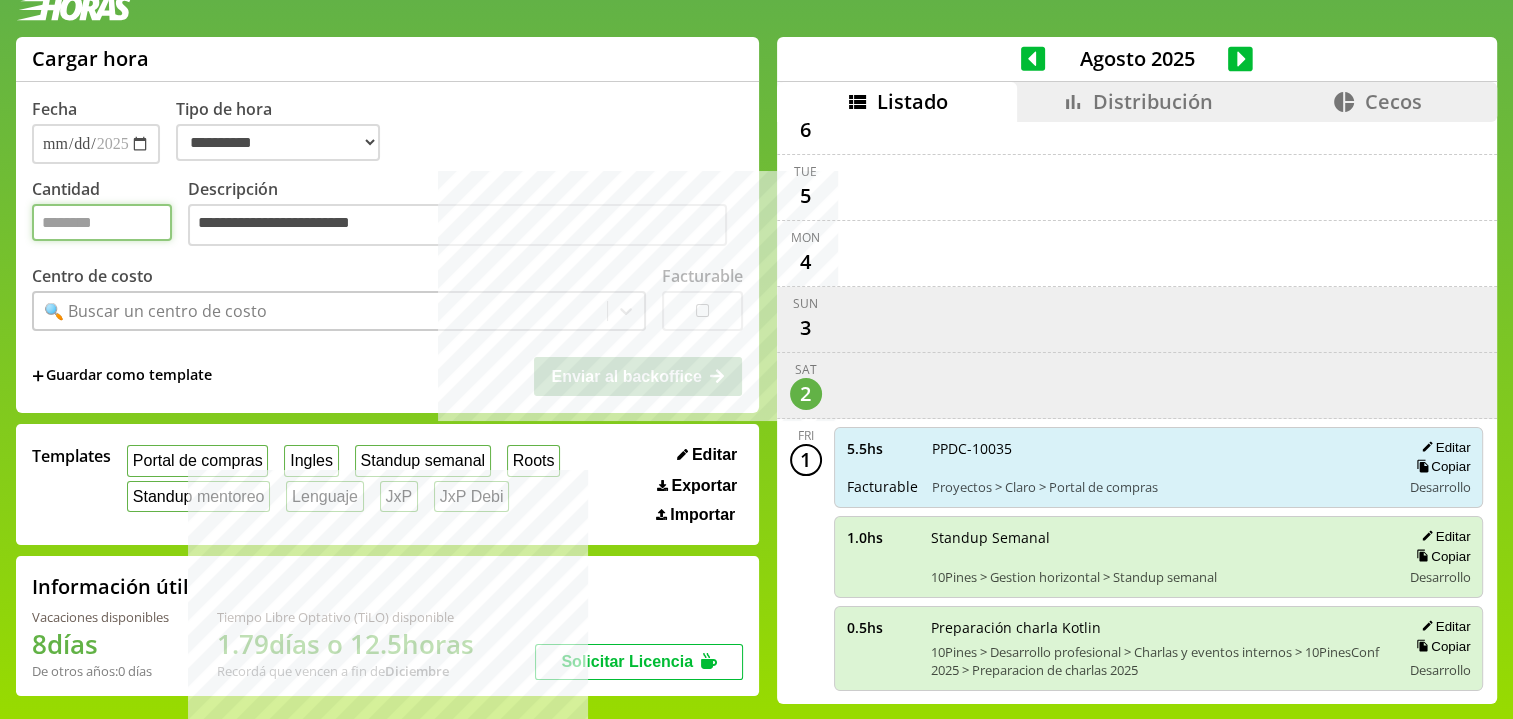 type 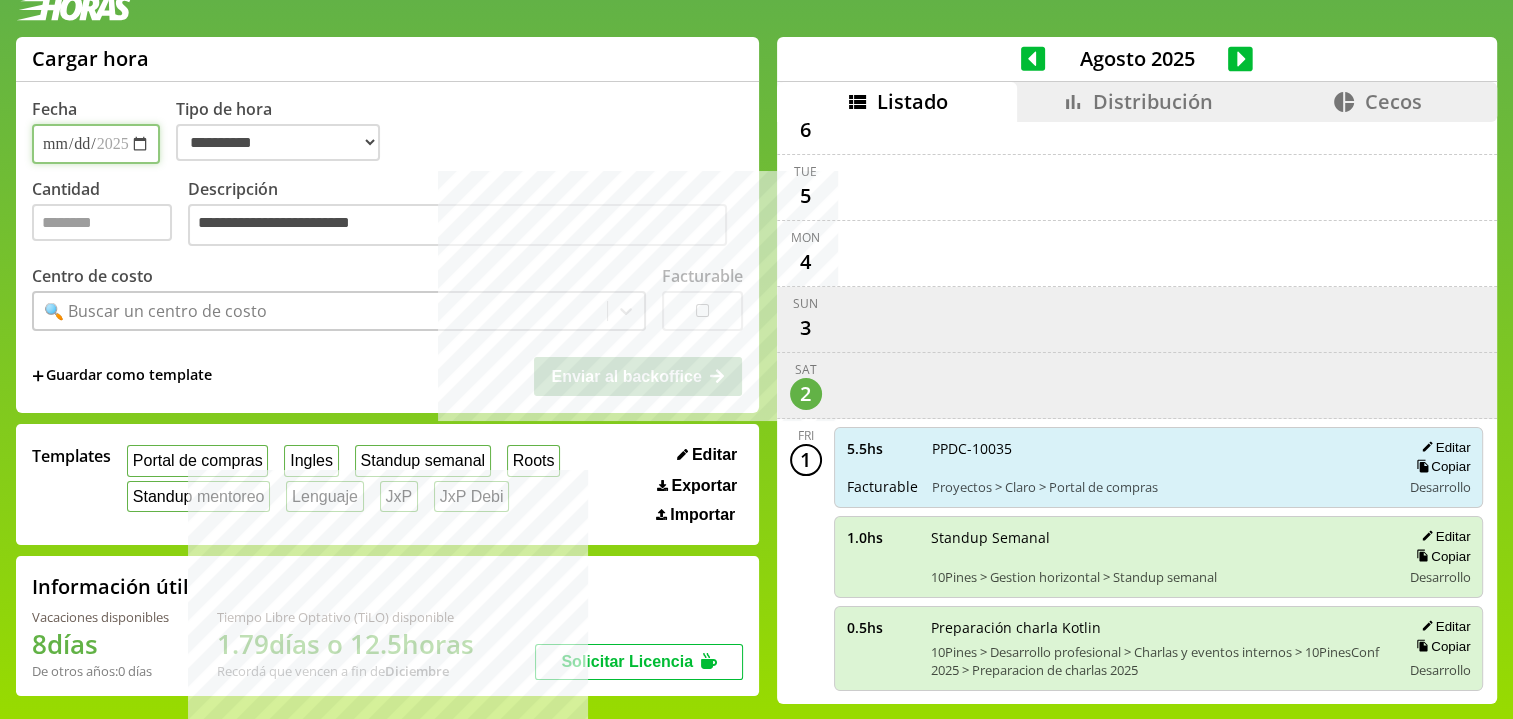 click on "**********" at bounding box center [96, 144] 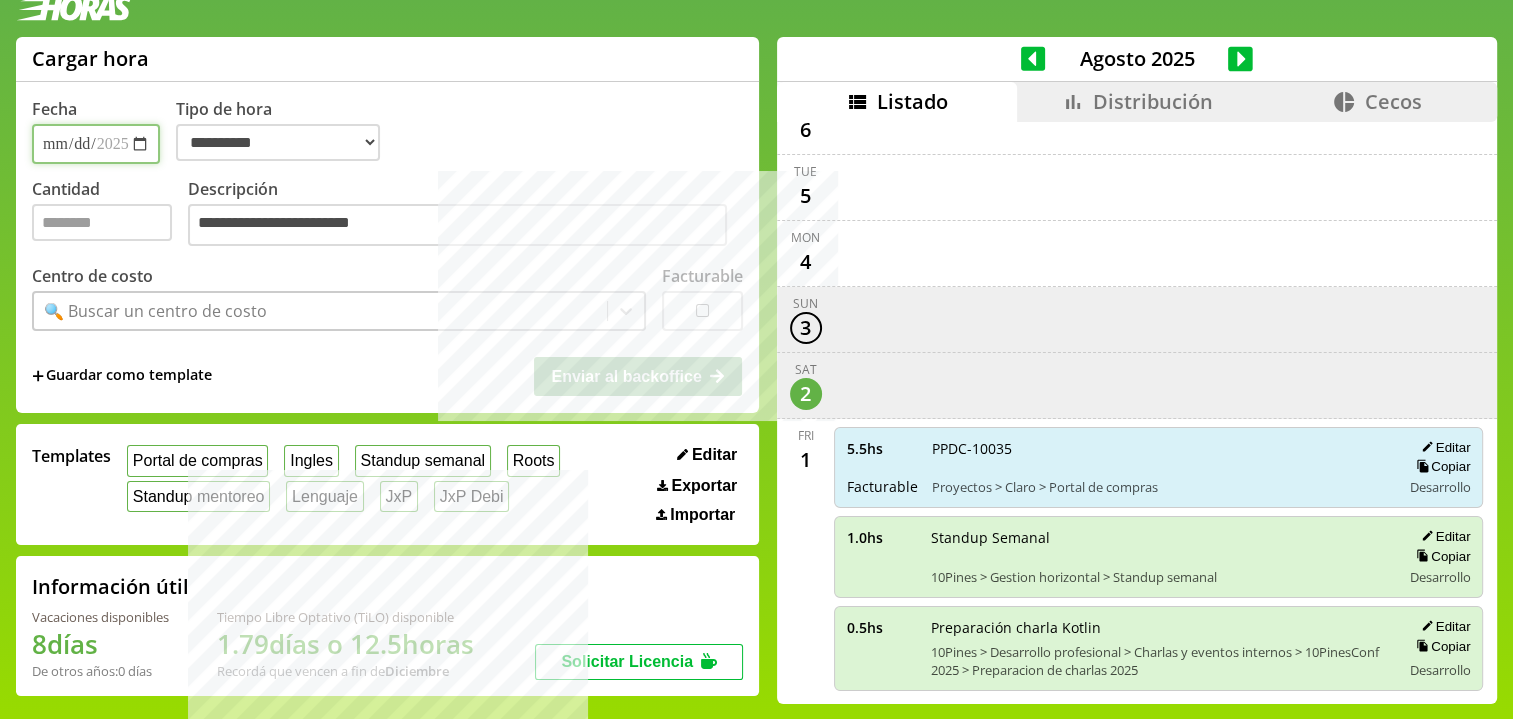 type on "**********" 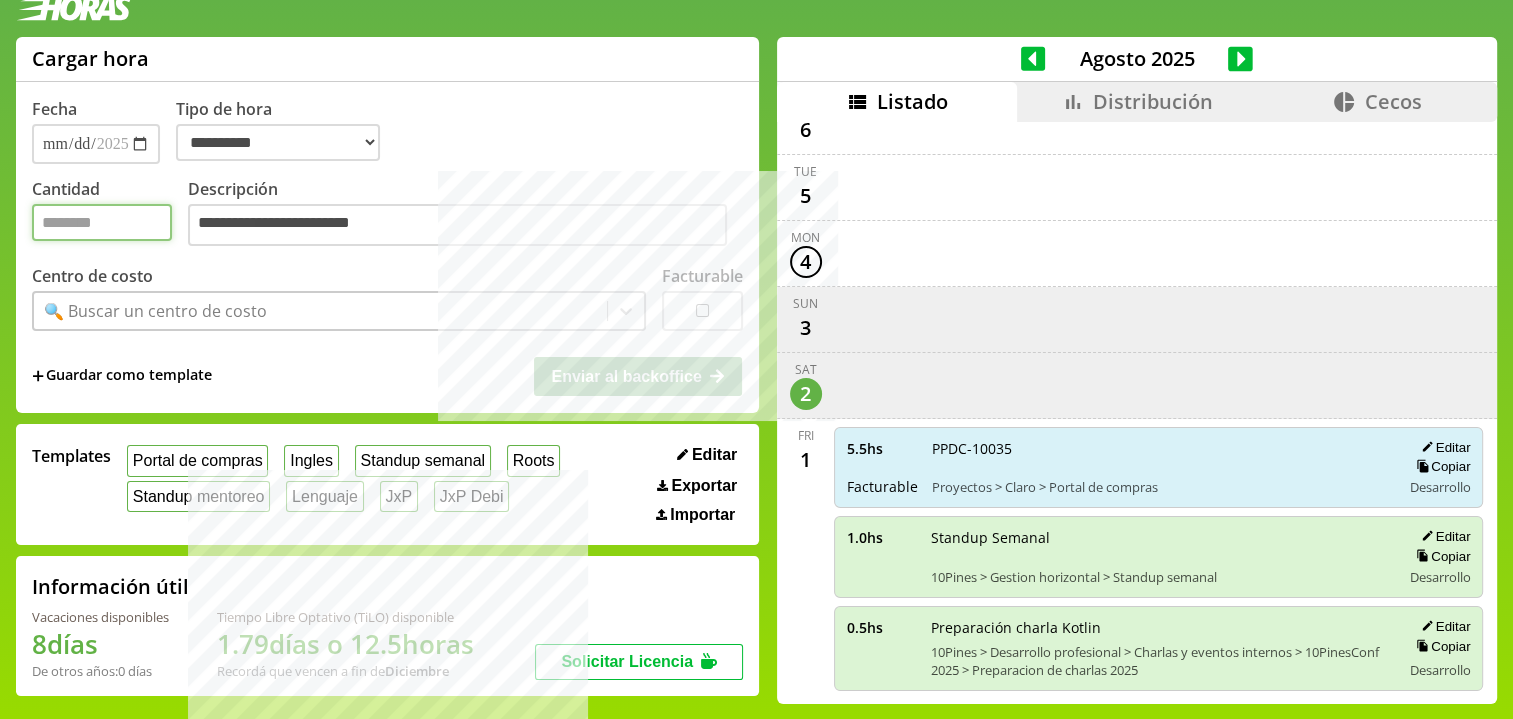 click on "Cantidad" at bounding box center [102, 222] 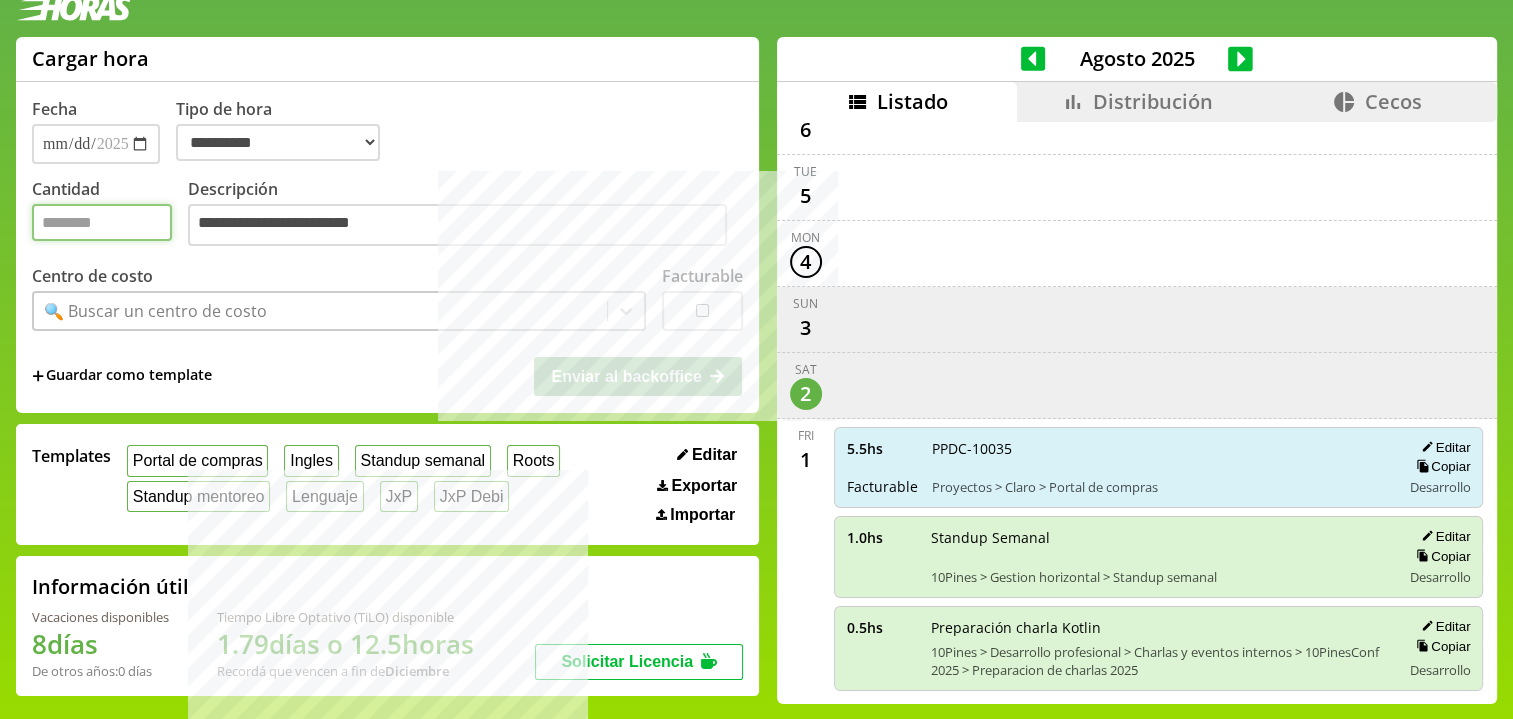 type on "*" 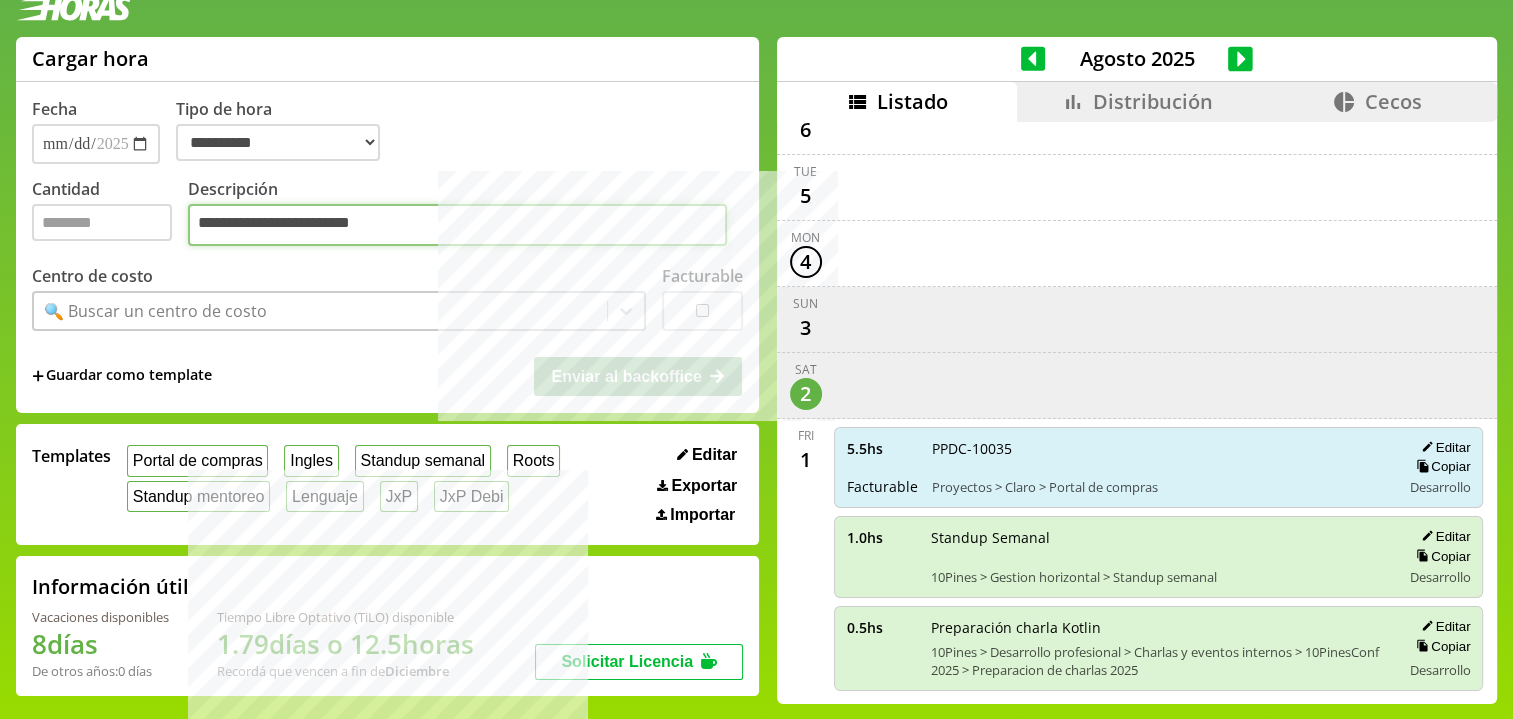 click on "**********" at bounding box center [457, 225] 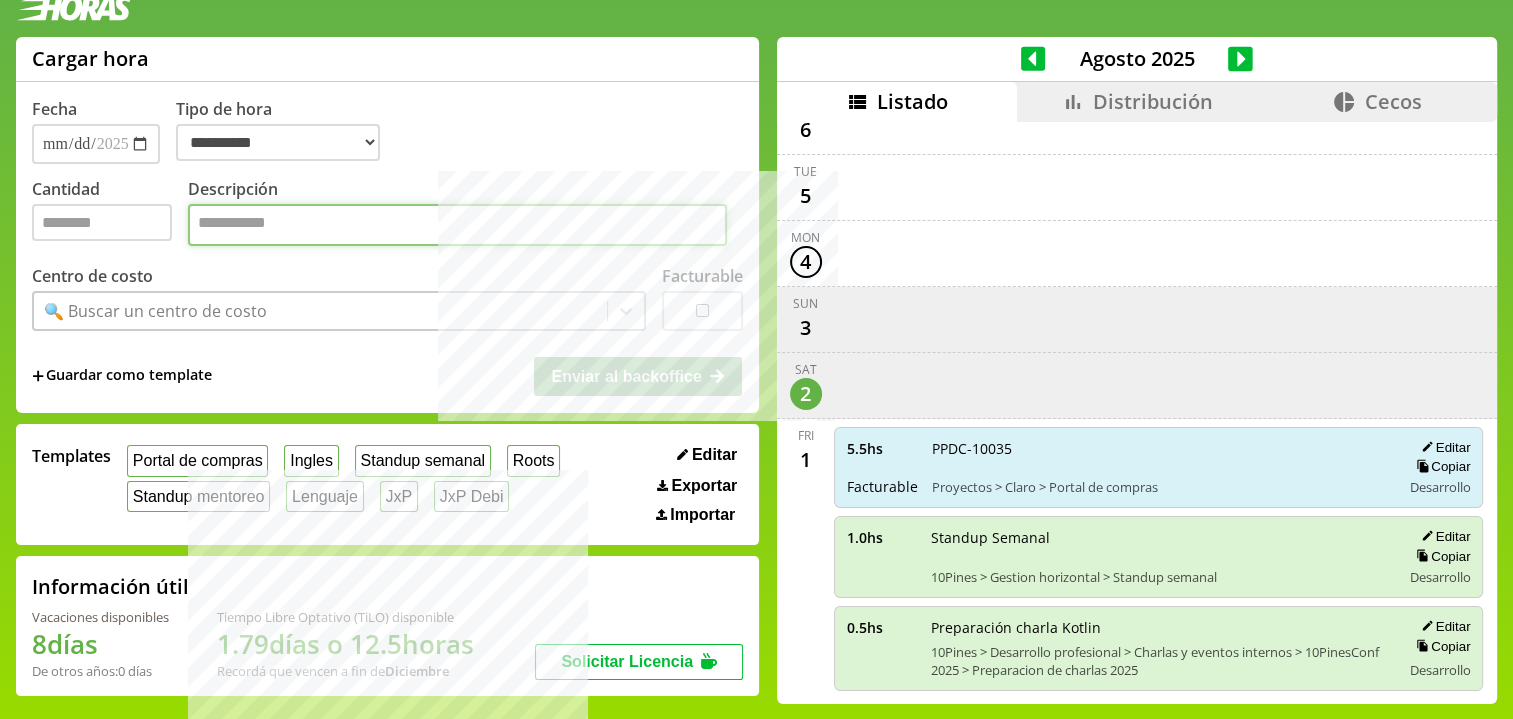 type on "*" 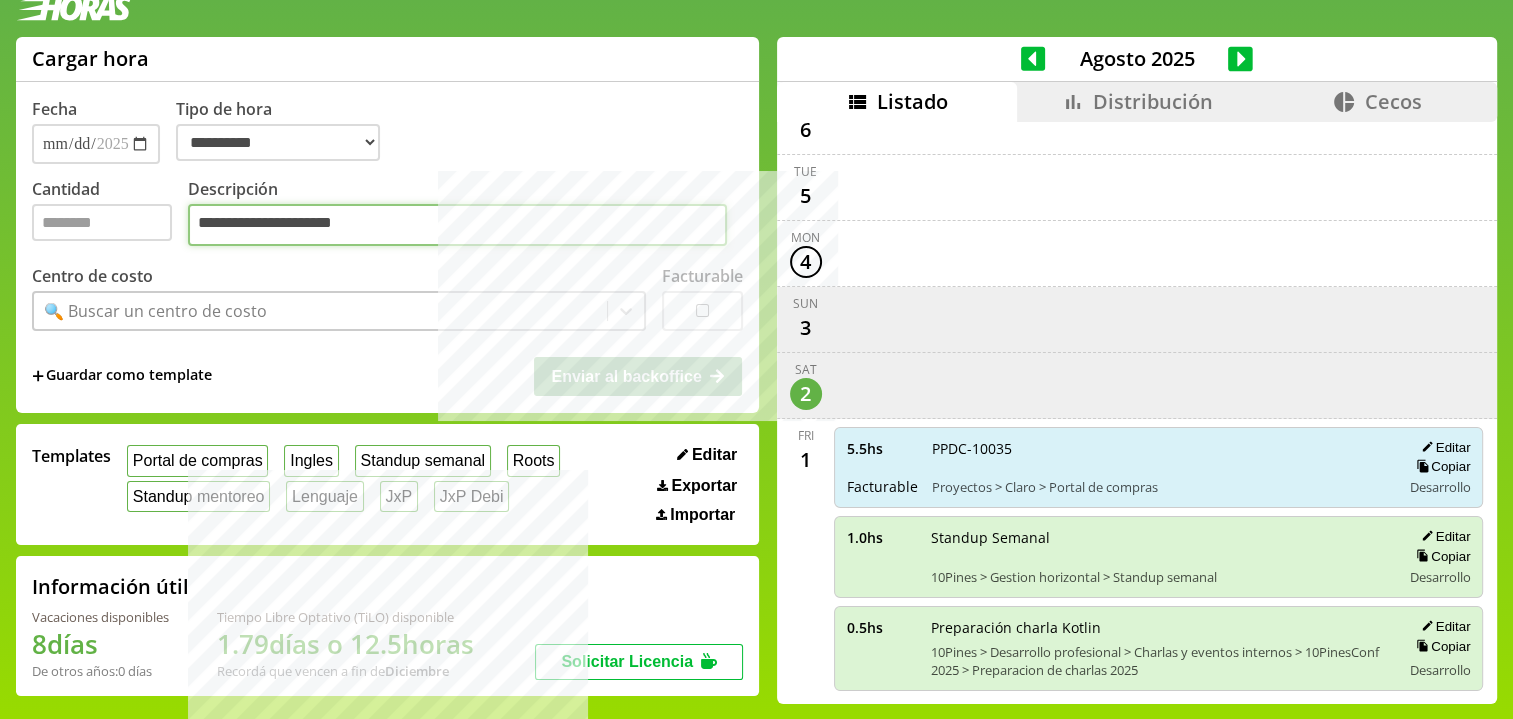 type on "**********" 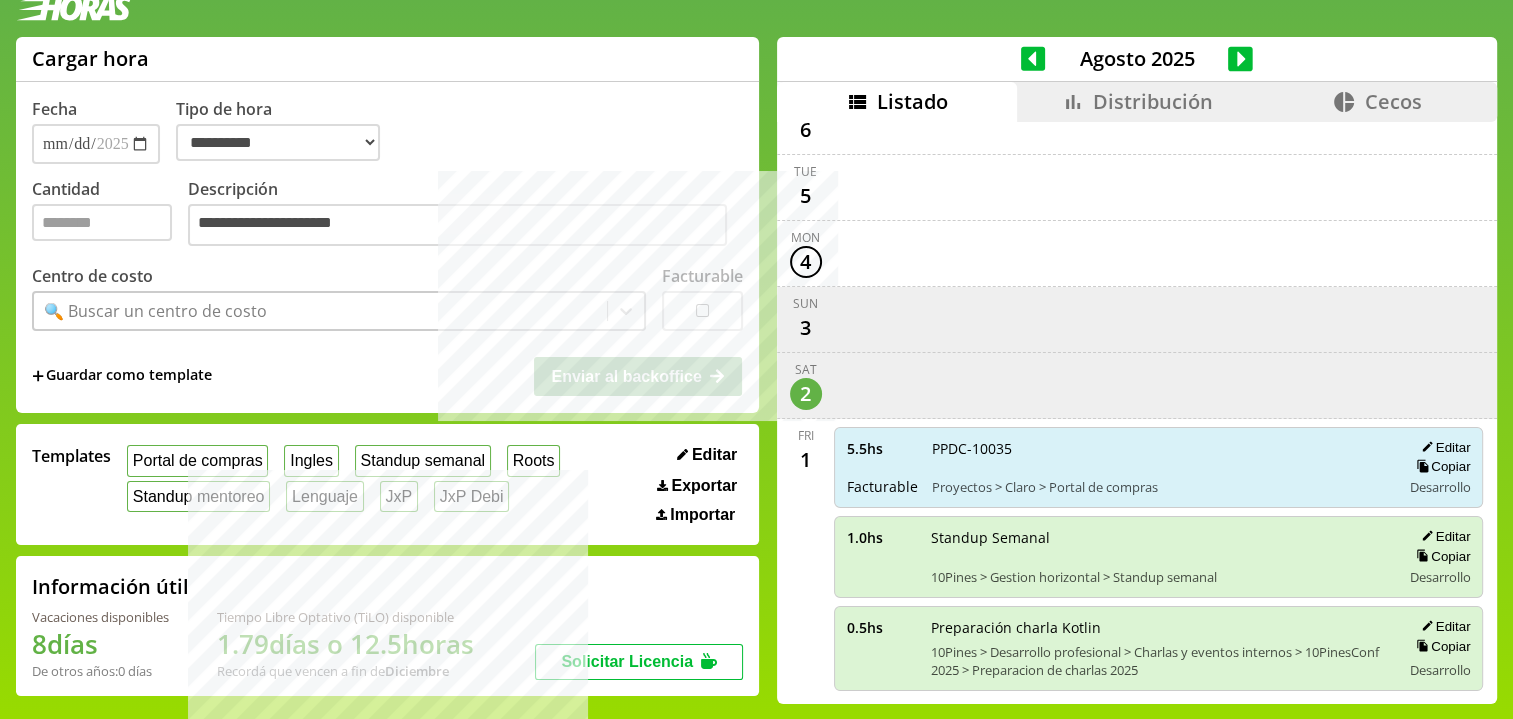click on "Centro de costo 🔍 Buscar un centro de costo" at bounding box center [339, 298] 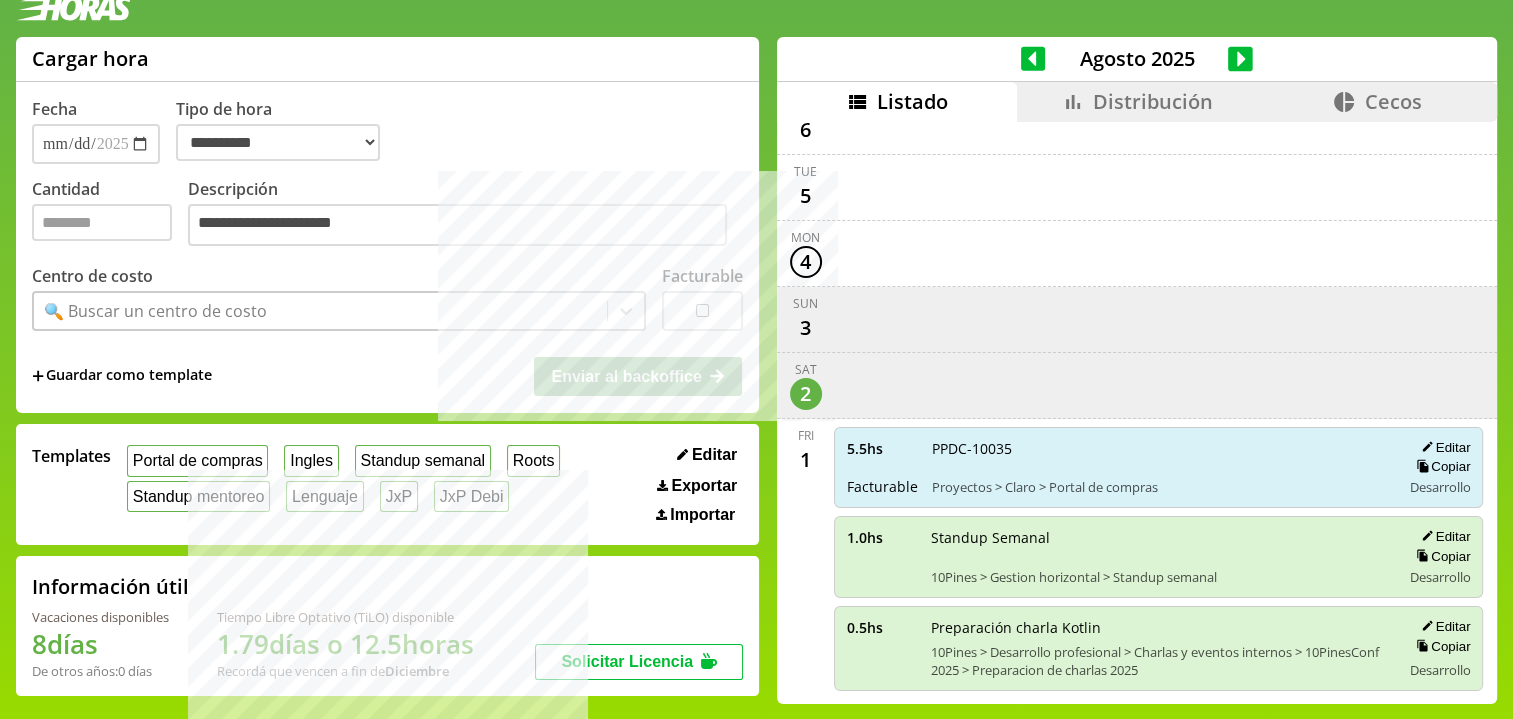 click on "🔍 Buscar un centro de costo" at bounding box center [320, 311] 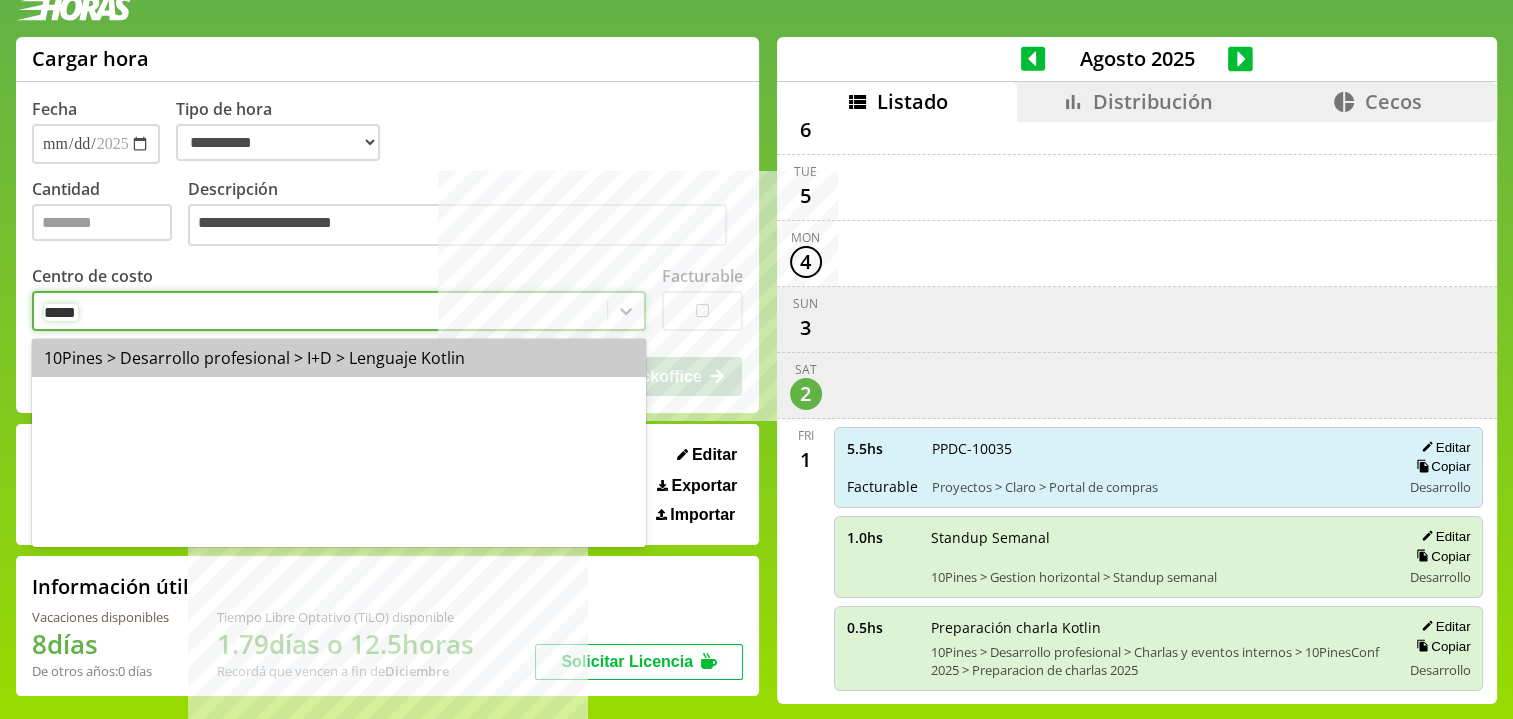 type on "******" 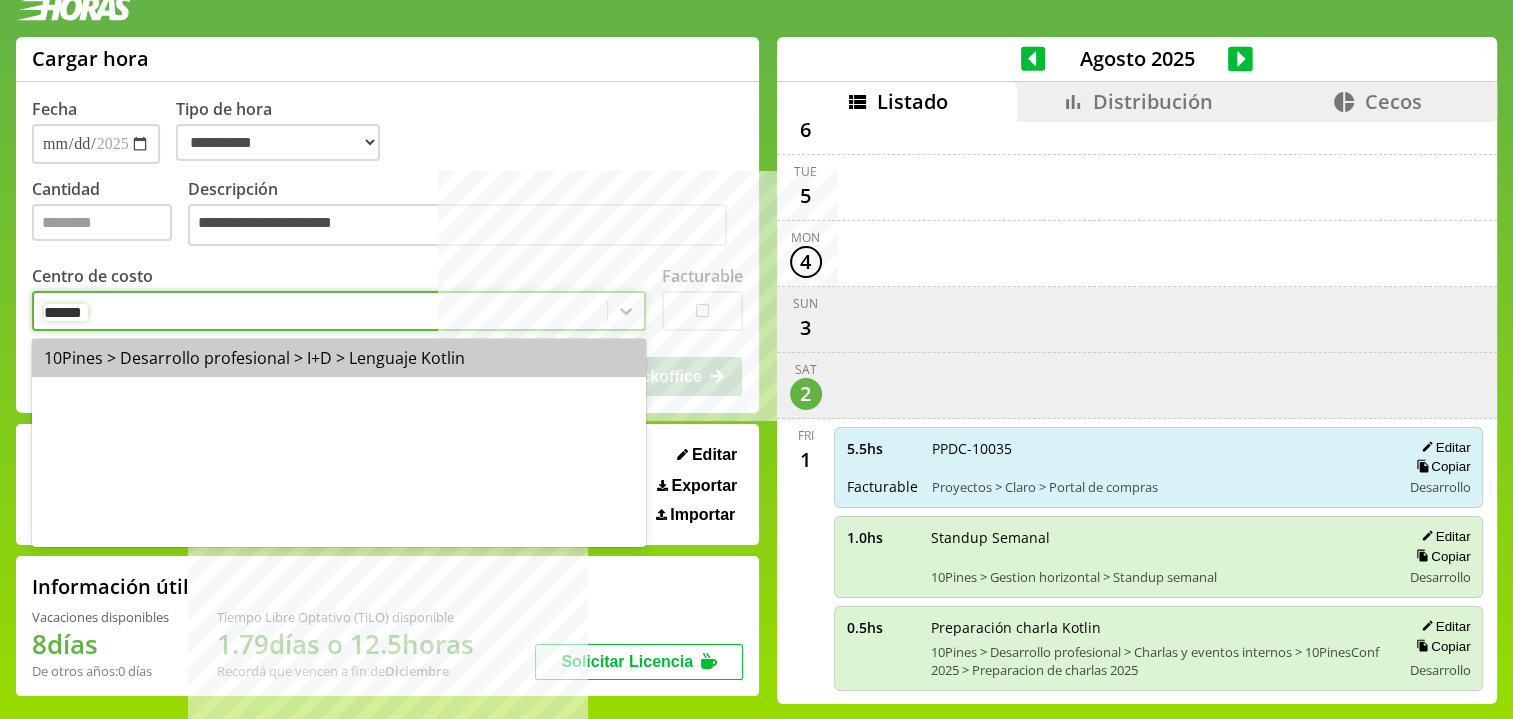 click on "10Pines > Desarrollo profesional > I+D > Lenguaje Kotlin" at bounding box center (339, 358) 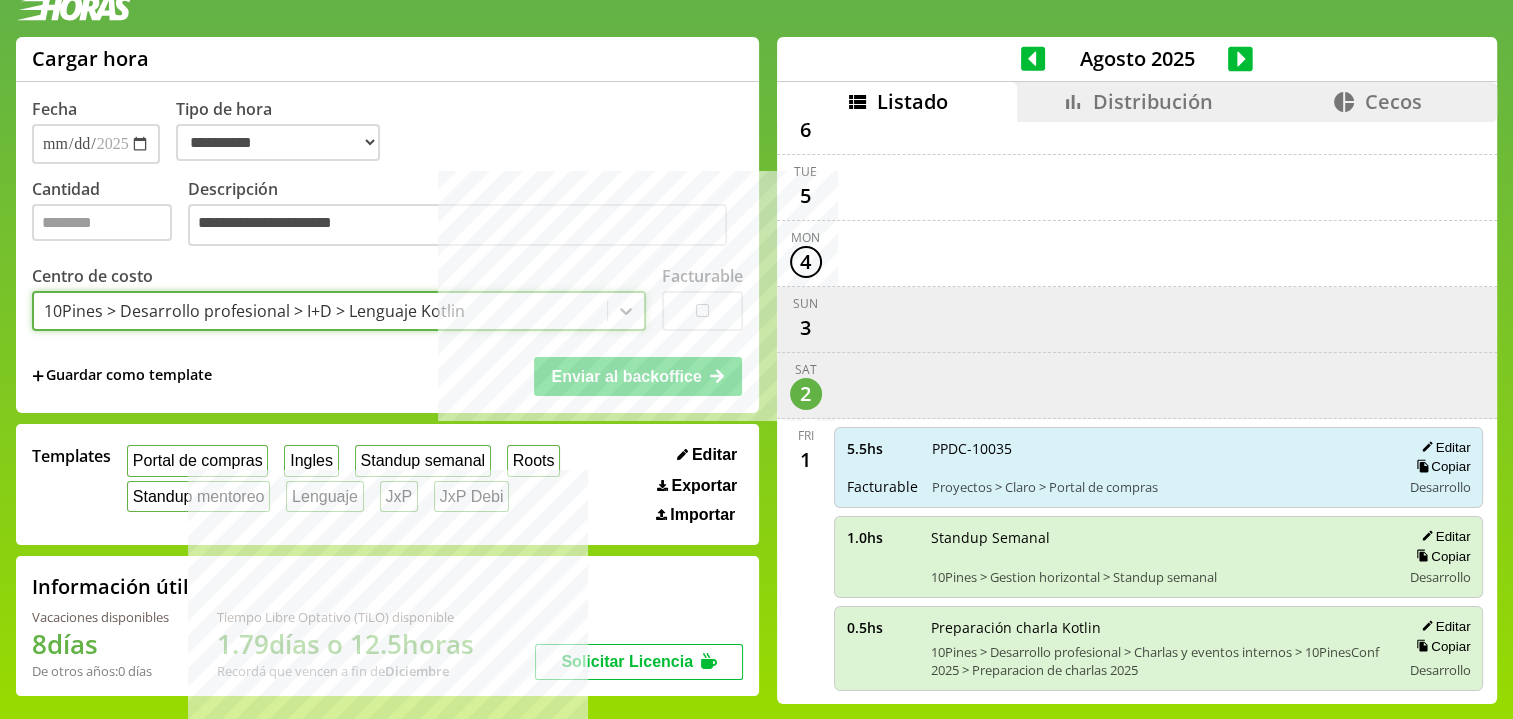 click on "10Pines > Desarrollo profesional > I+D > Lenguaje Kotlin" at bounding box center [254, 311] 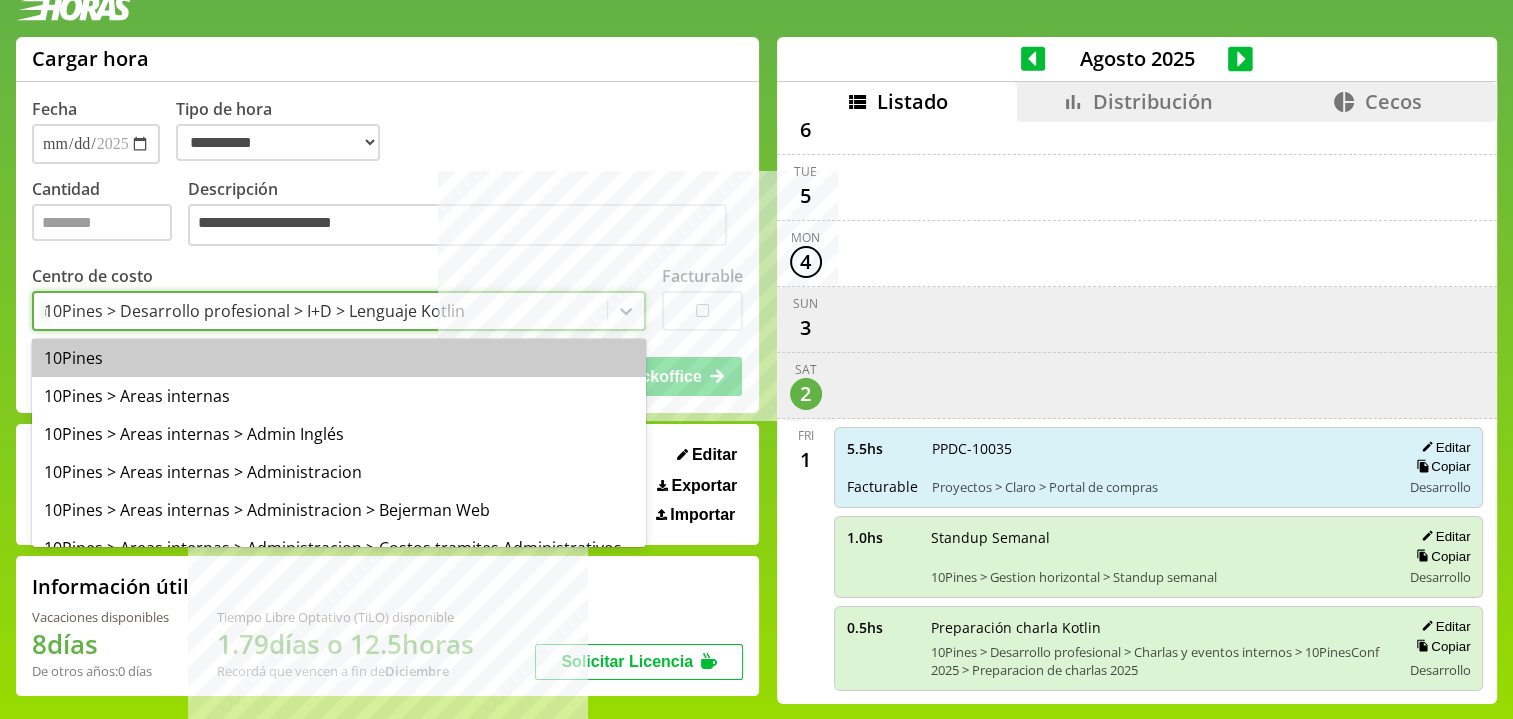 type on "***" 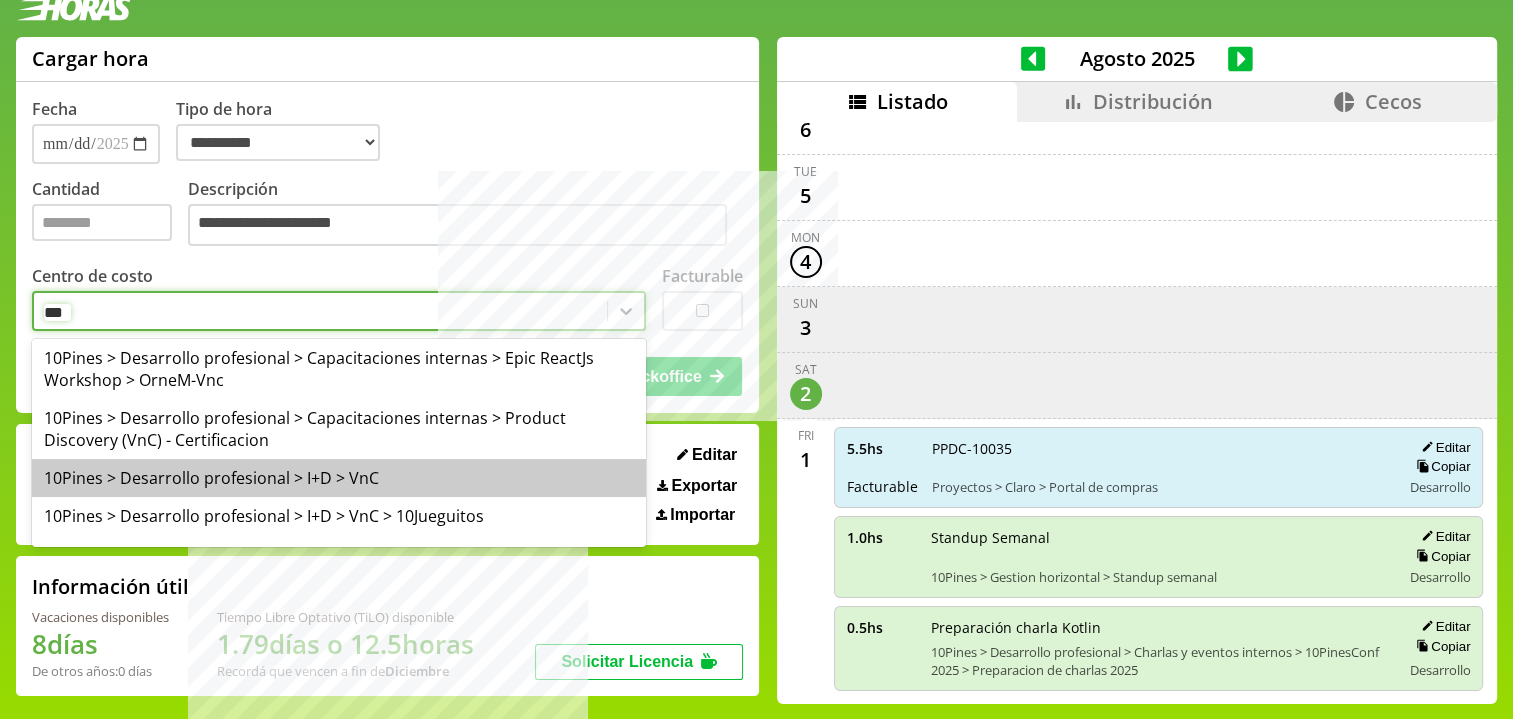 click on "10Pines > Desarrollo profesional > I+D > VnC" at bounding box center [339, 478] 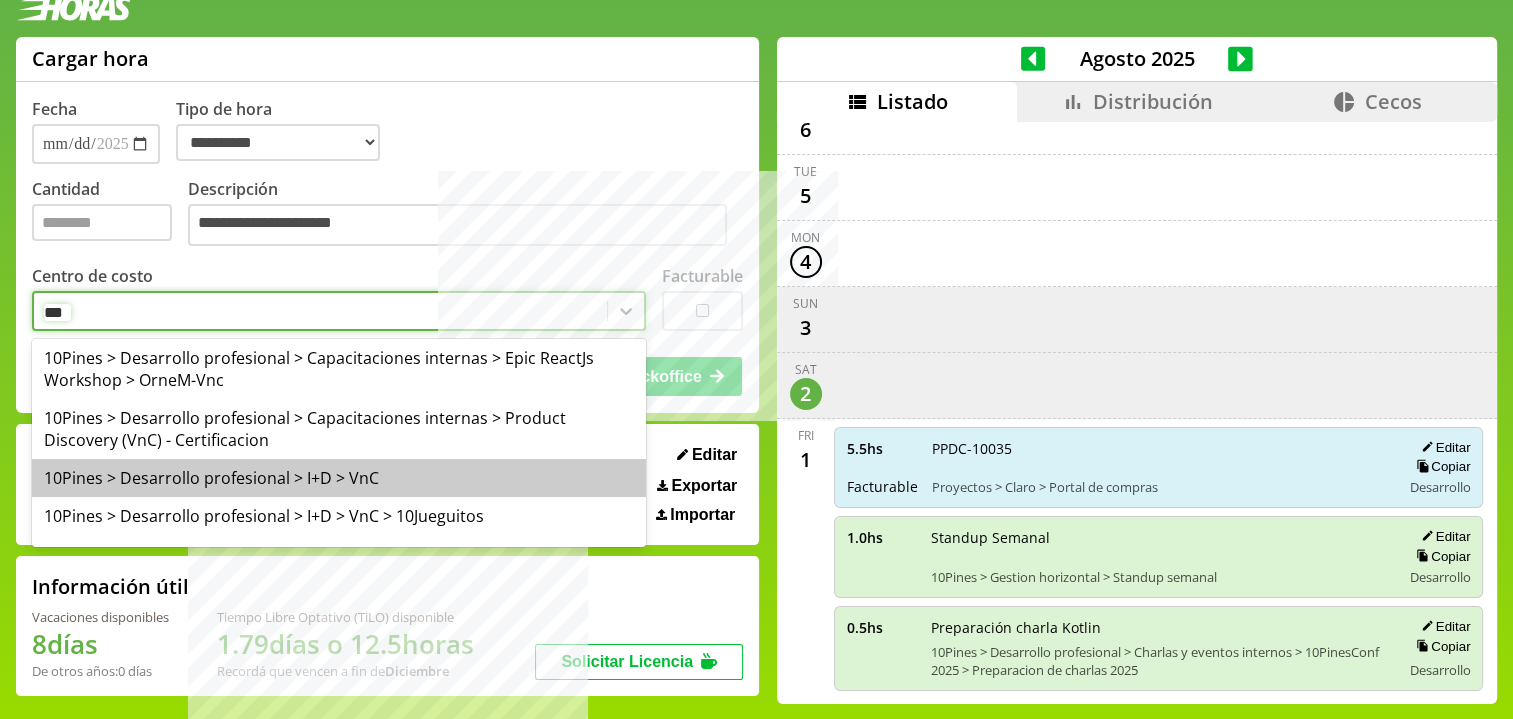 type 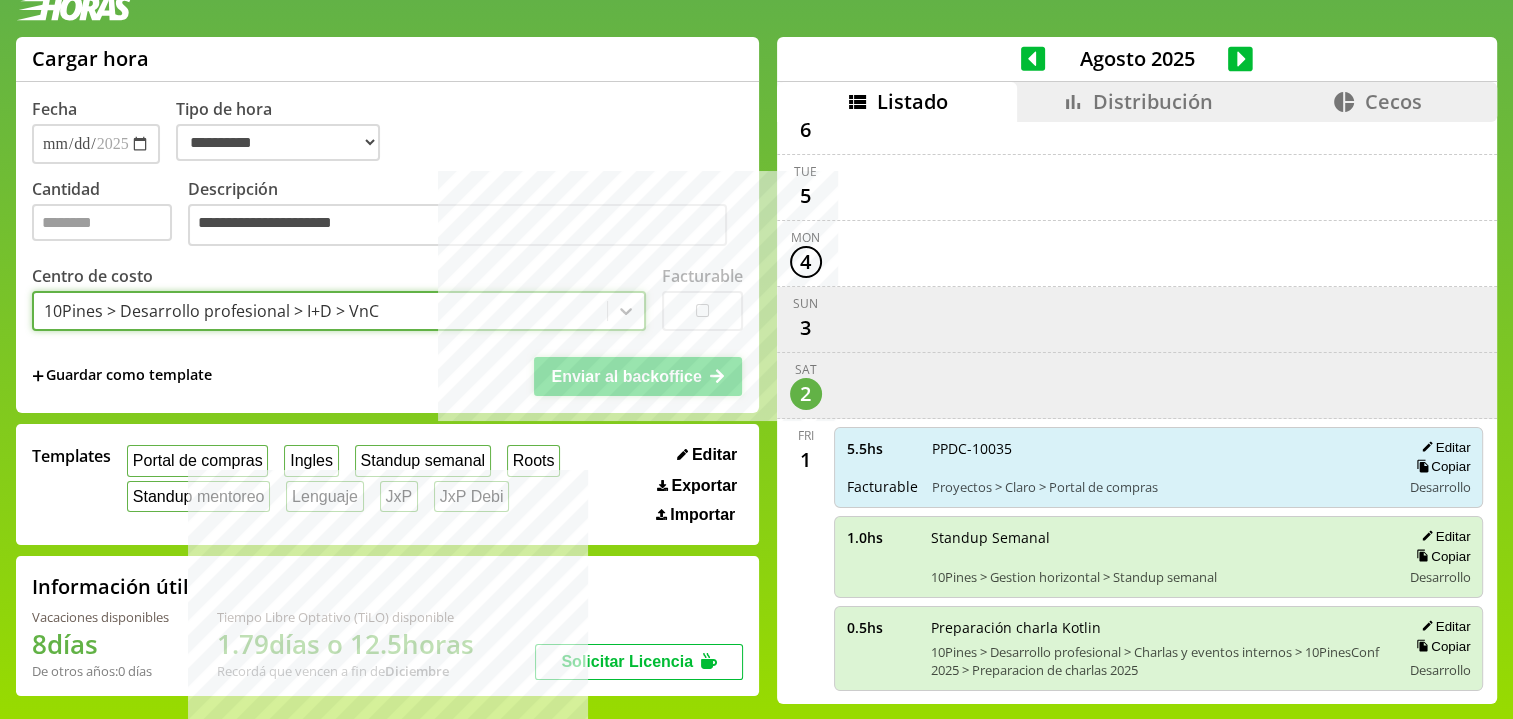 click on "Enviar al backoffice" at bounding box center [638, 376] 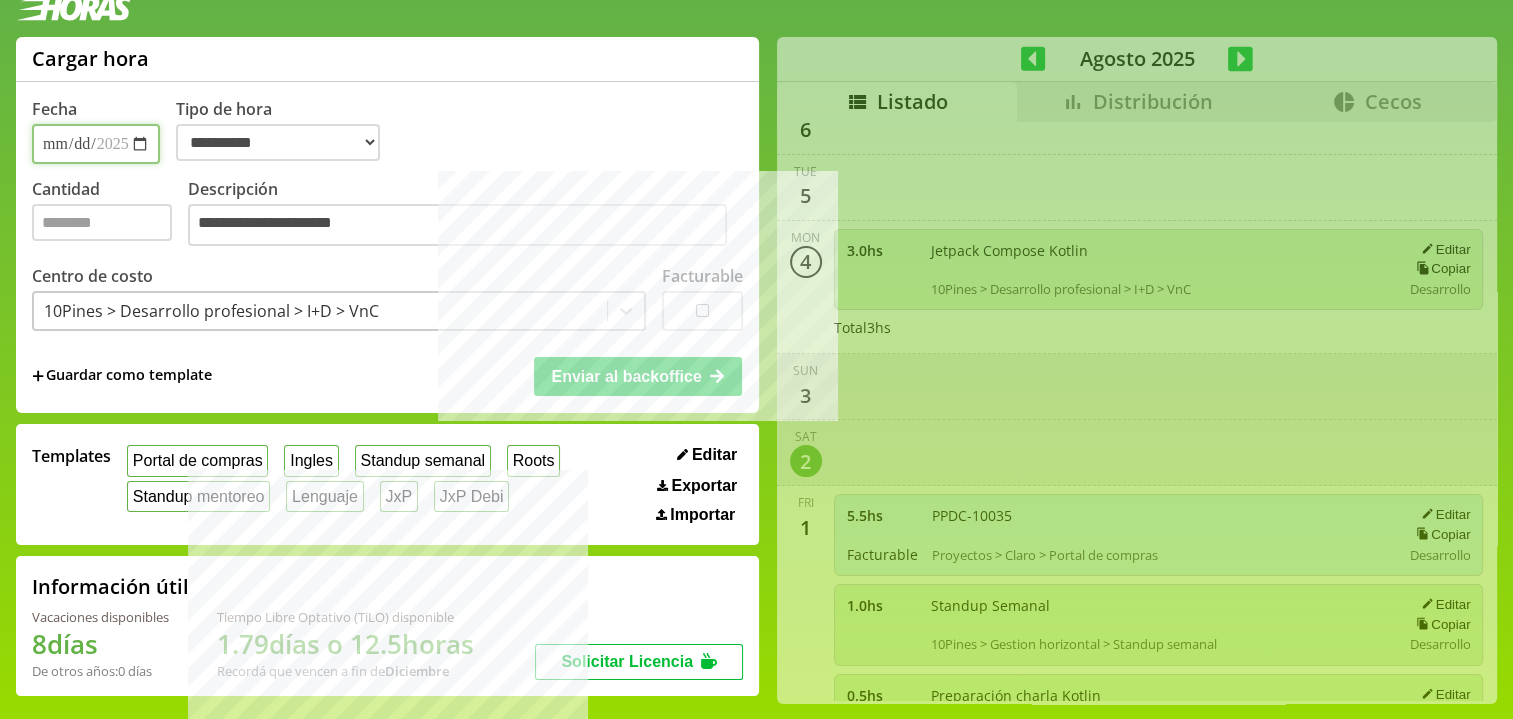 type 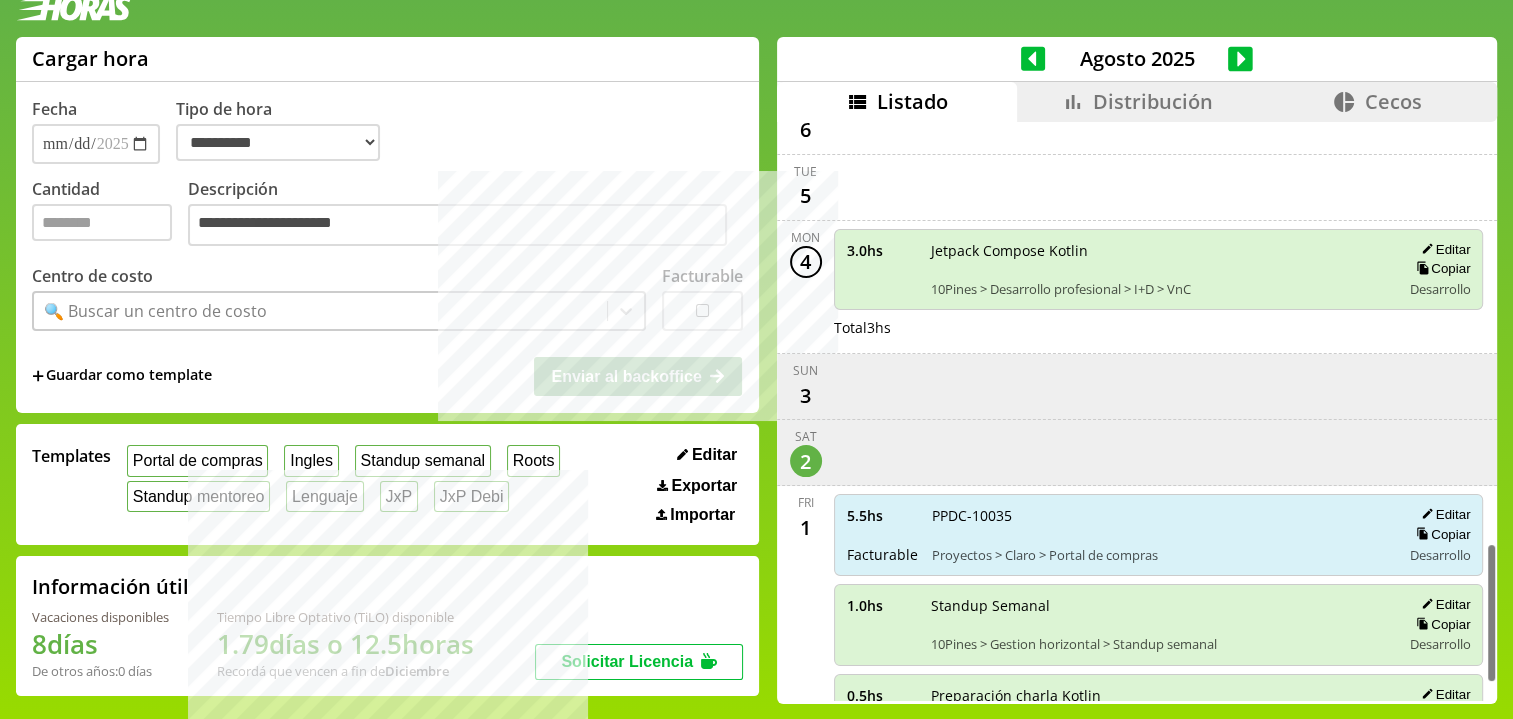 click on "Agosto   2025" at bounding box center [1137, 59] 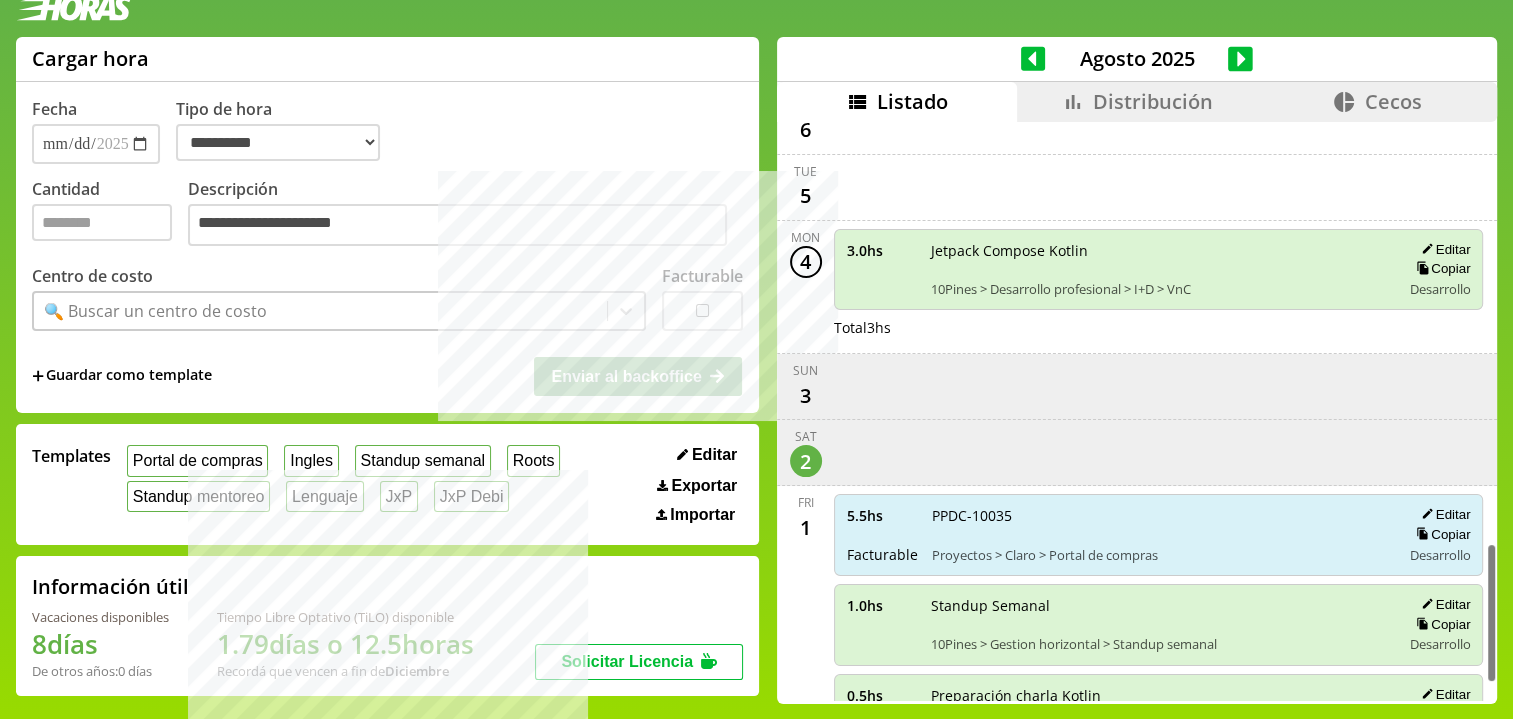 drag, startPoint x: 1094, startPoint y: 96, endPoint x: 1139, endPoint y: 121, distance: 51.47815 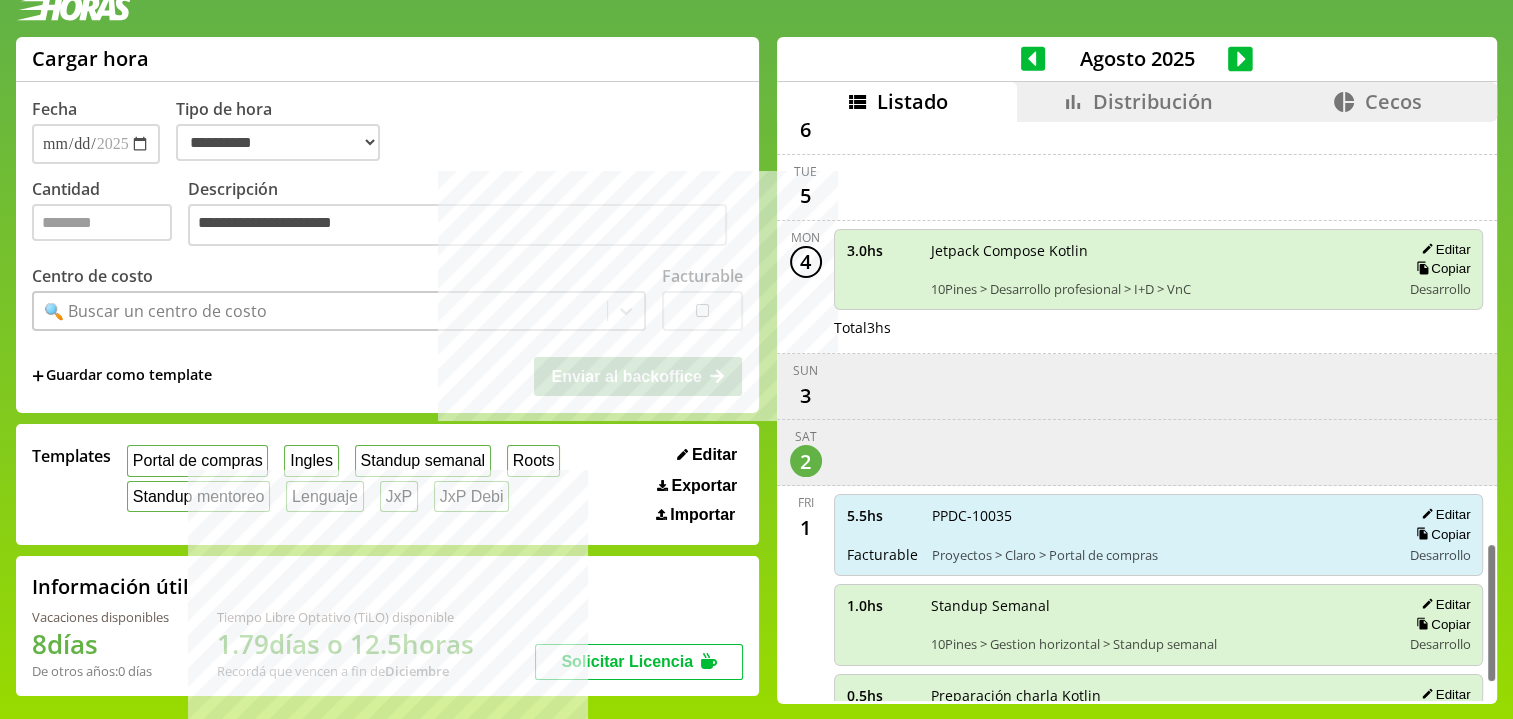 click on "Distribución" at bounding box center [1153, 101] 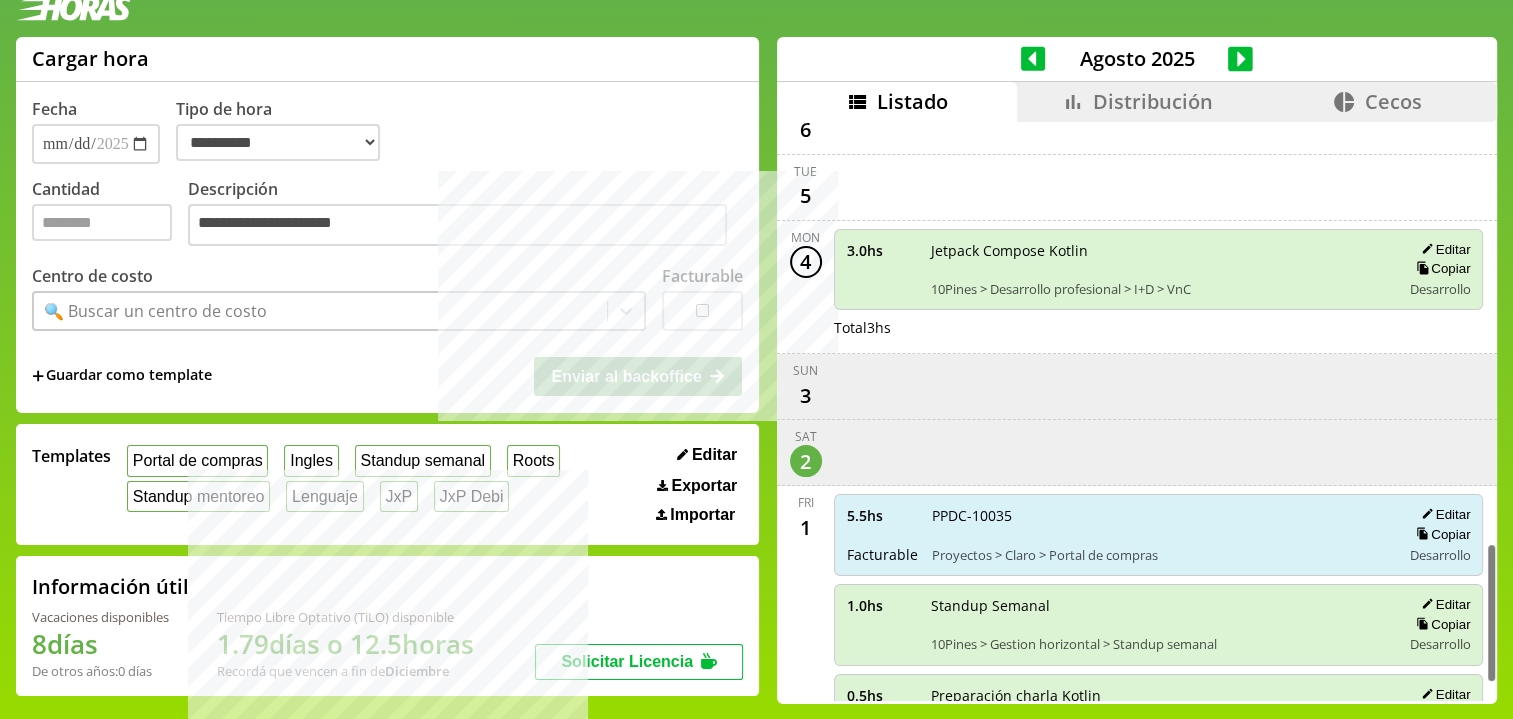 scroll, scrollTop: 17, scrollLeft: 0, axis: vertical 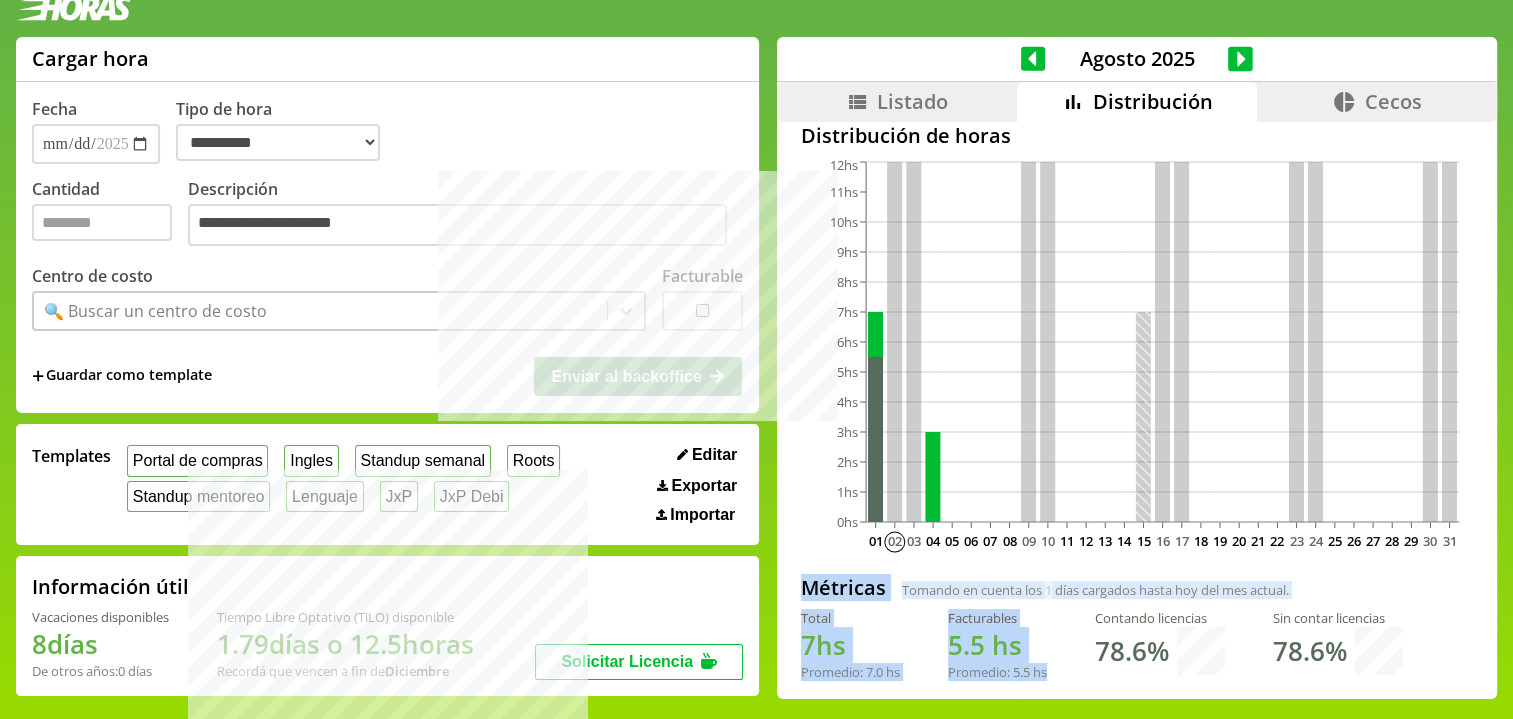 drag, startPoint x: 780, startPoint y: 600, endPoint x: 1001, endPoint y: 711, distance: 247.30952 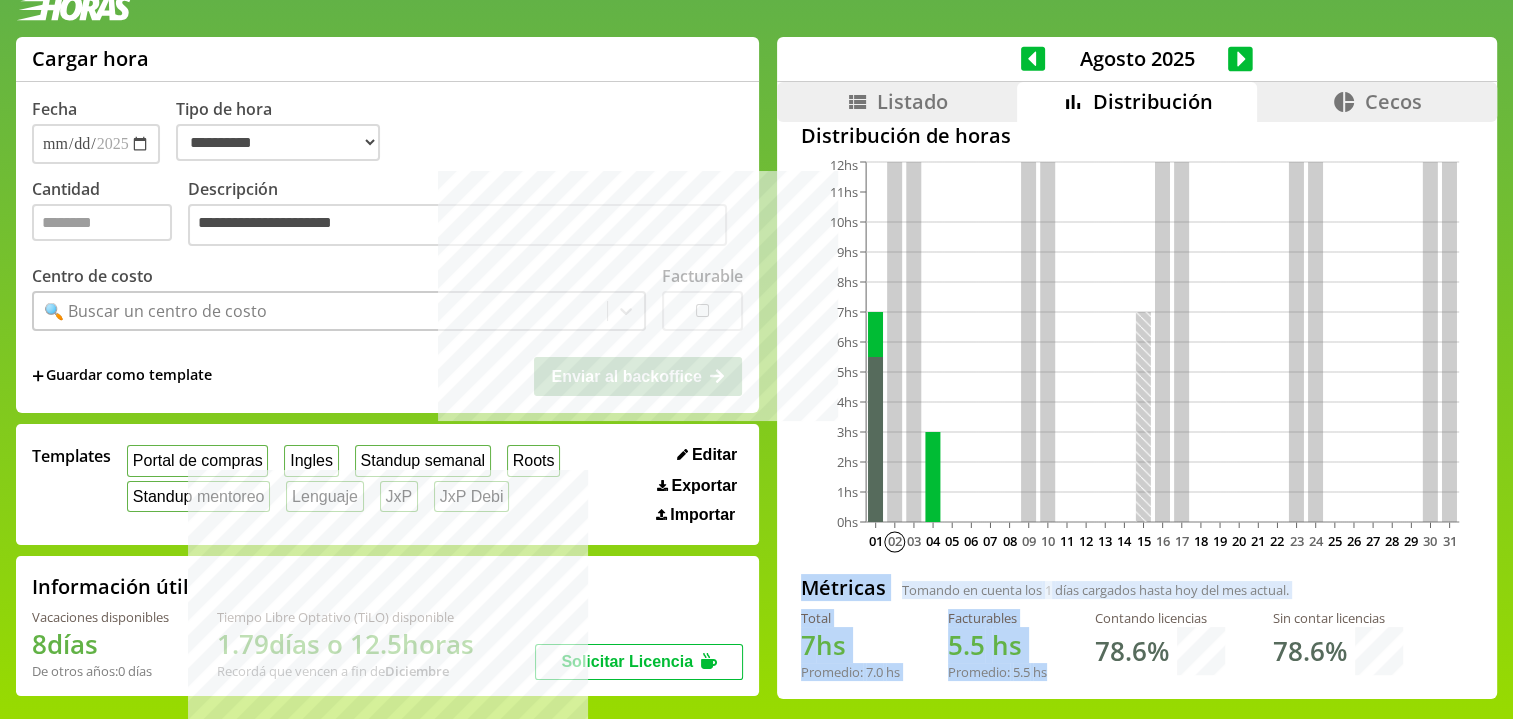 click on "**********" at bounding box center [756, 376] 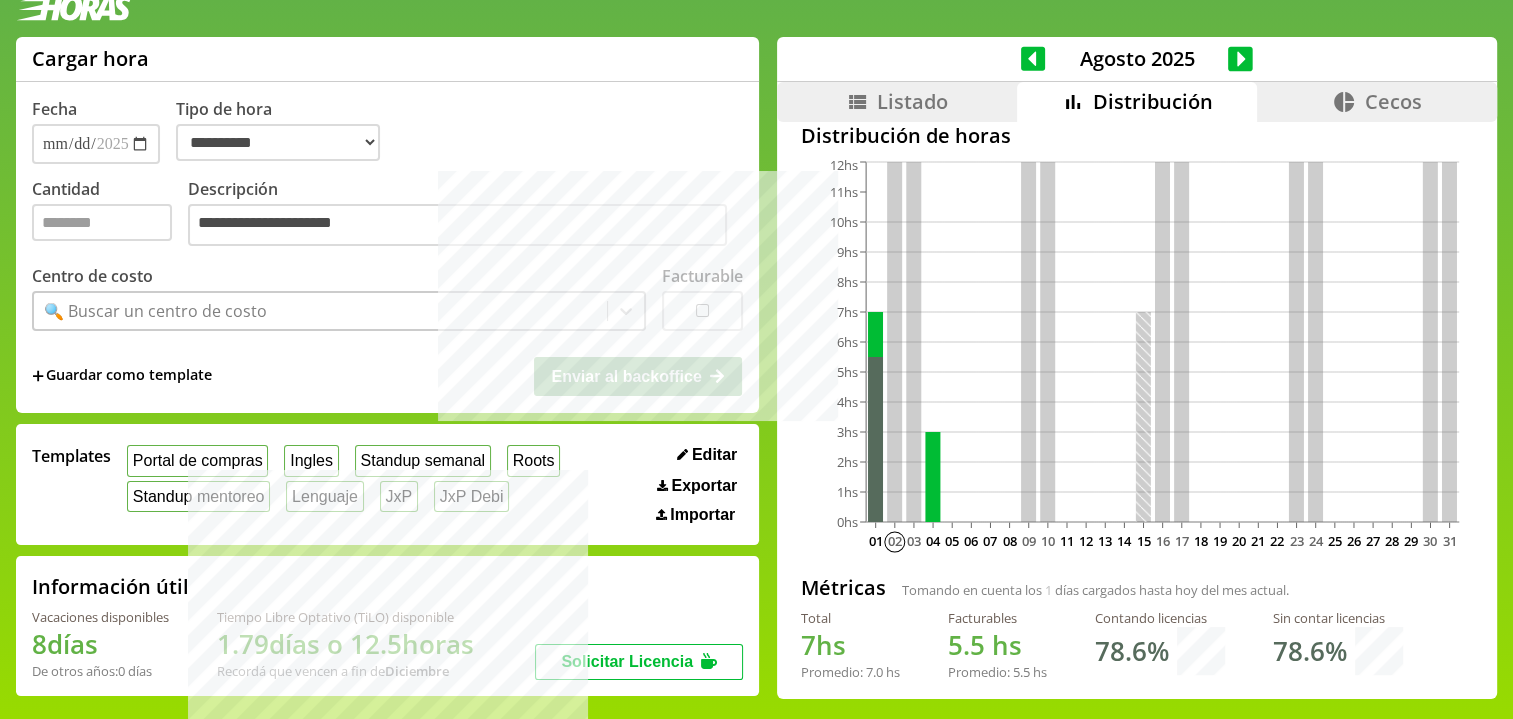 click on "Listado" at bounding box center (897, 102) 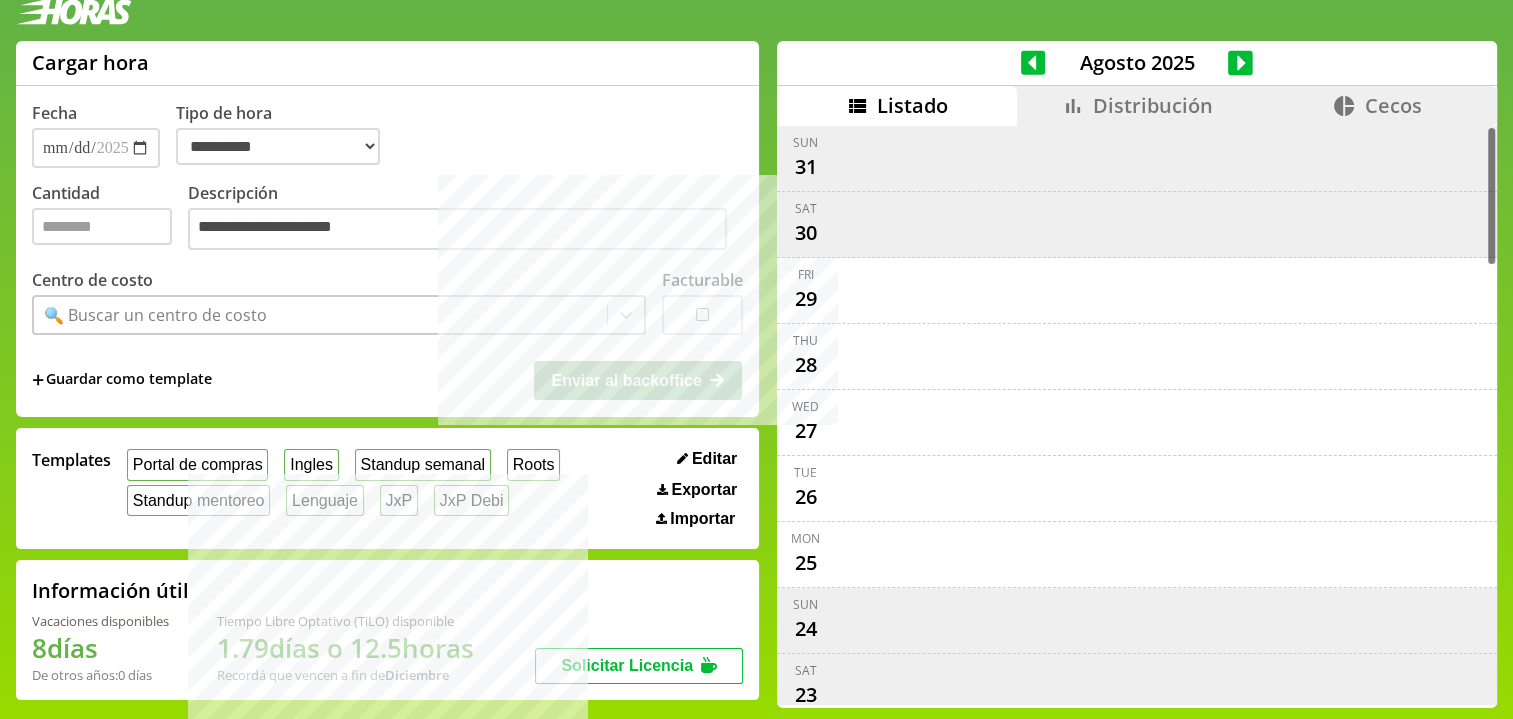 scroll, scrollTop: 21, scrollLeft: 0, axis: vertical 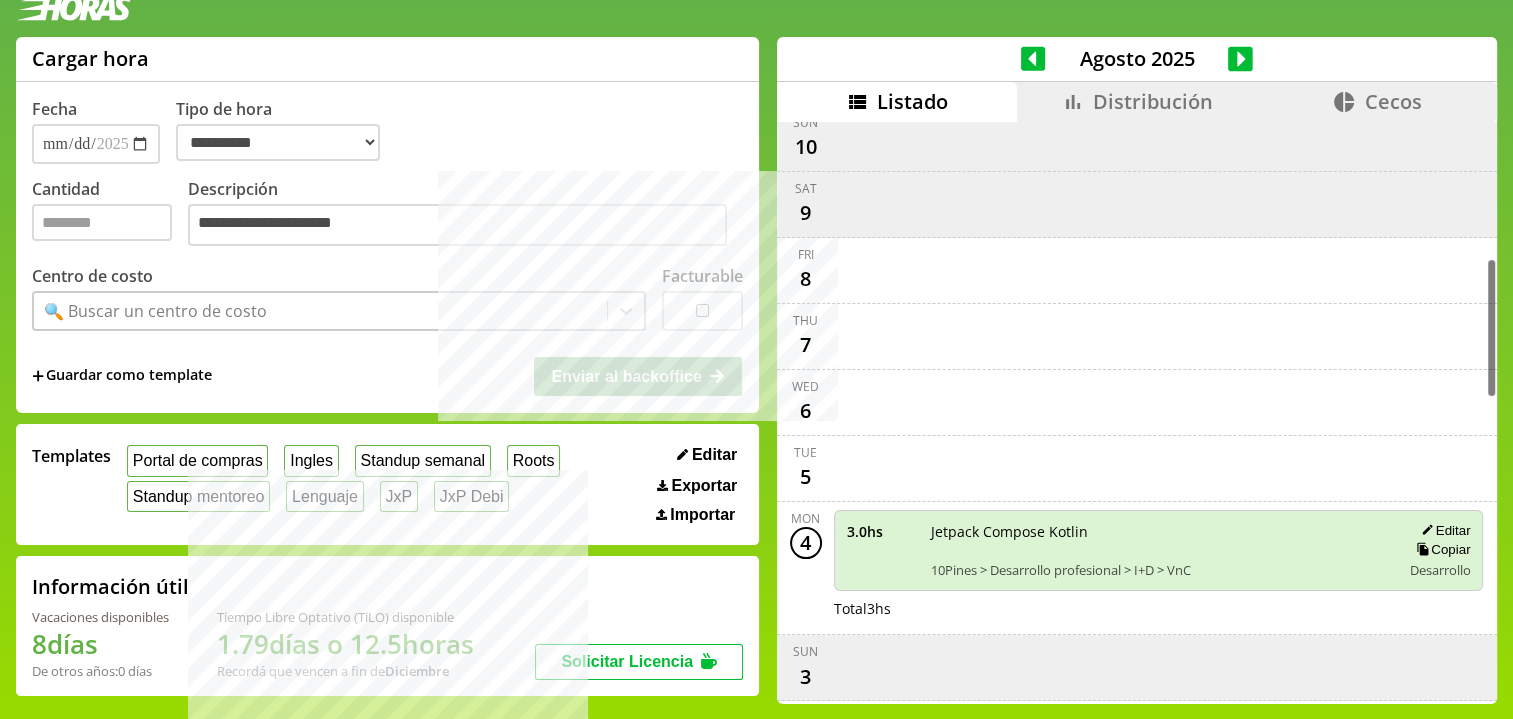 click 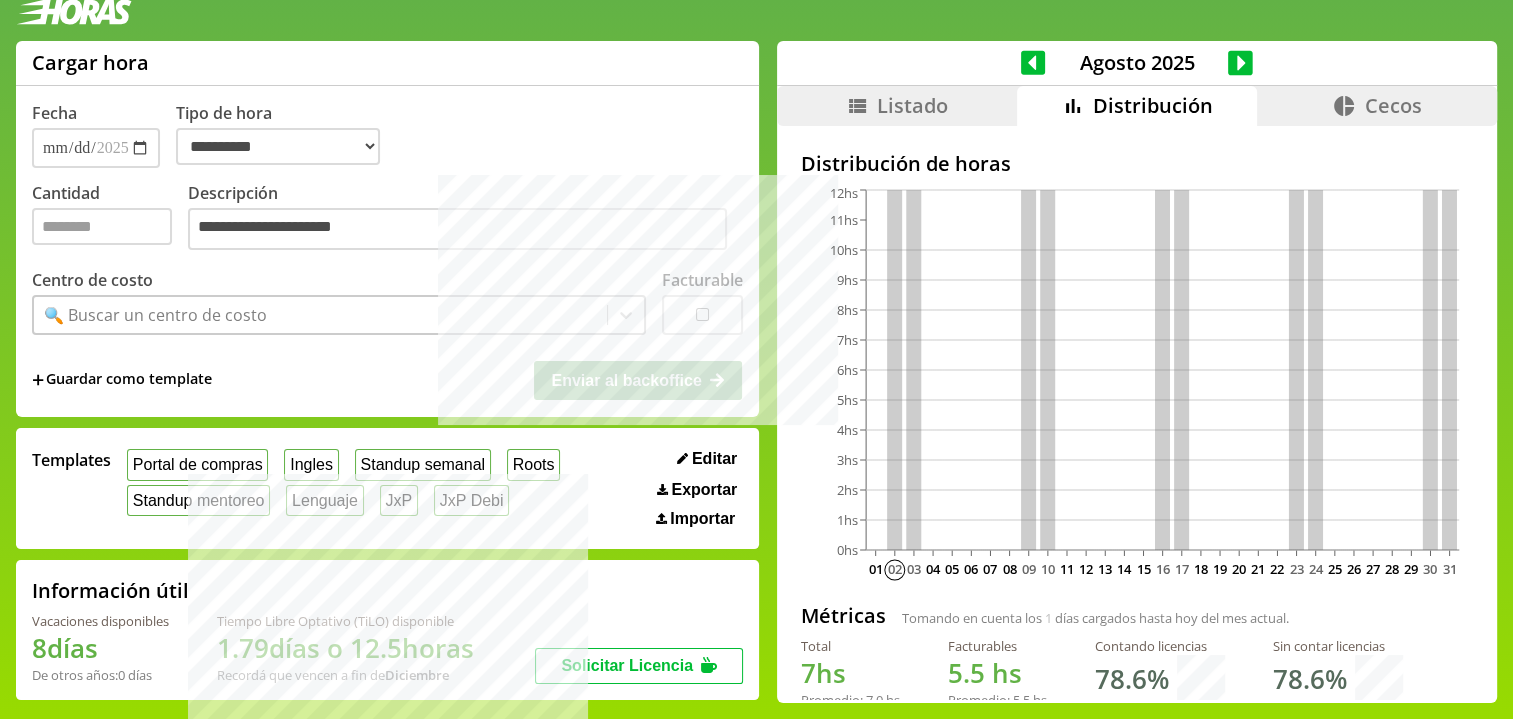 scroll, scrollTop: 17, scrollLeft: 0, axis: vertical 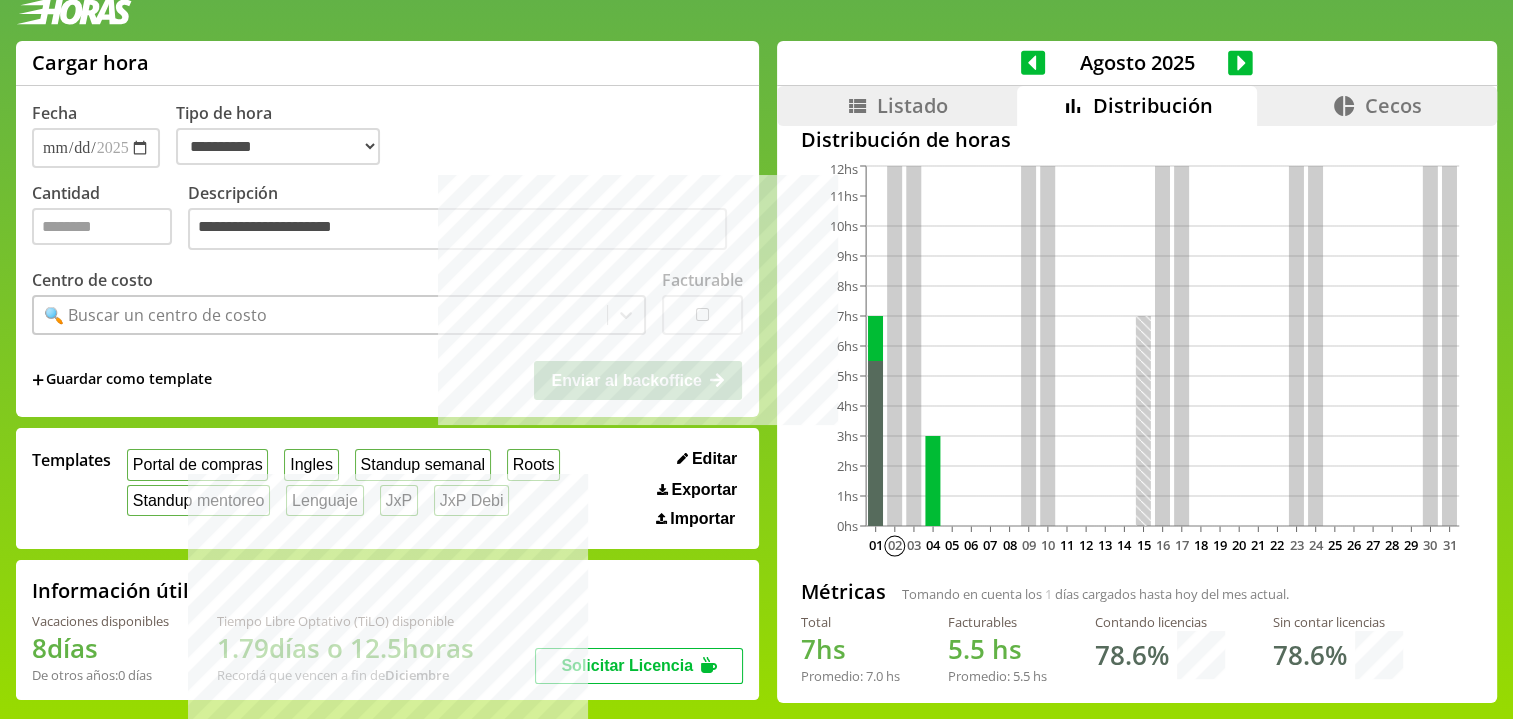 click on "Listado" at bounding box center (897, 106) 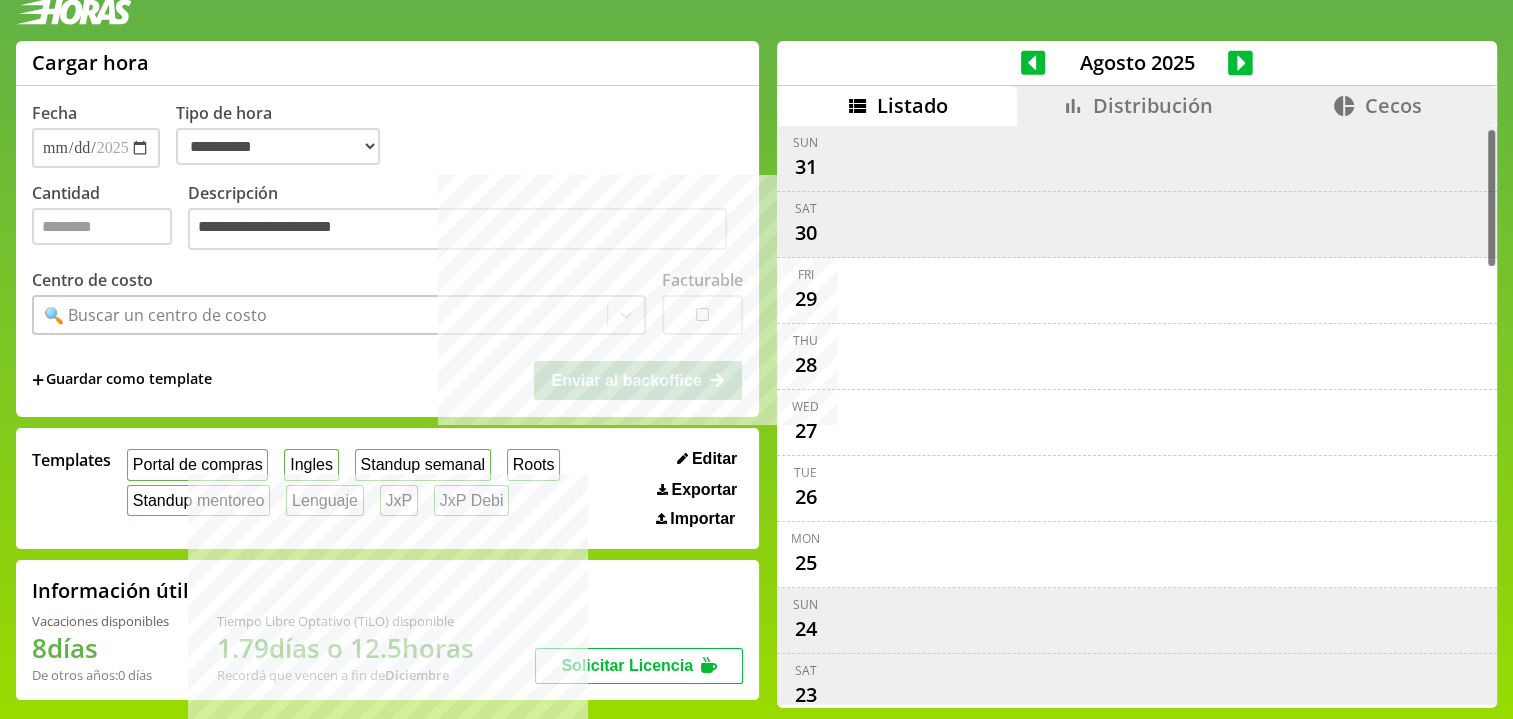 scroll, scrollTop: 21, scrollLeft: 0, axis: vertical 